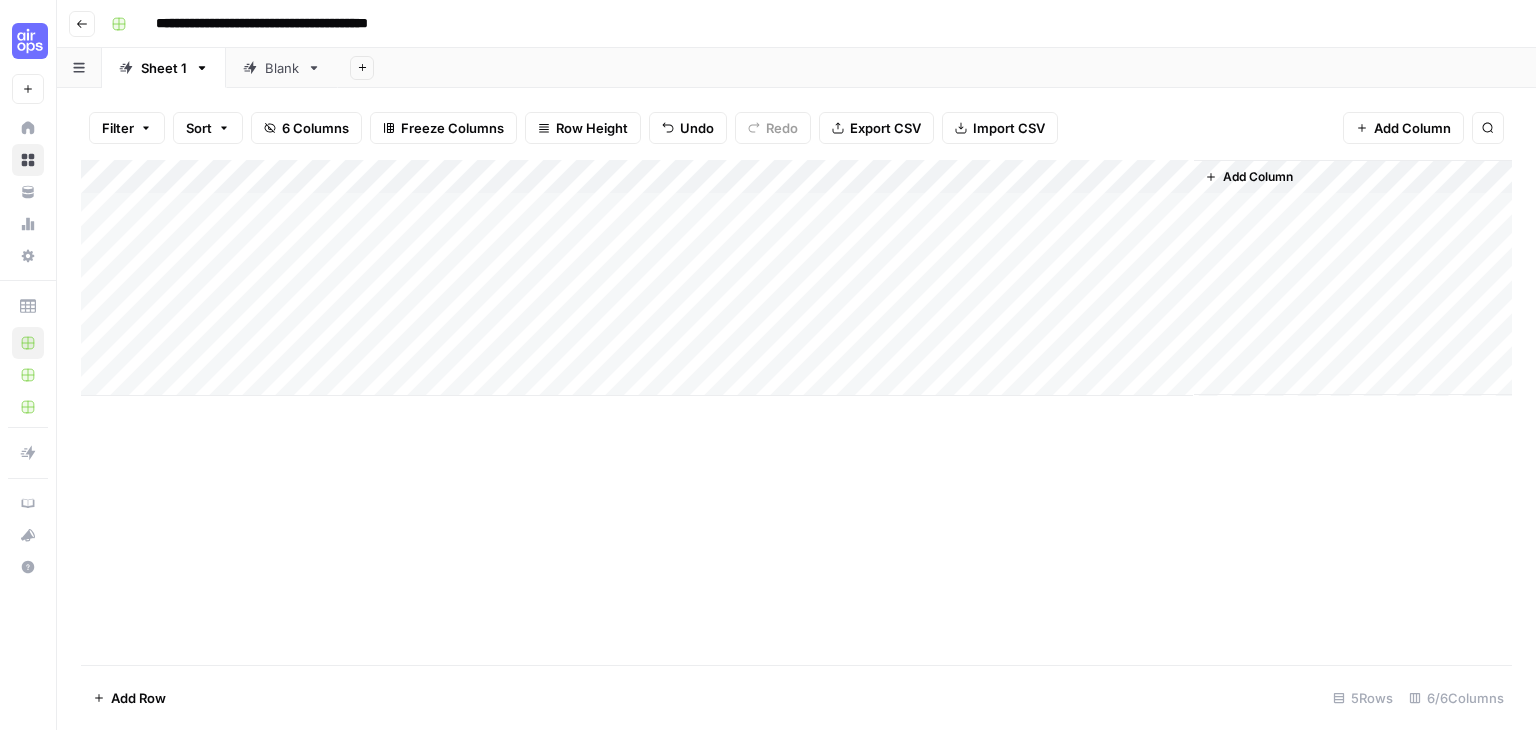 scroll, scrollTop: 0, scrollLeft: 0, axis: both 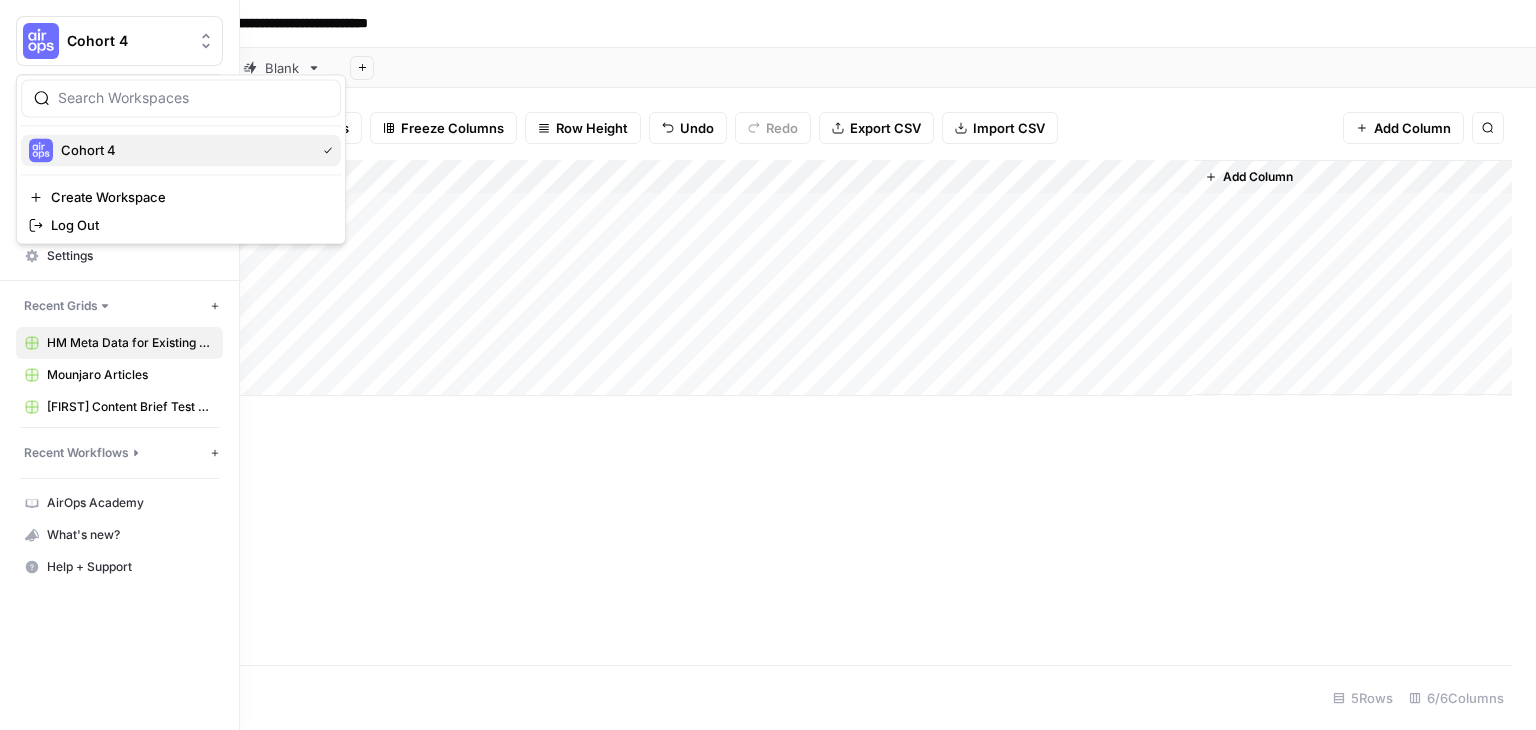 click on "Cohort 4" at bounding box center (184, 150) 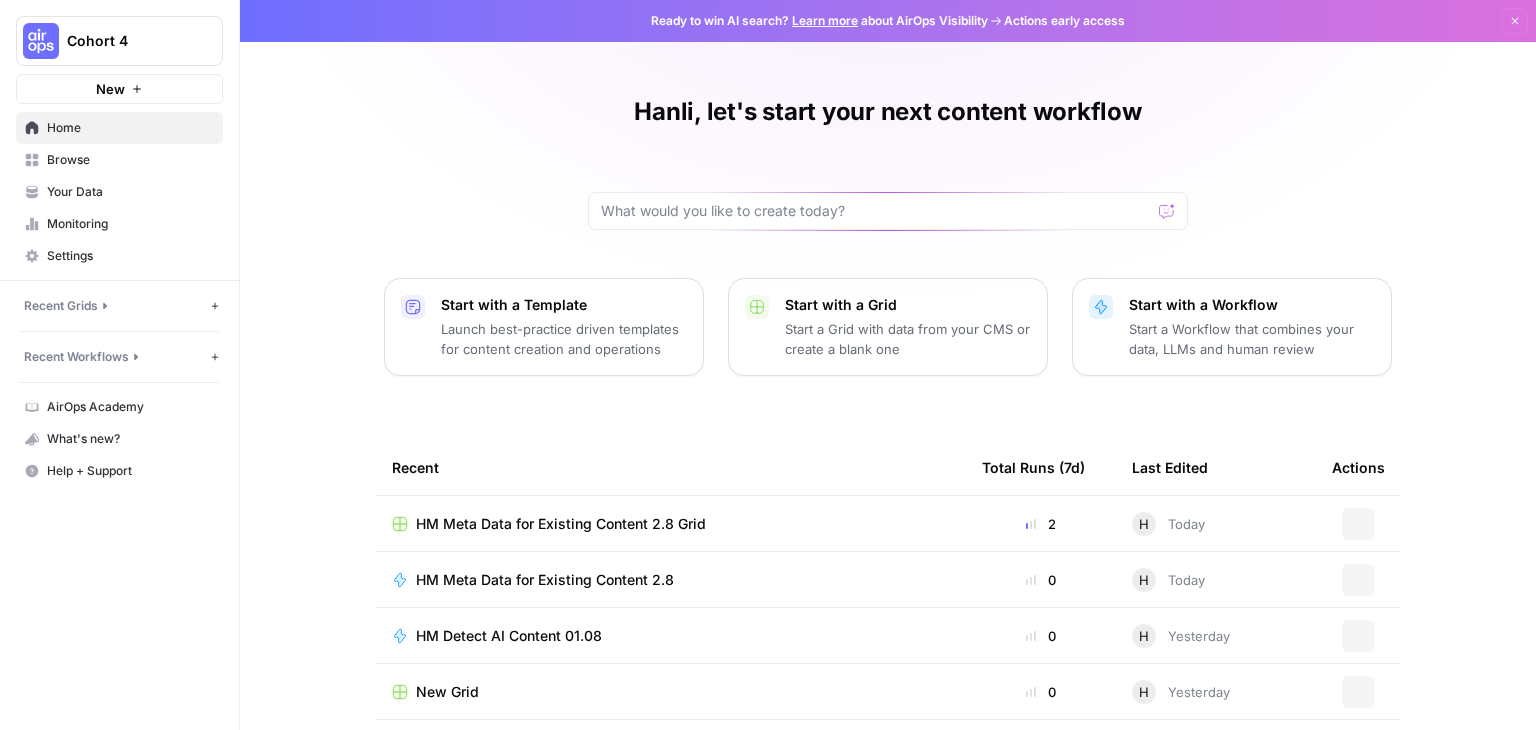 scroll, scrollTop: 0, scrollLeft: 0, axis: both 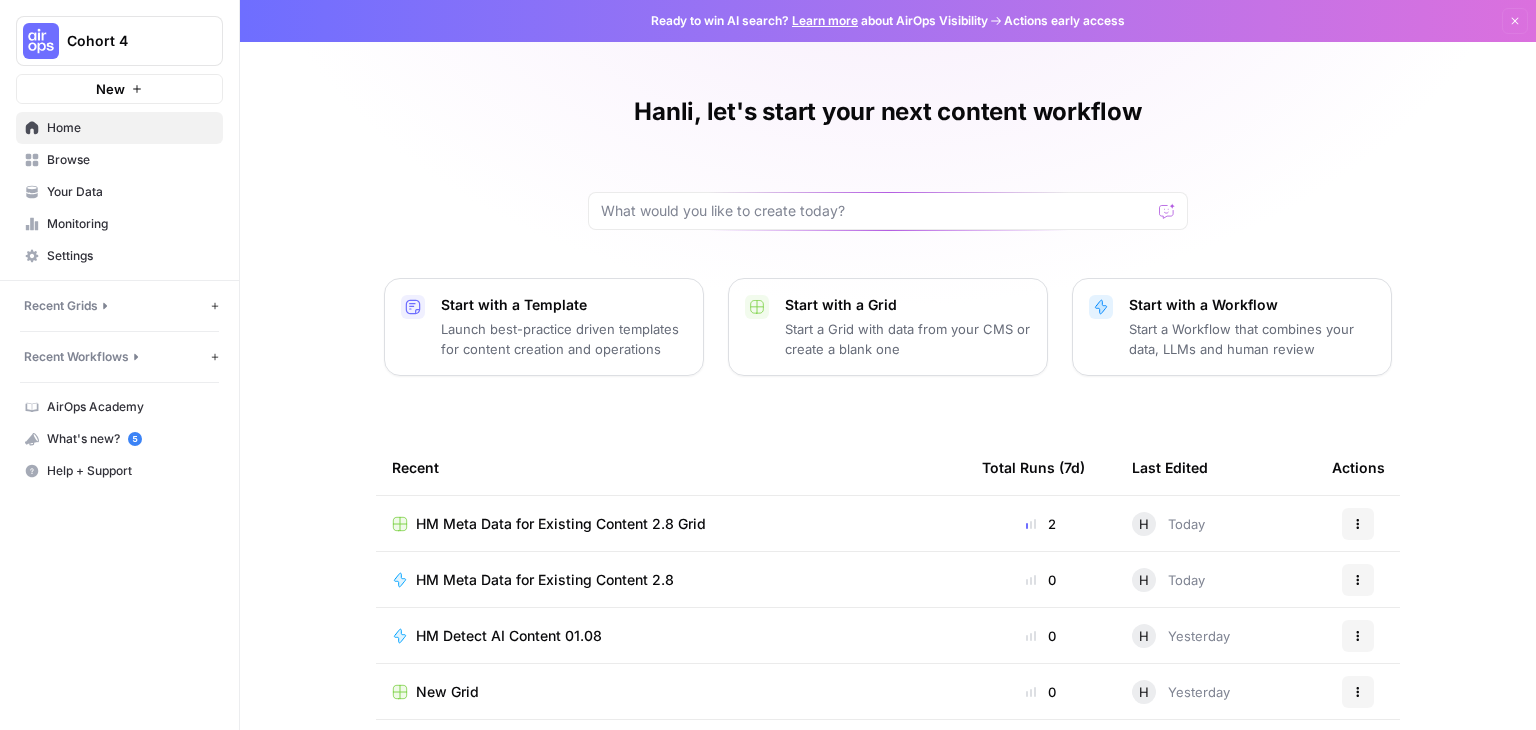 click on "Browse" at bounding box center (130, 160) 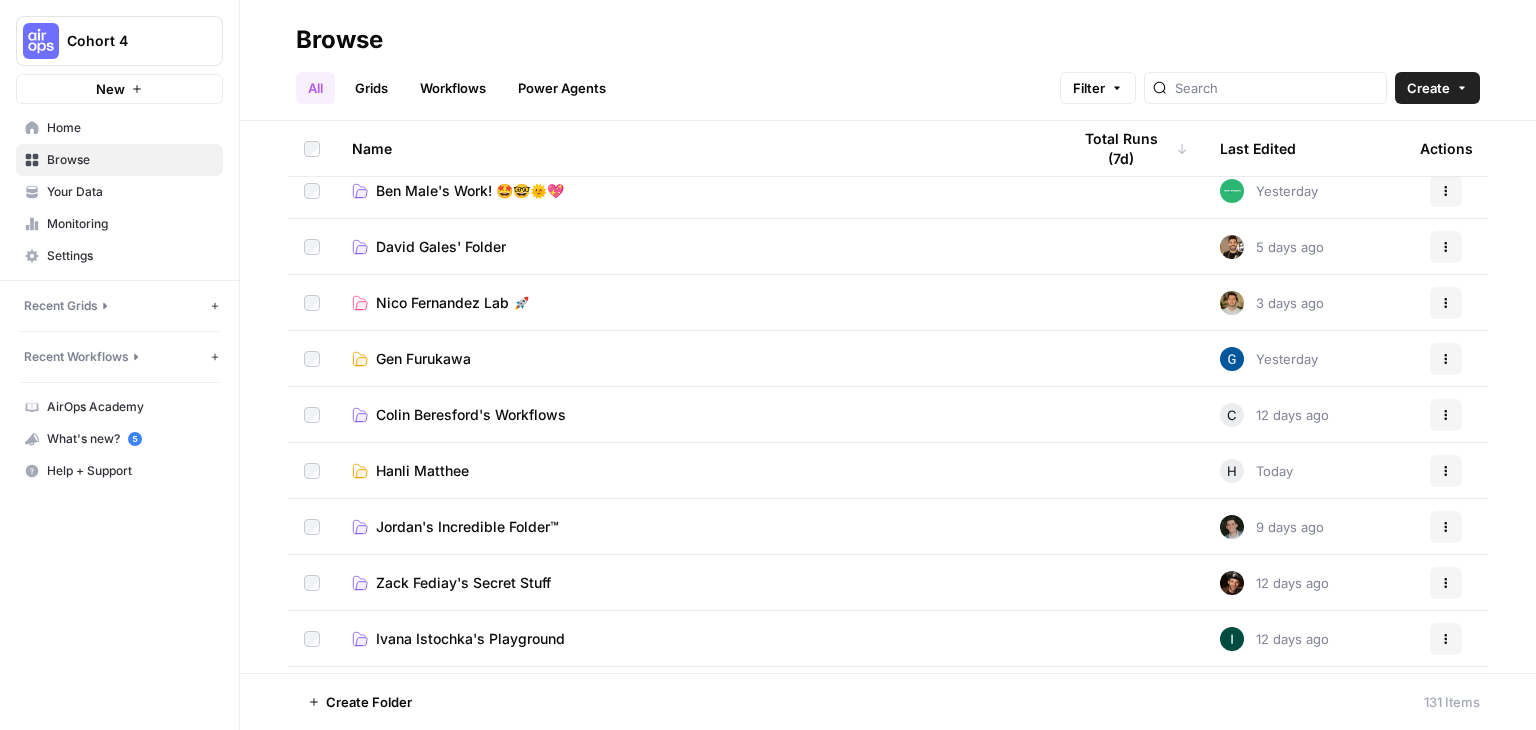 scroll, scrollTop: 1000, scrollLeft: 0, axis: vertical 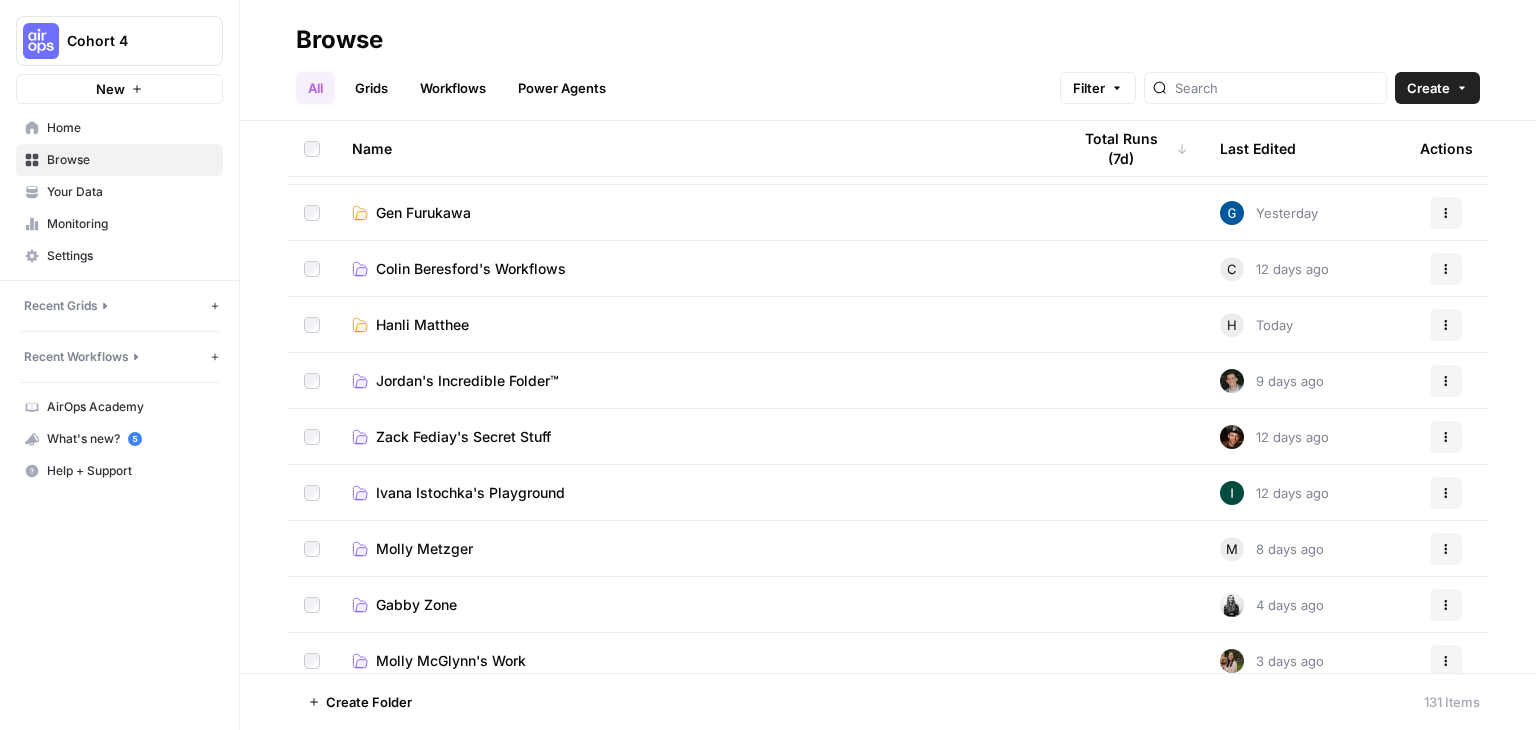 click on "Hanli Matthee" at bounding box center (422, 325) 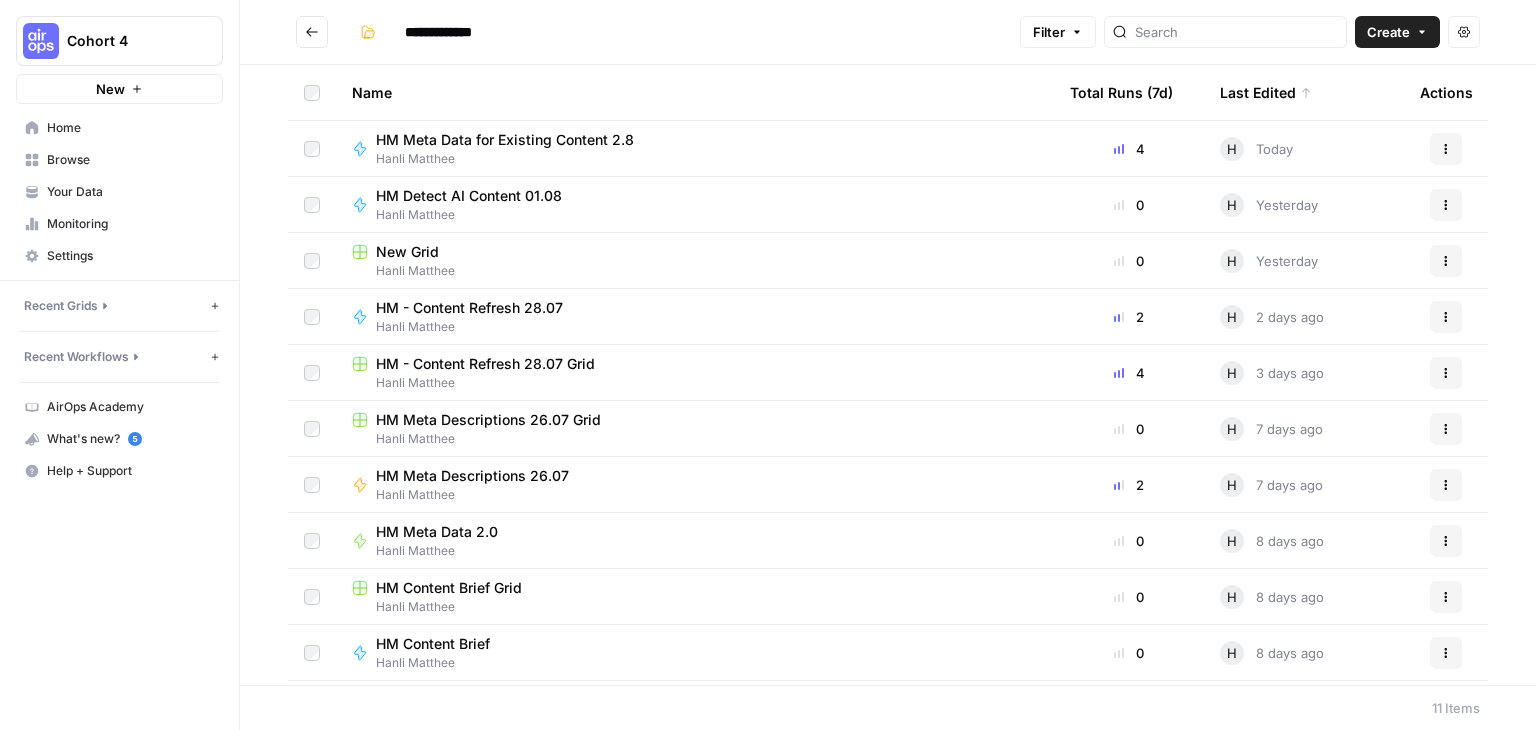 click on "Create" at bounding box center (1388, 32) 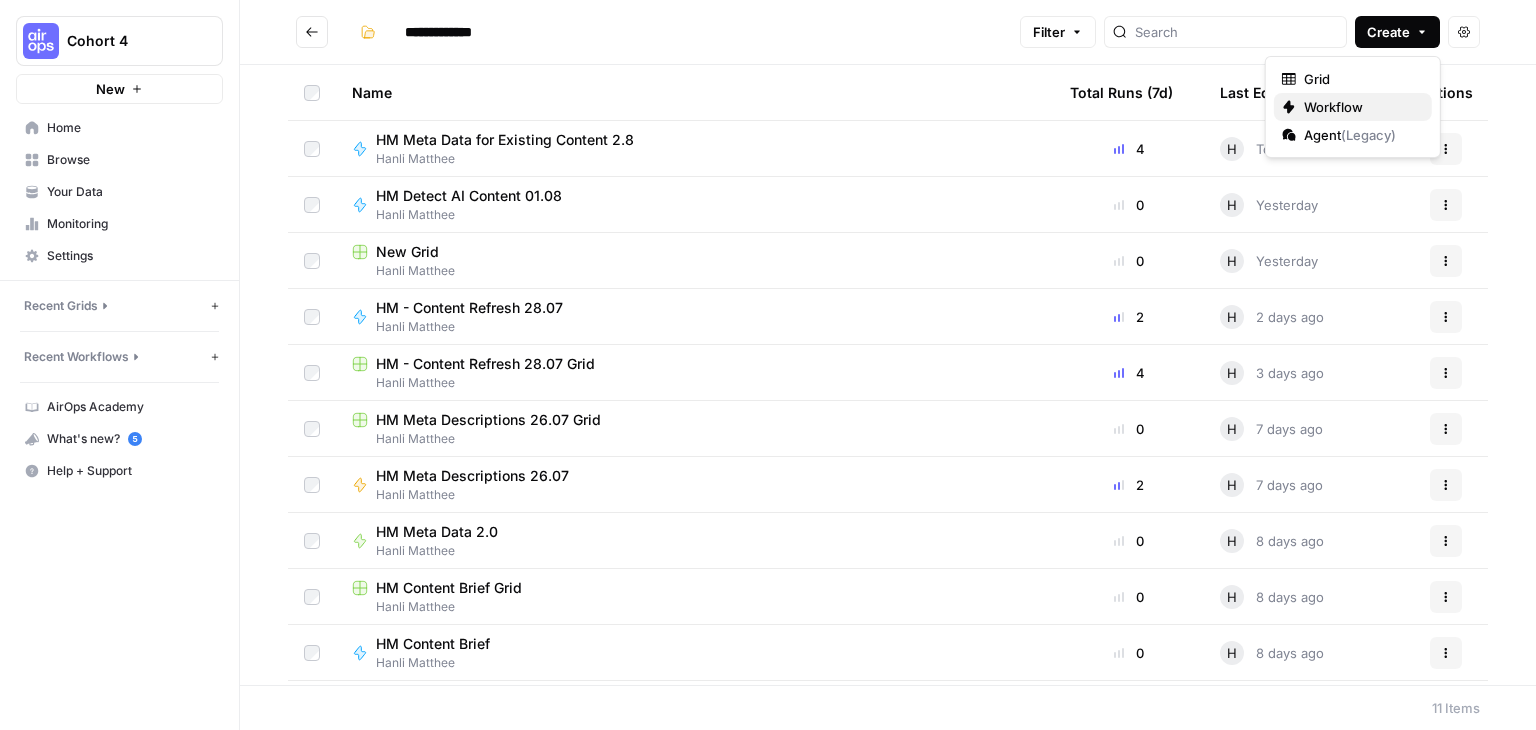click on "Workflow" at bounding box center [1360, 107] 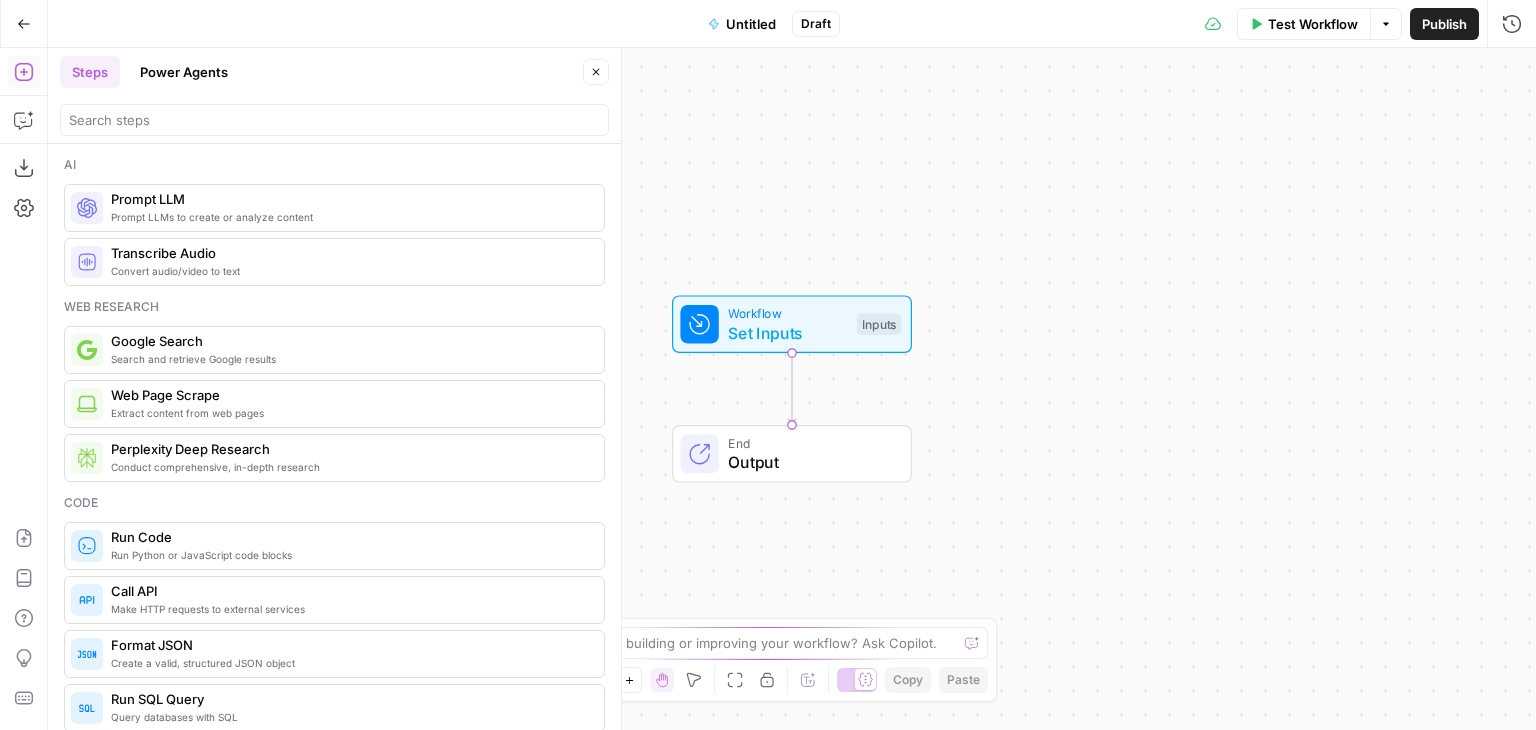 click on "Untitled" at bounding box center [751, 24] 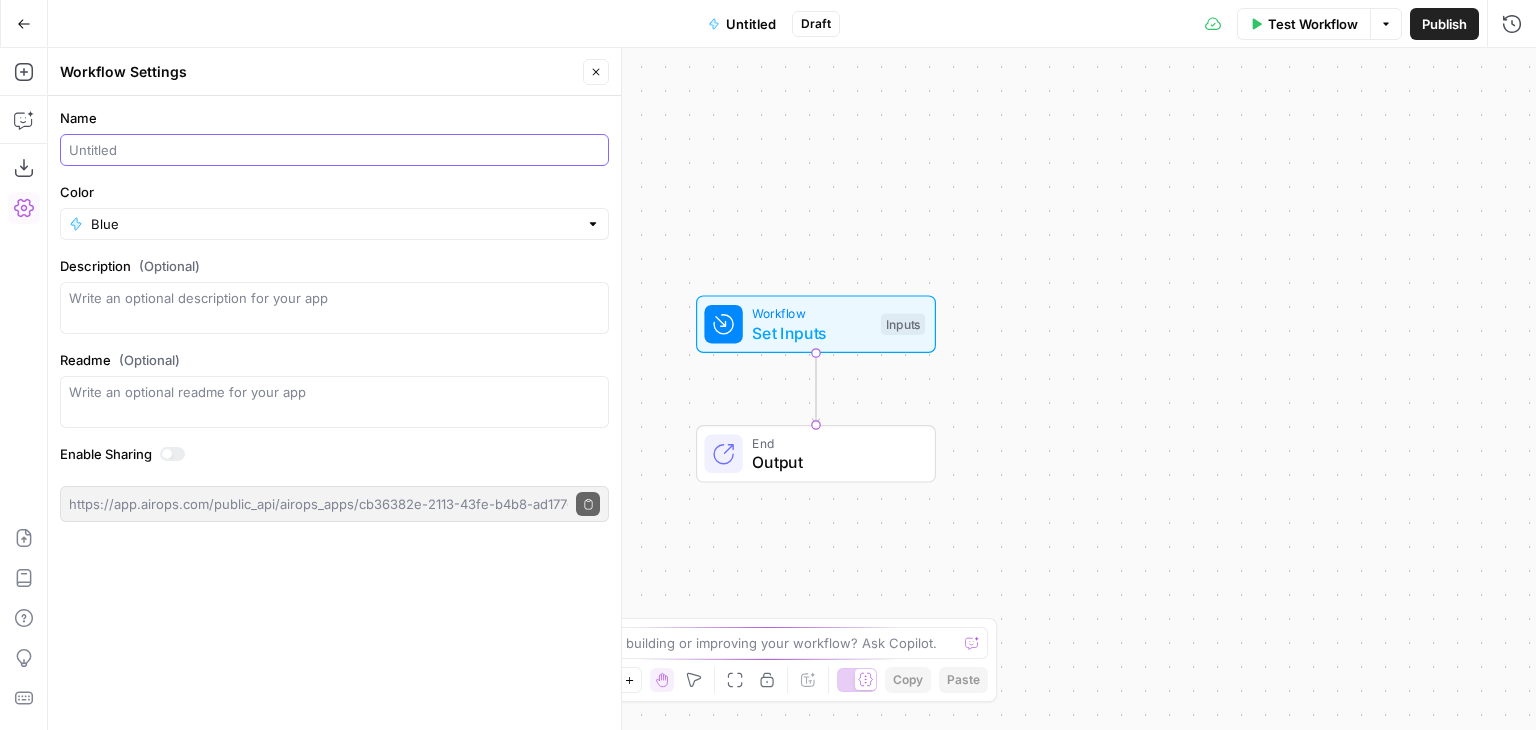 click on "Name" at bounding box center [334, 150] 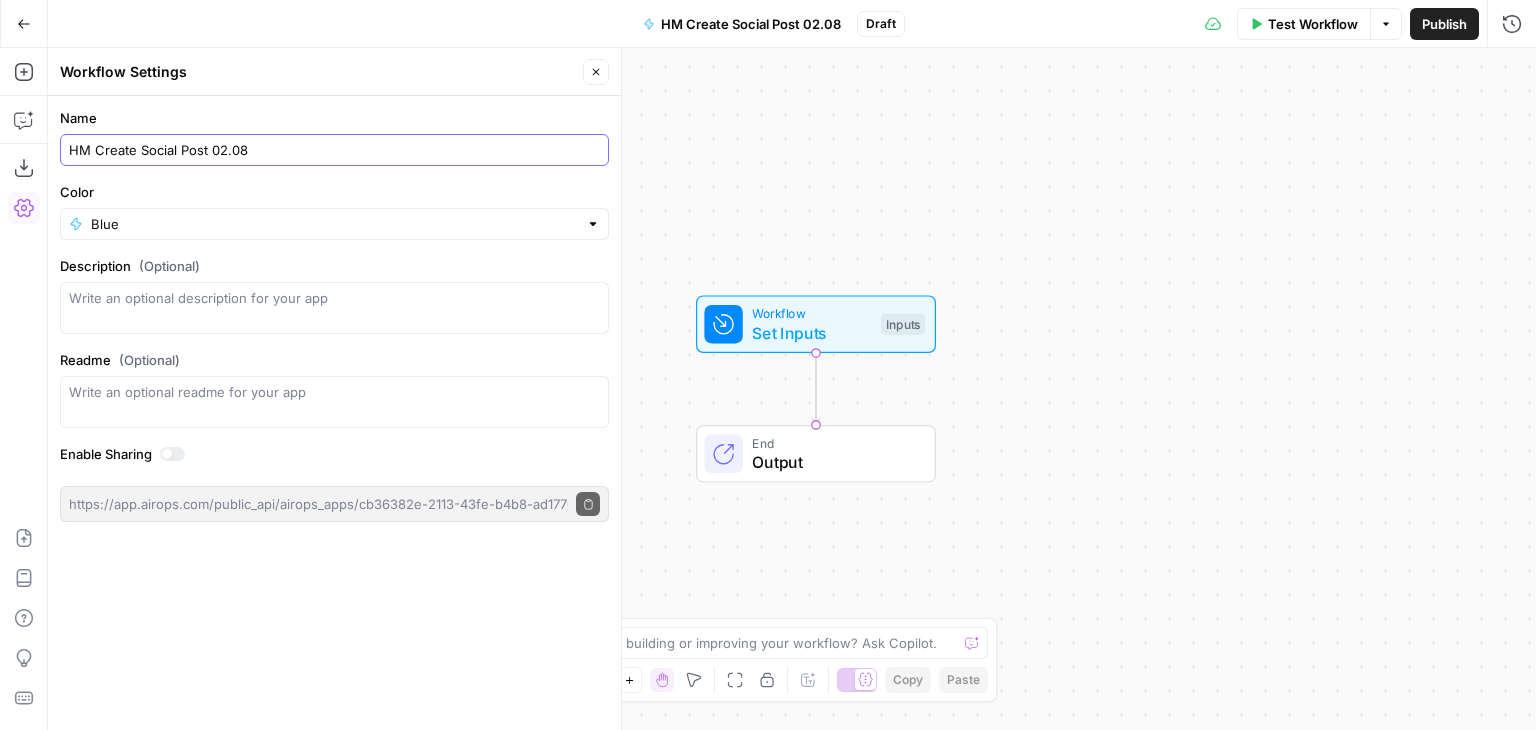 type on "HM Create Social Post 02.08" 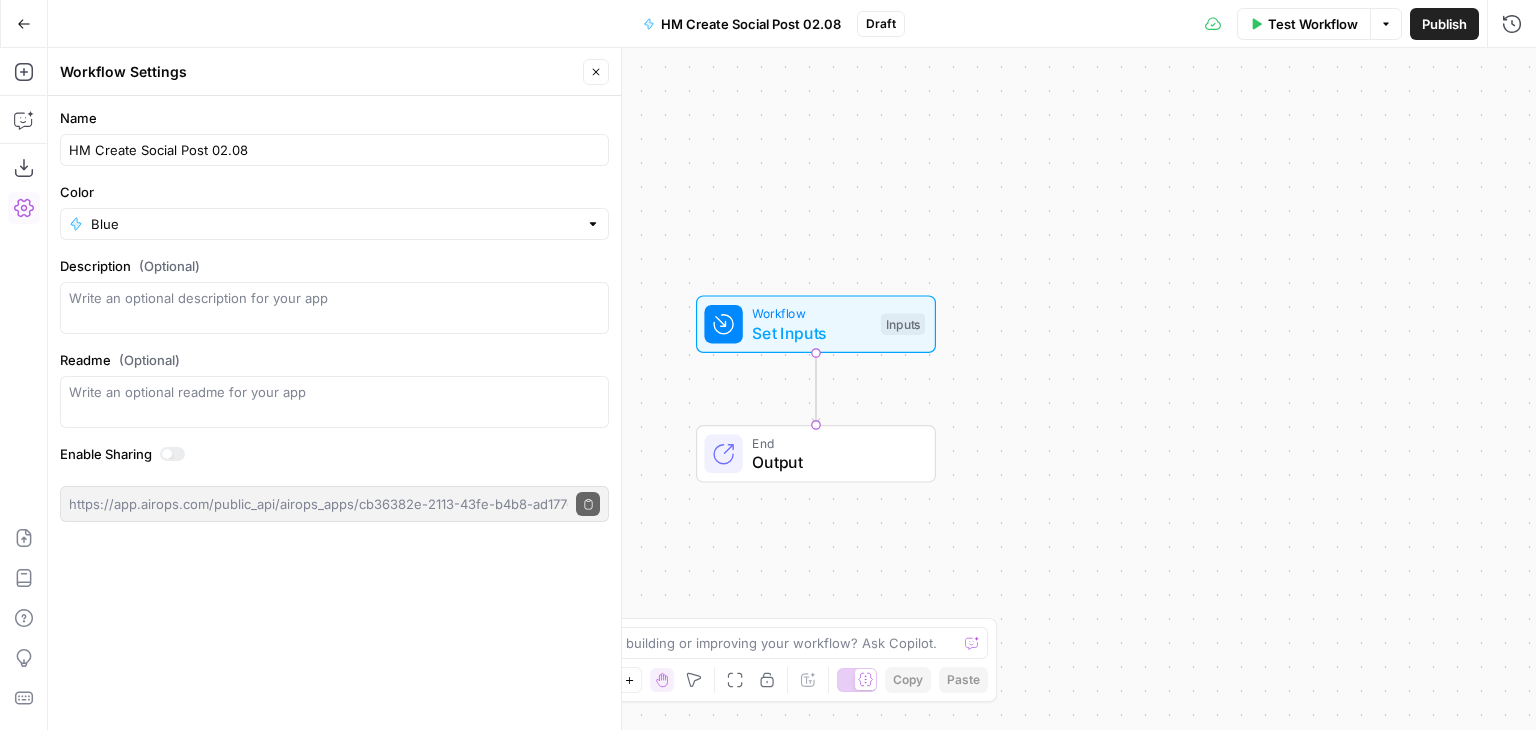 click on "Workflow Set Inputs Inputs End Output" at bounding box center (792, 389) 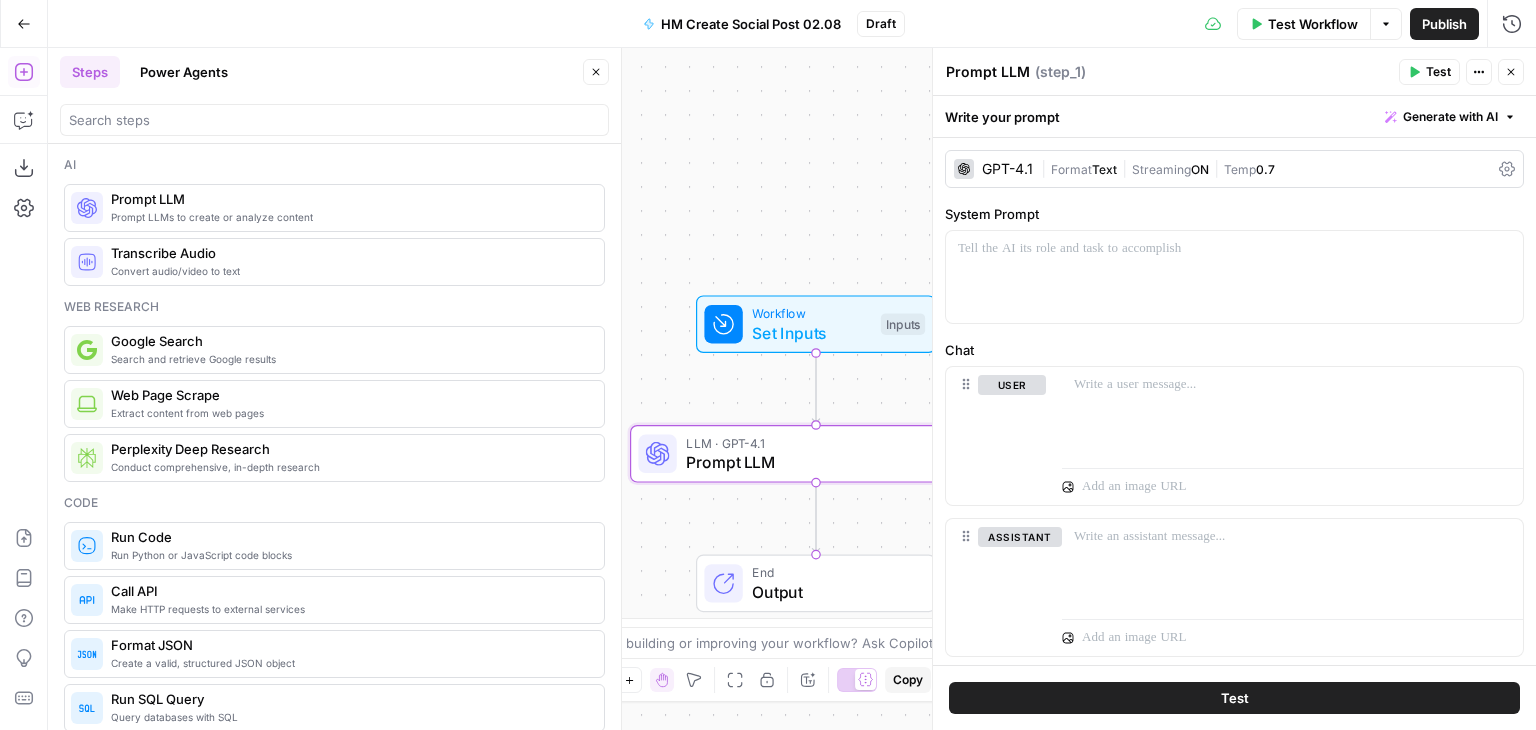 click 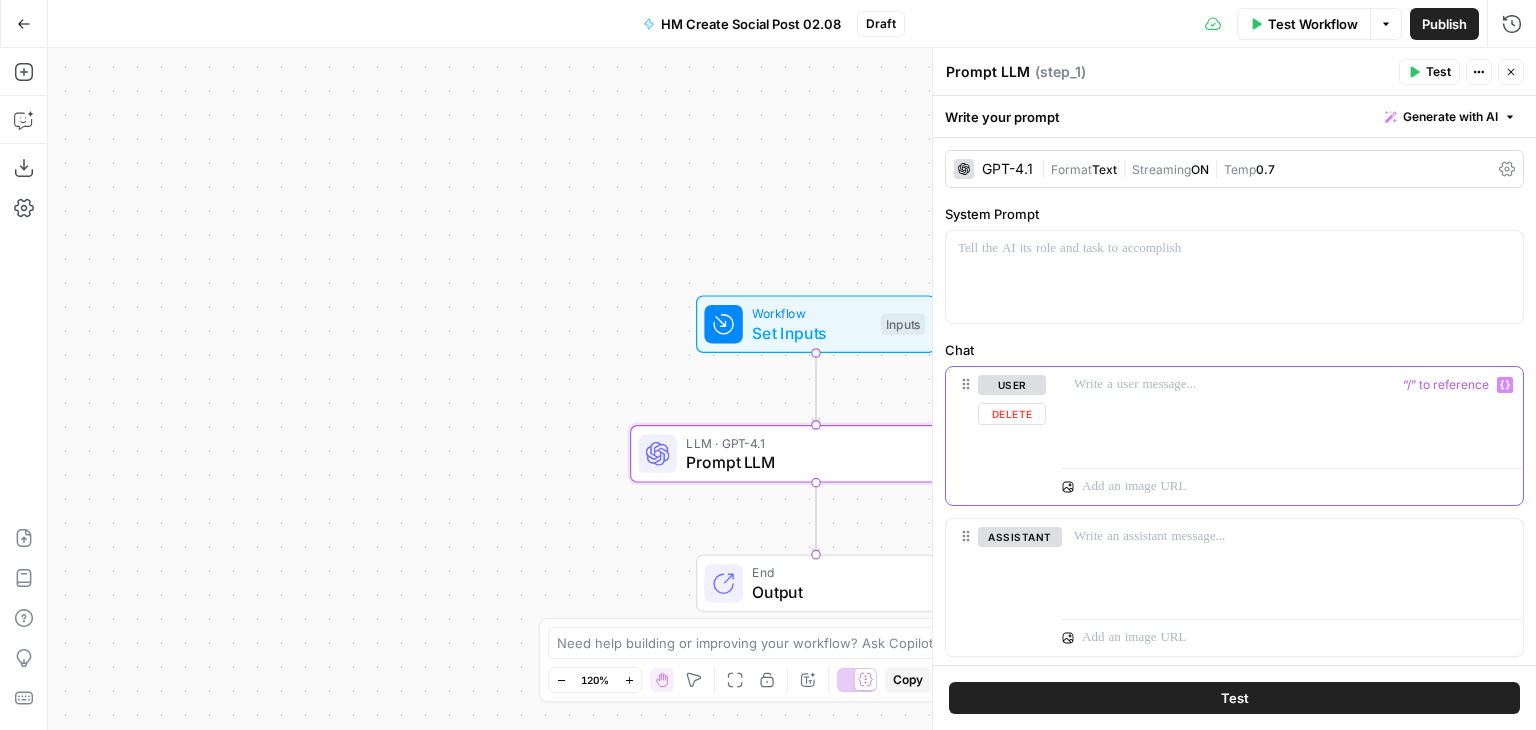 click at bounding box center [1292, 385] 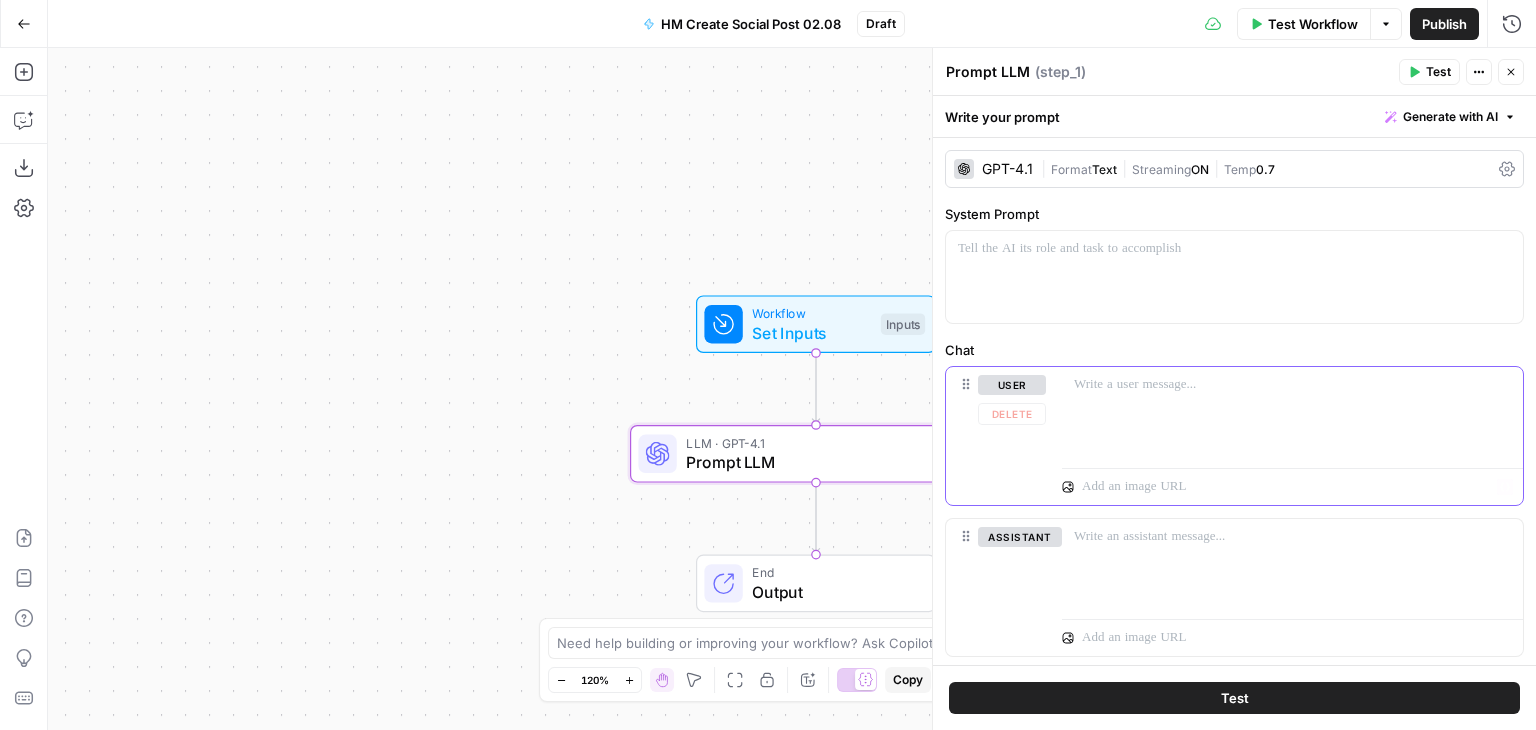 click at bounding box center (1292, 413) 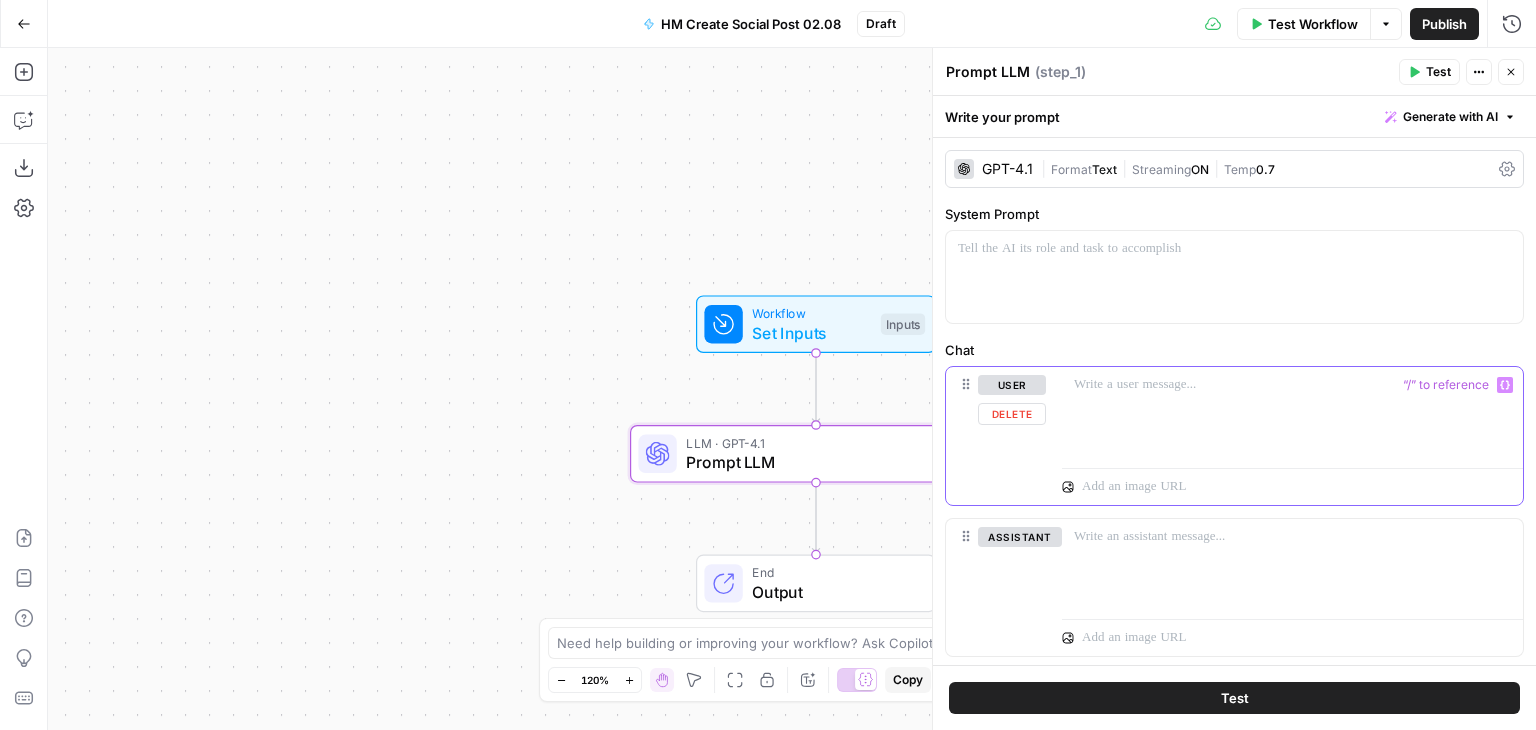 type 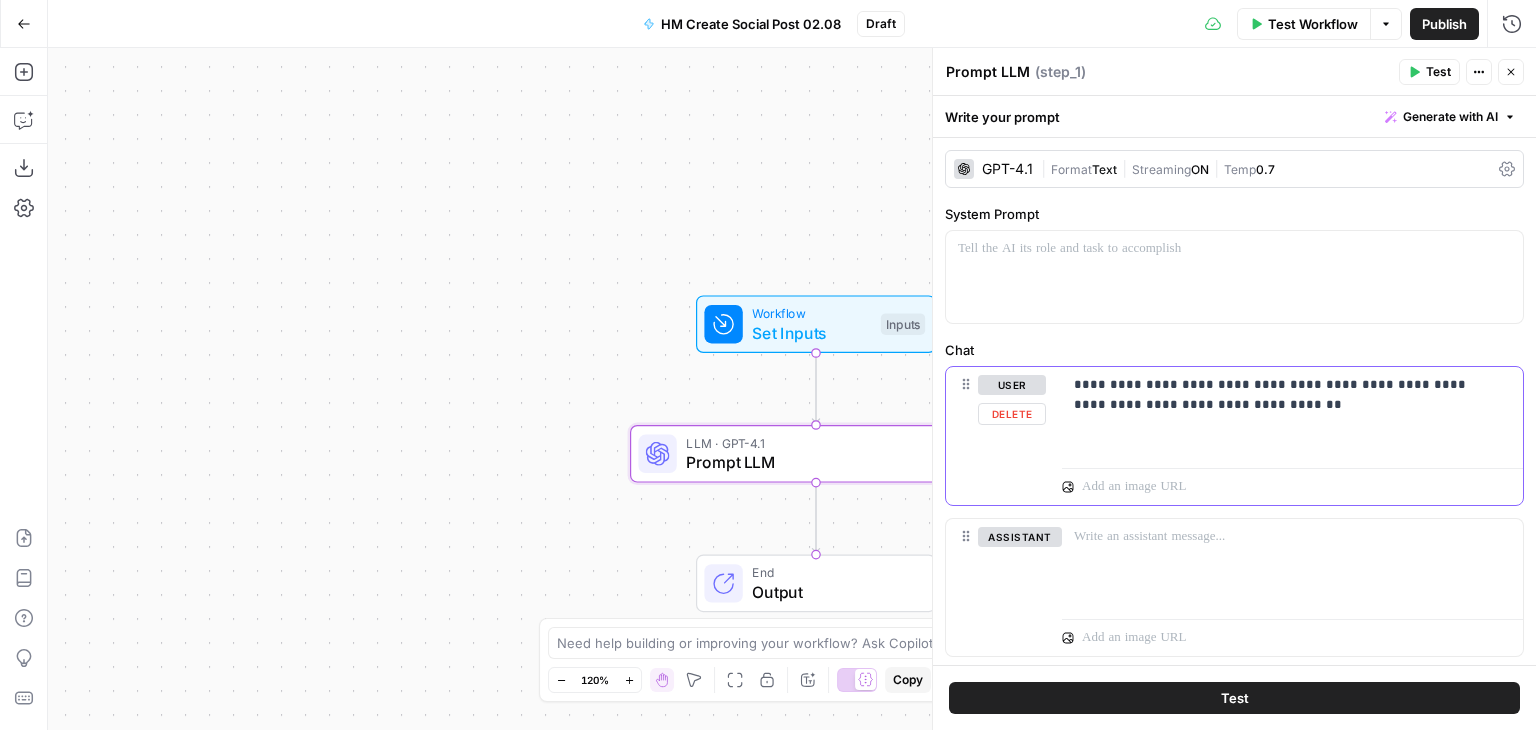 click on "**********" at bounding box center [1285, 395] 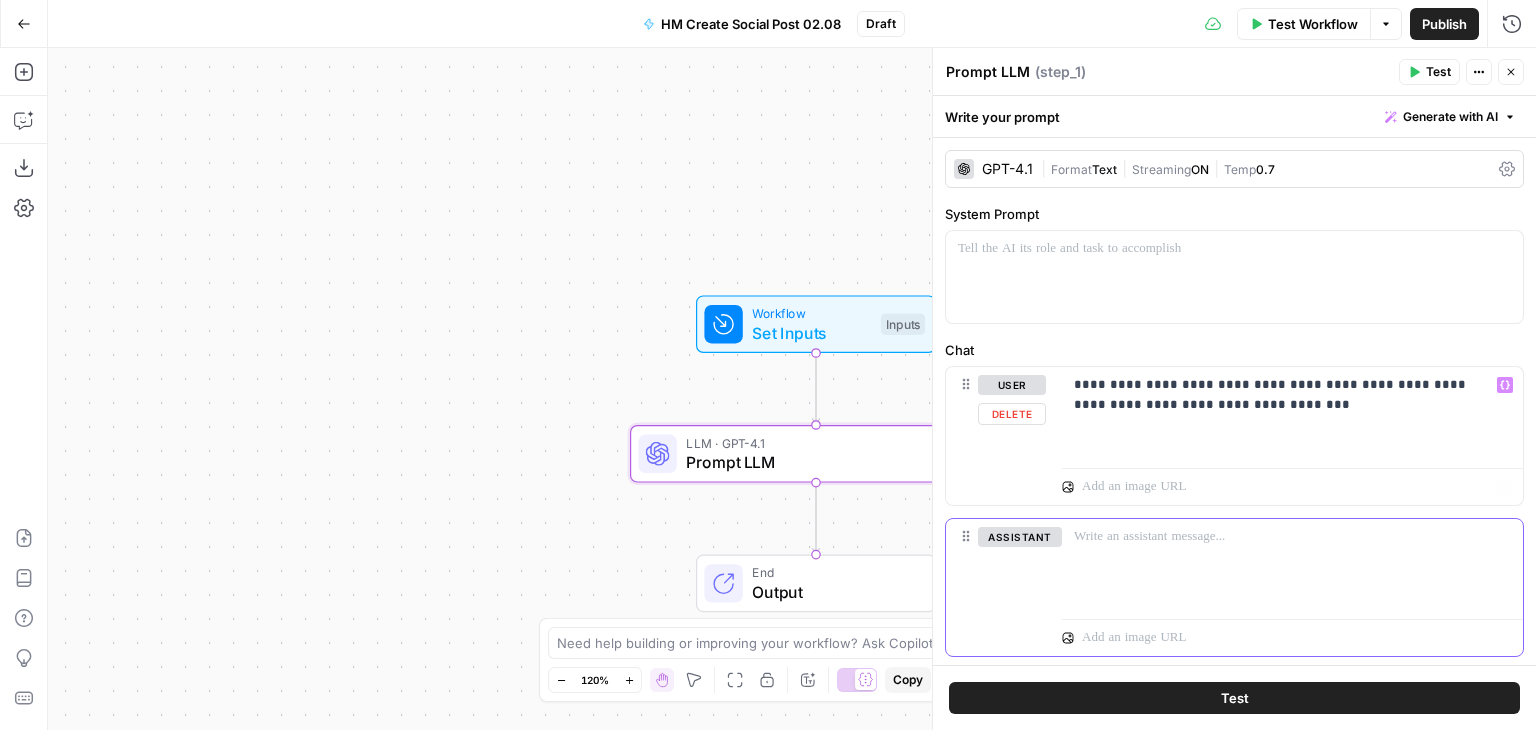 click at bounding box center (1292, 565) 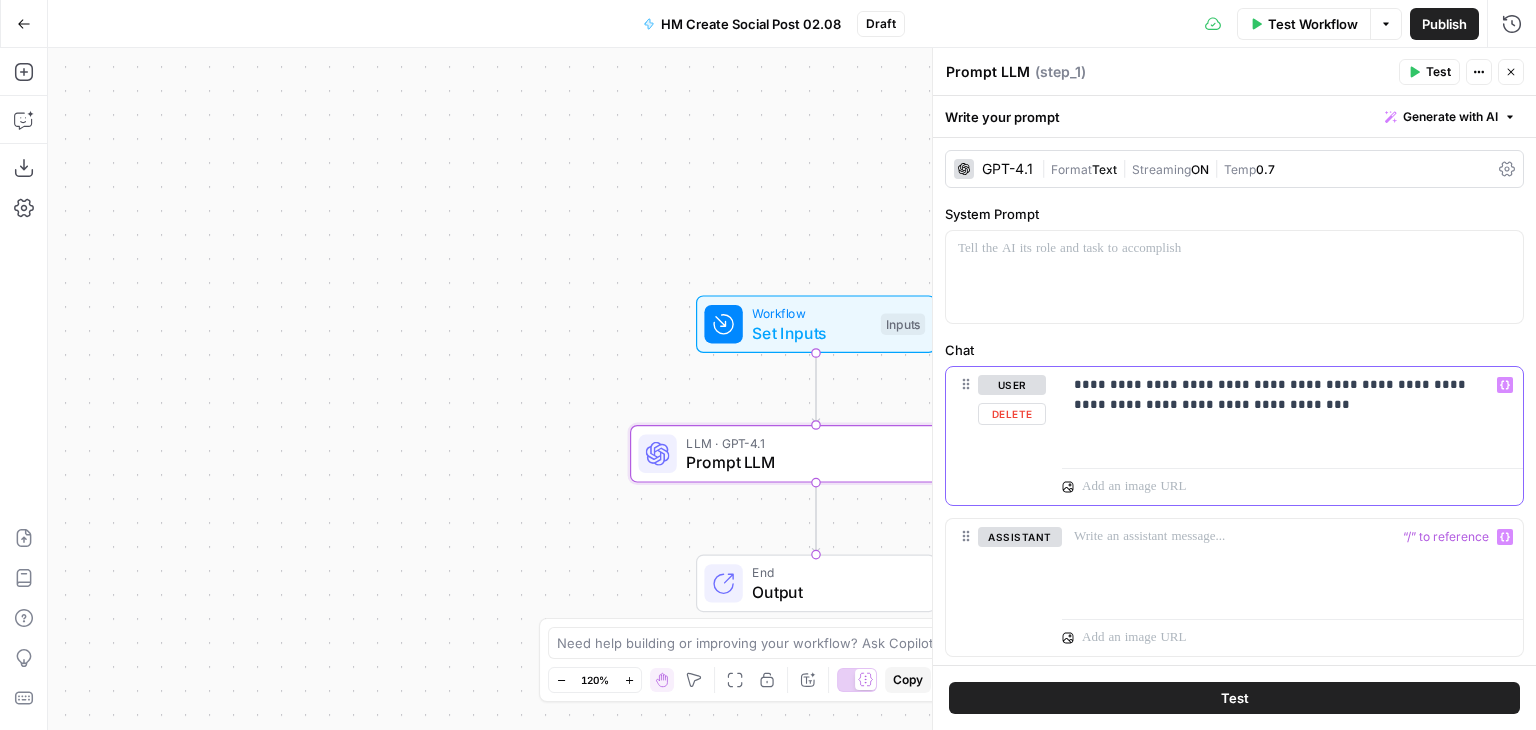 click on "**********" at bounding box center [1285, 395] 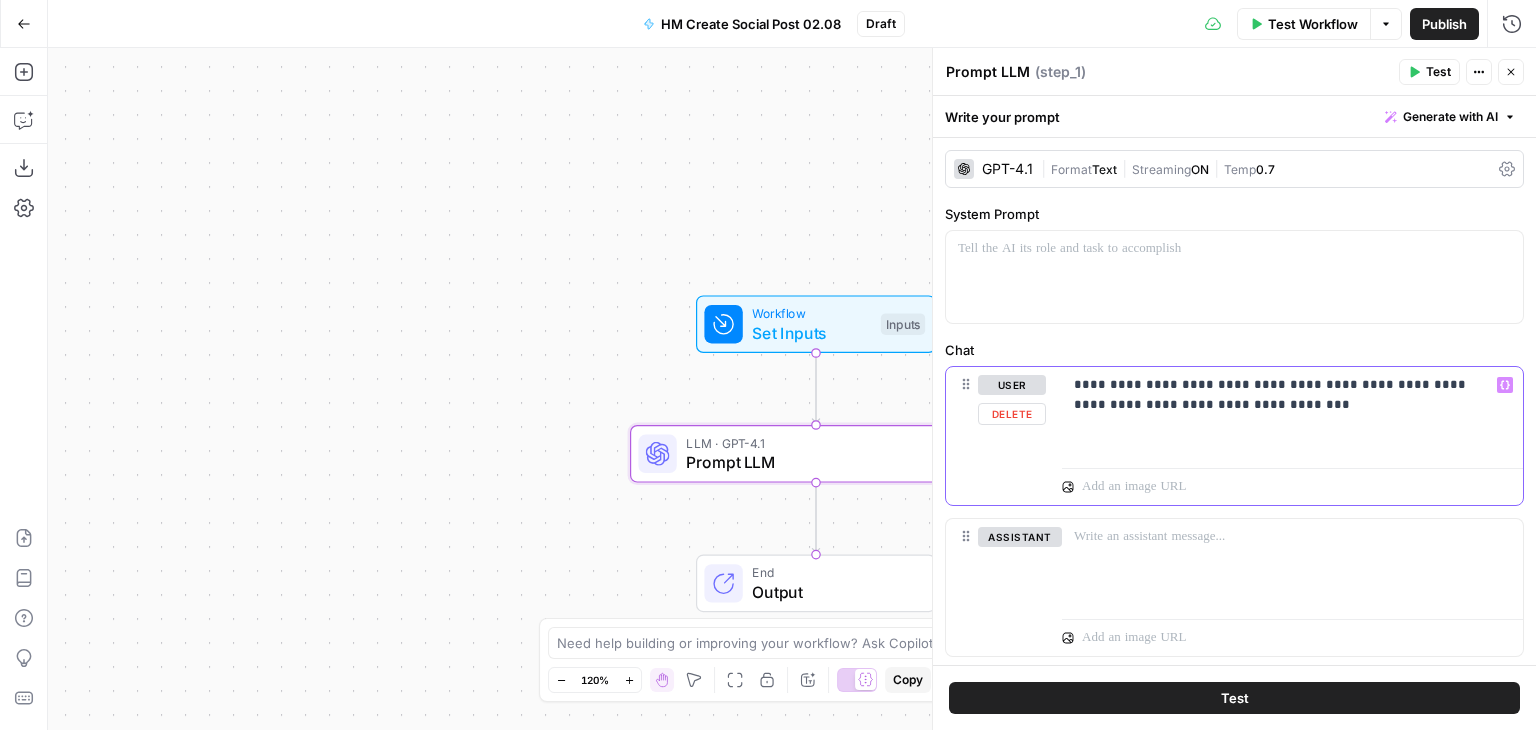 click on "**********" at bounding box center (1285, 395) 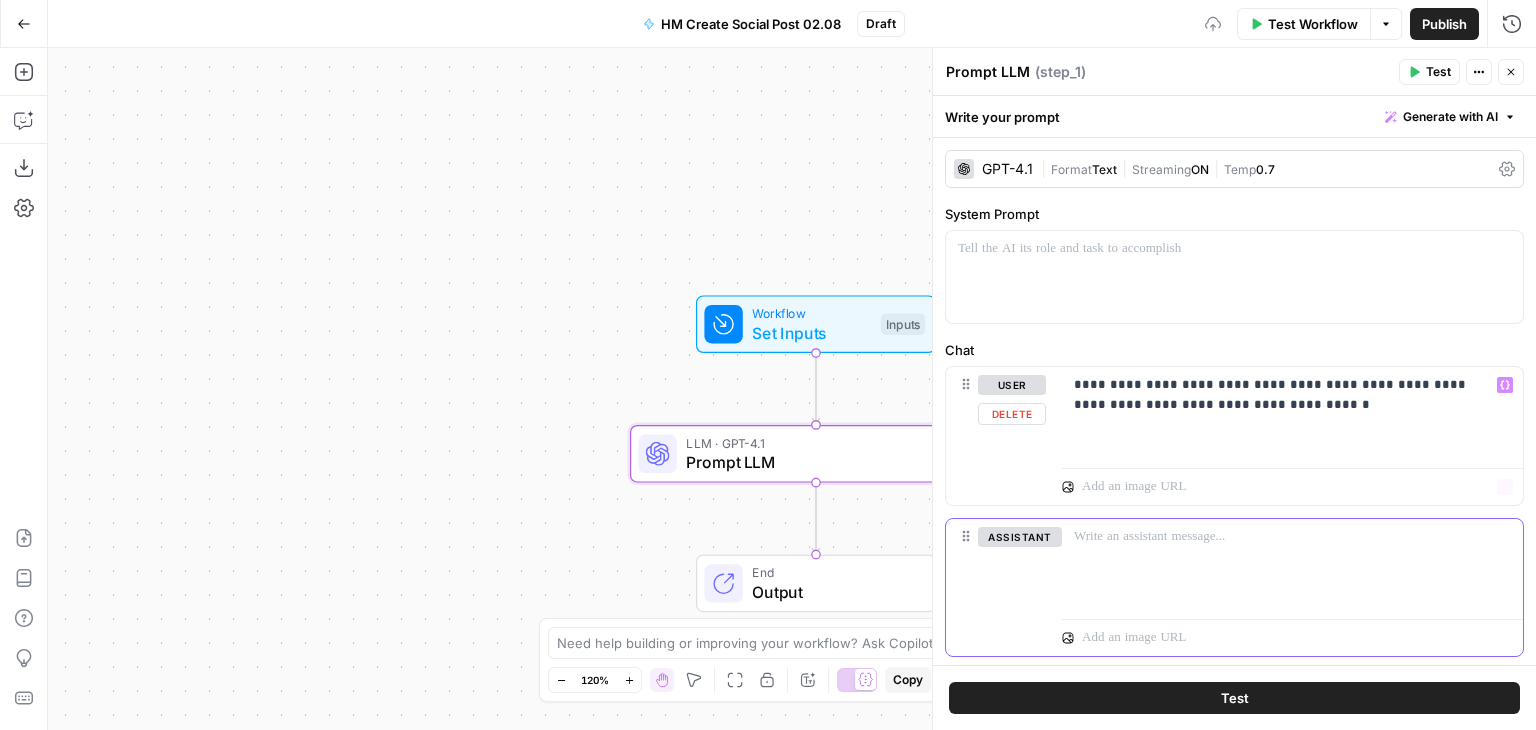 click at bounding box center (1292, 565) 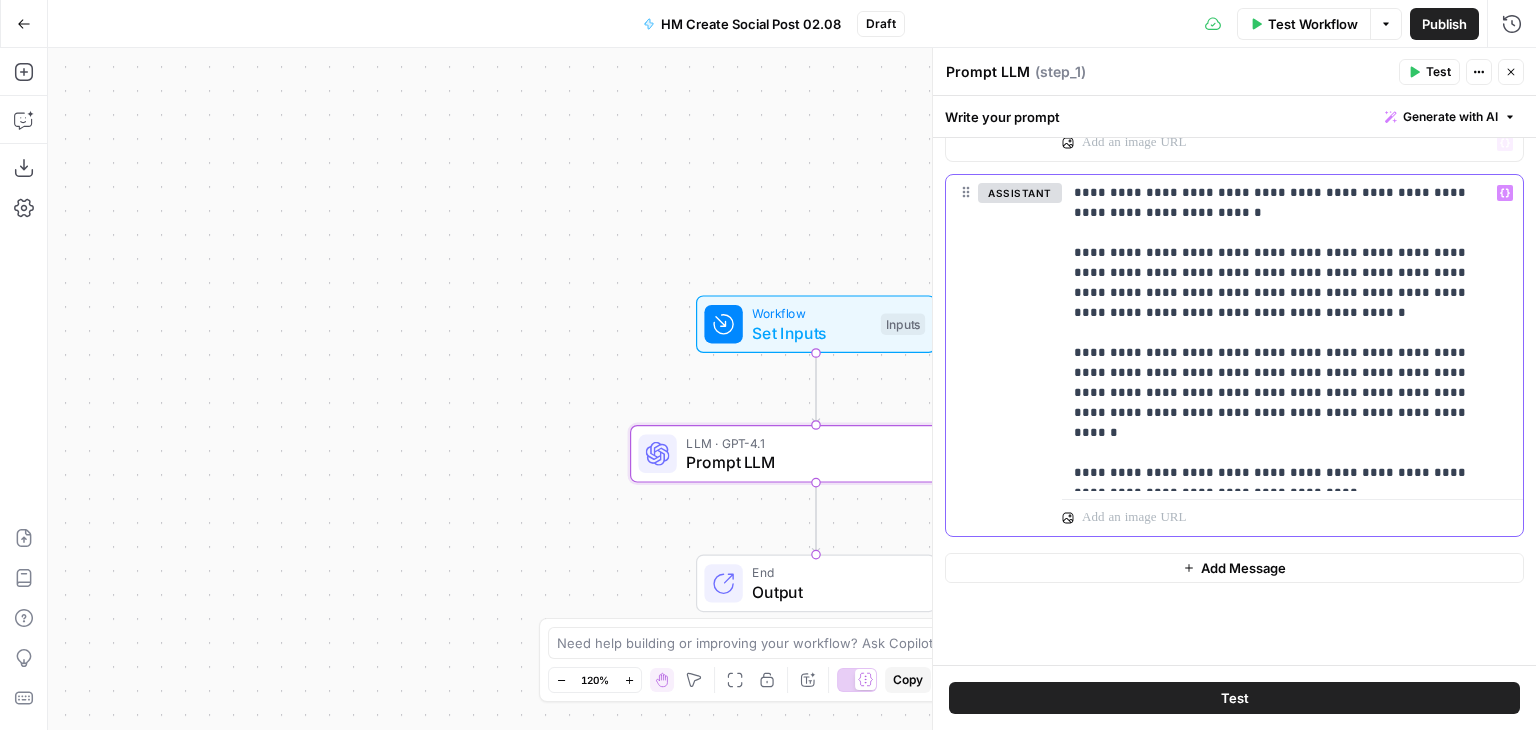 scroll, scrollTop: 352, scrollLeft: 0, axis: vertical 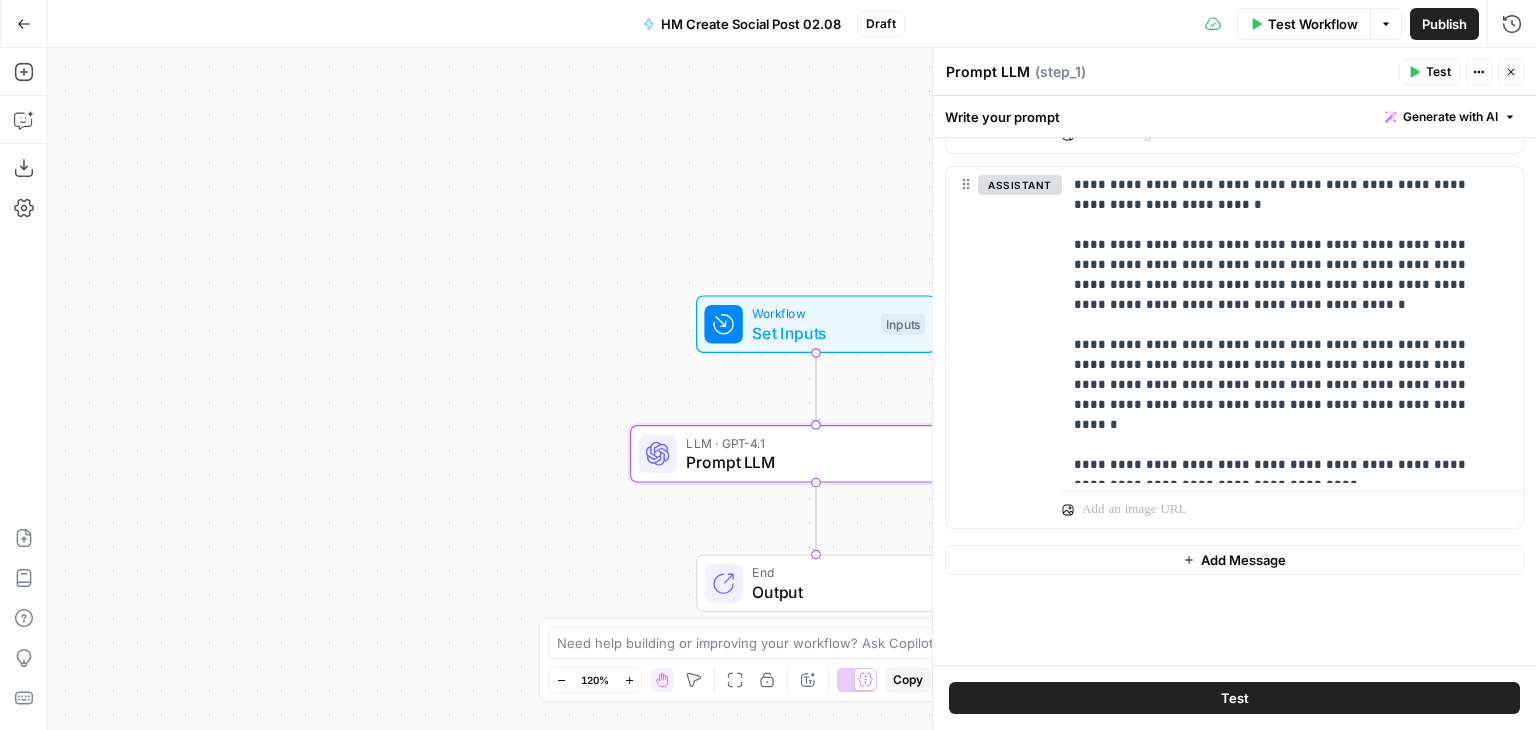click on "Add Message" at bounding box center (1243, 560) 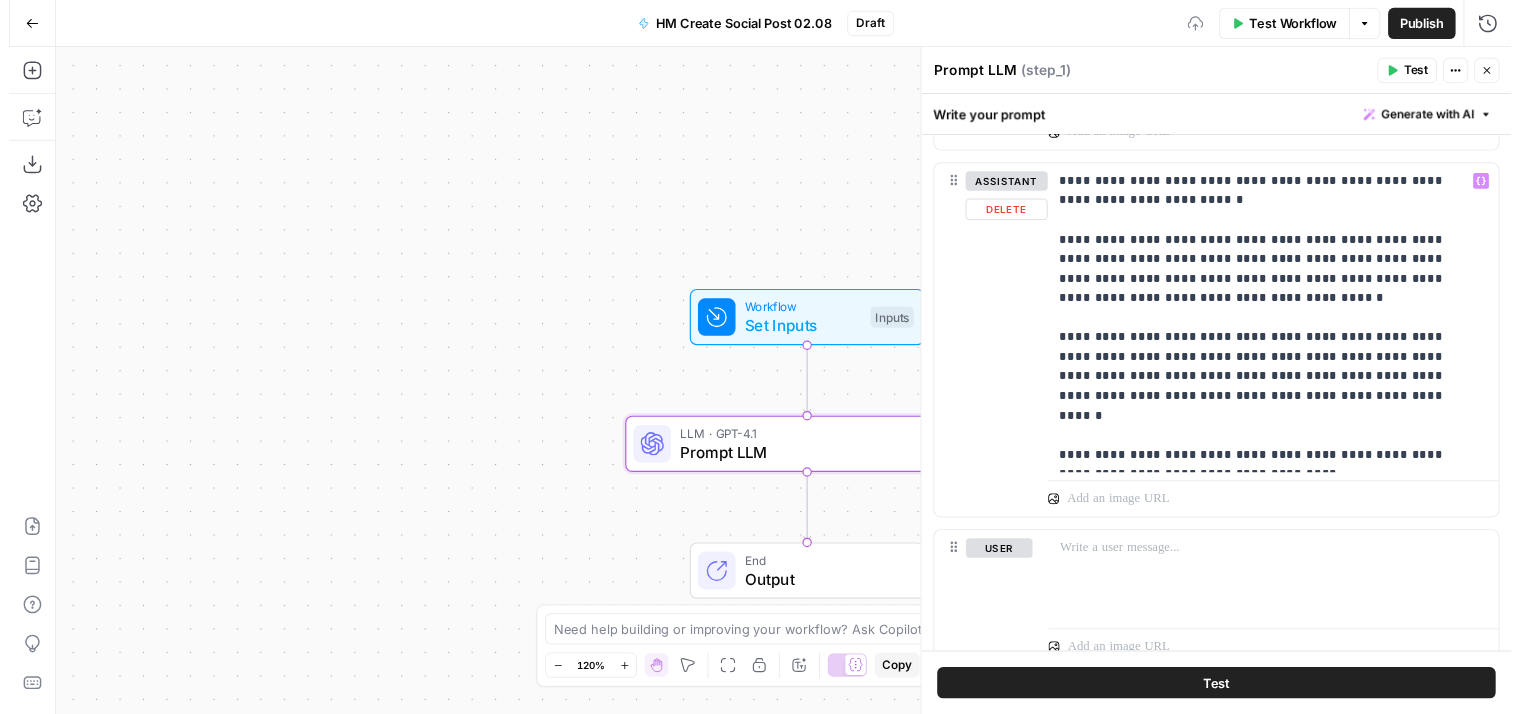 scroll, scrollTop: 534, scrollLeft: 0, axis: vertical 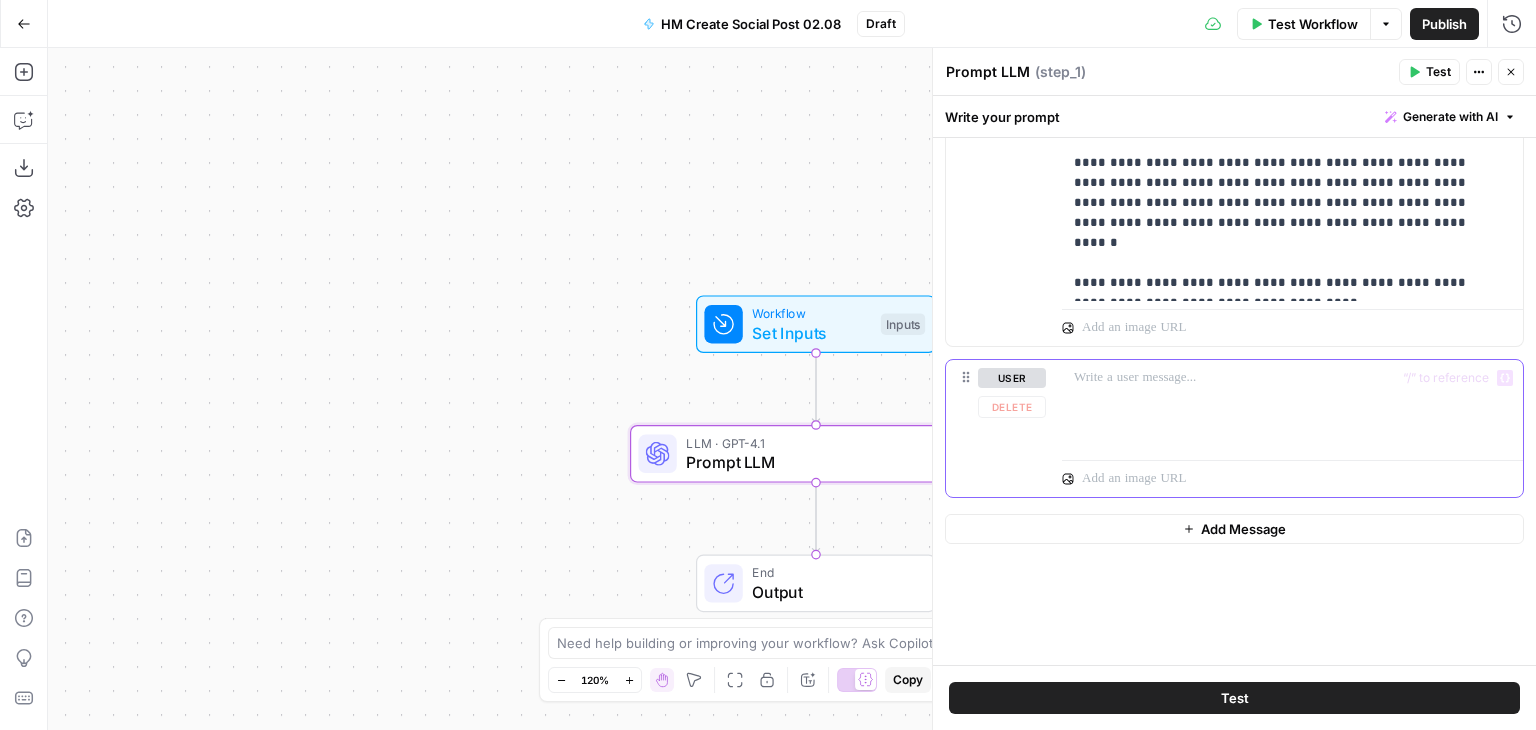 click at bounding box center [1292, 406] 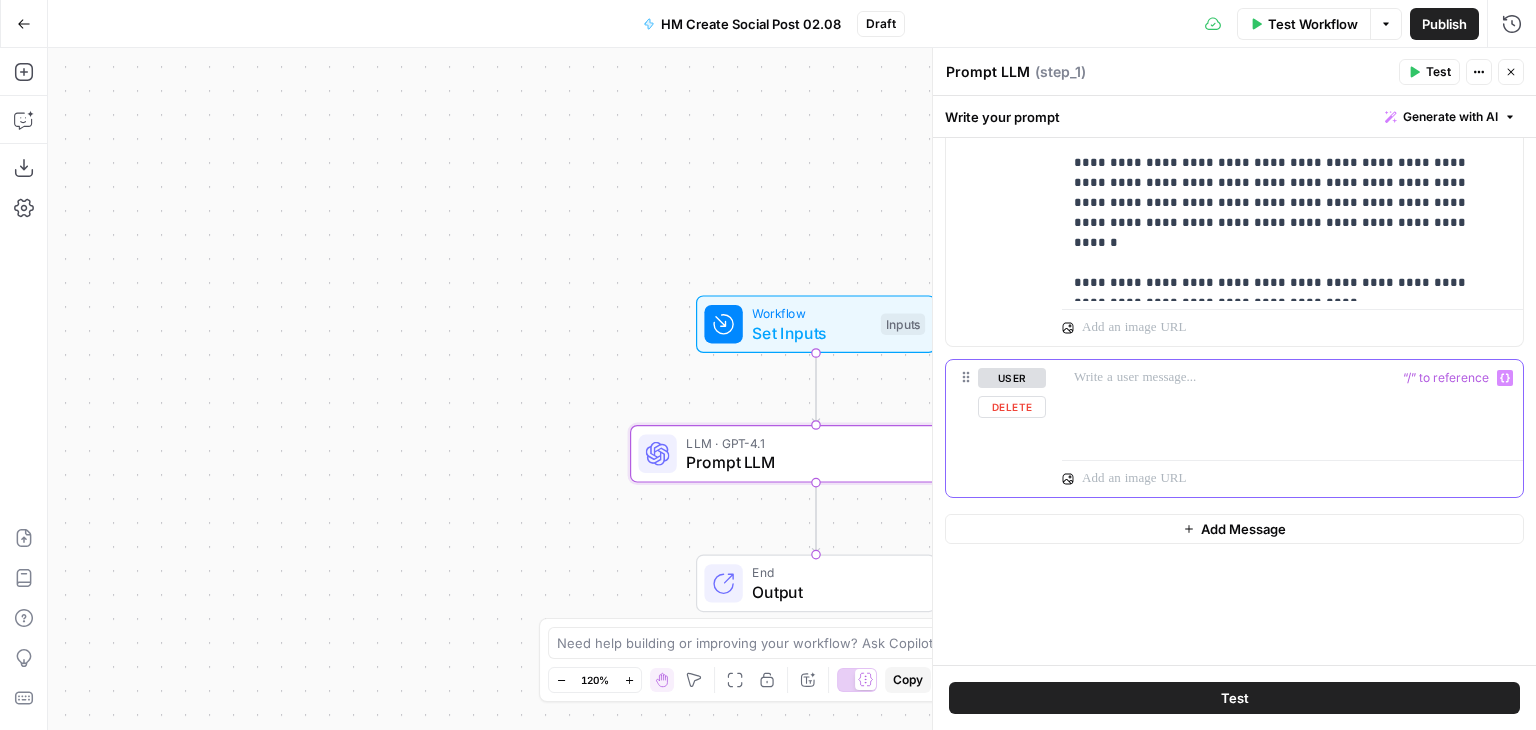type 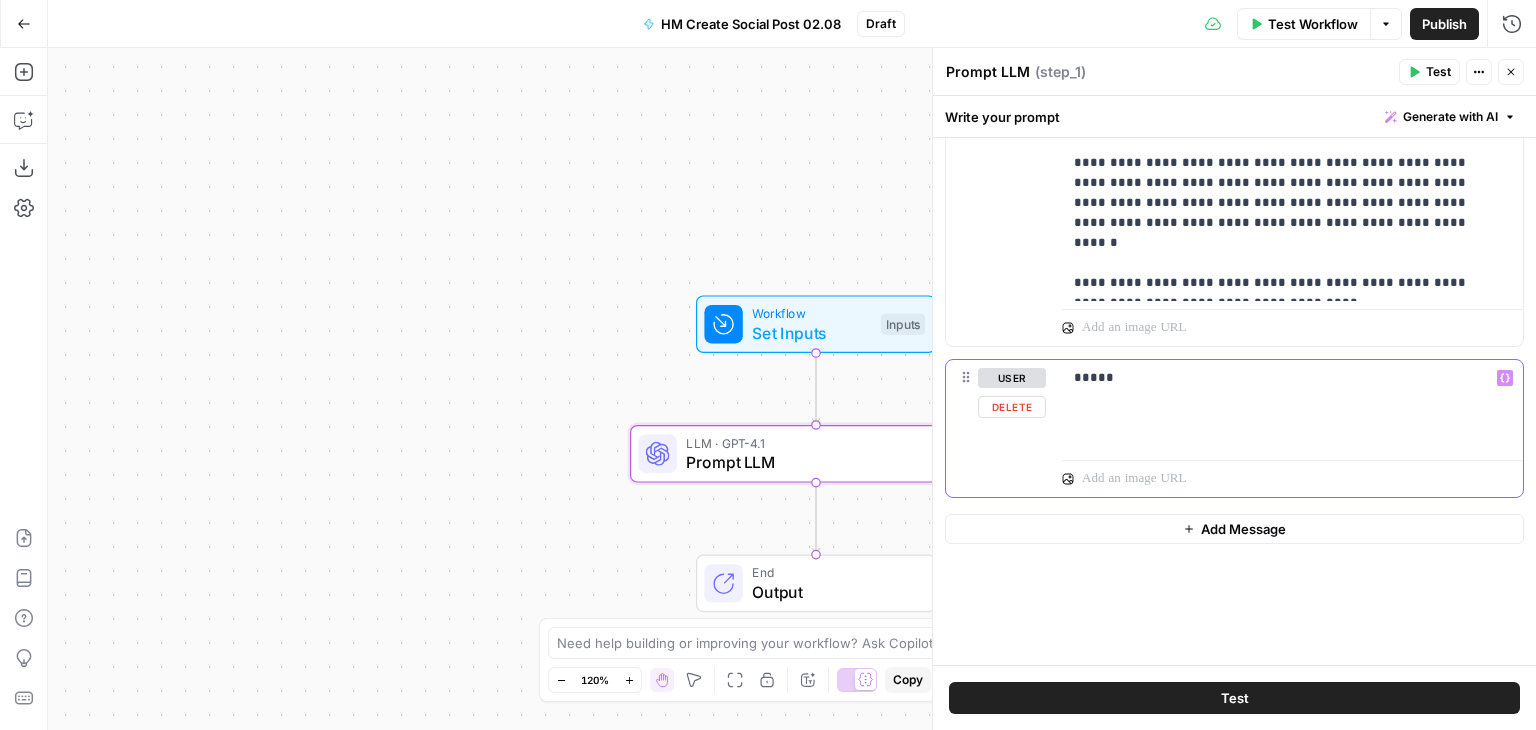 click on "*****" at bounding box center [1285, 378] 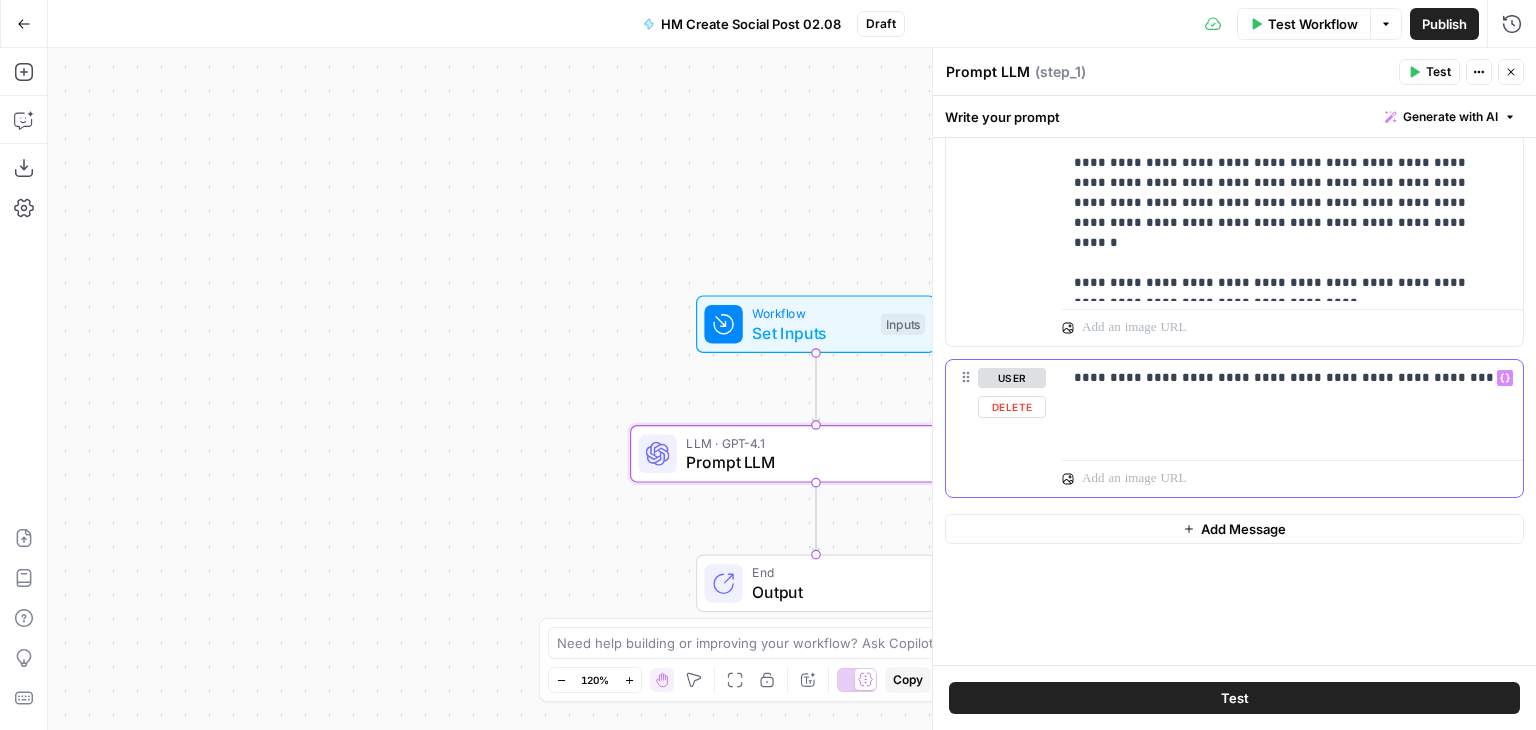 click on "**********" at bounding box center [1285, 378] 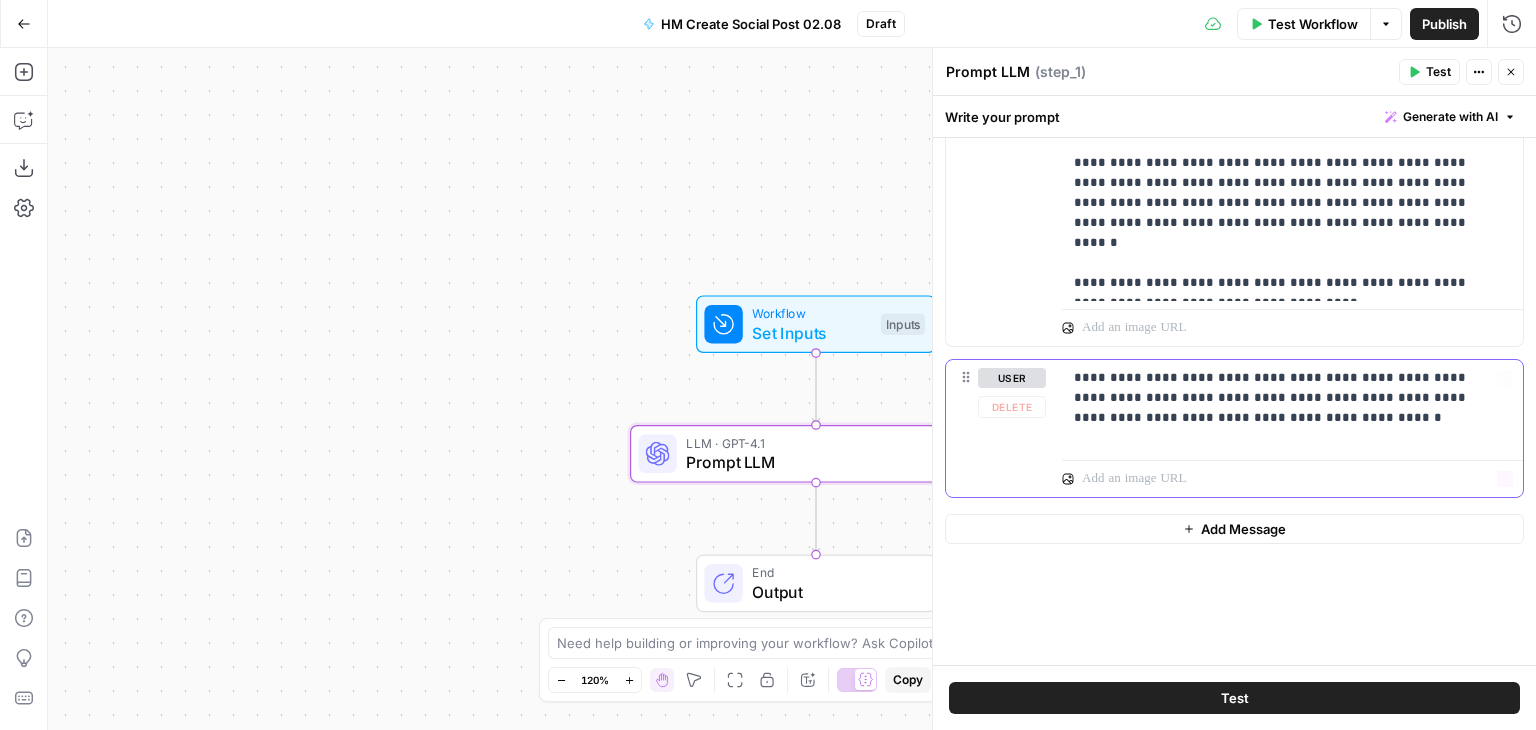 click on "**********" at bounding box center (1285, 398) 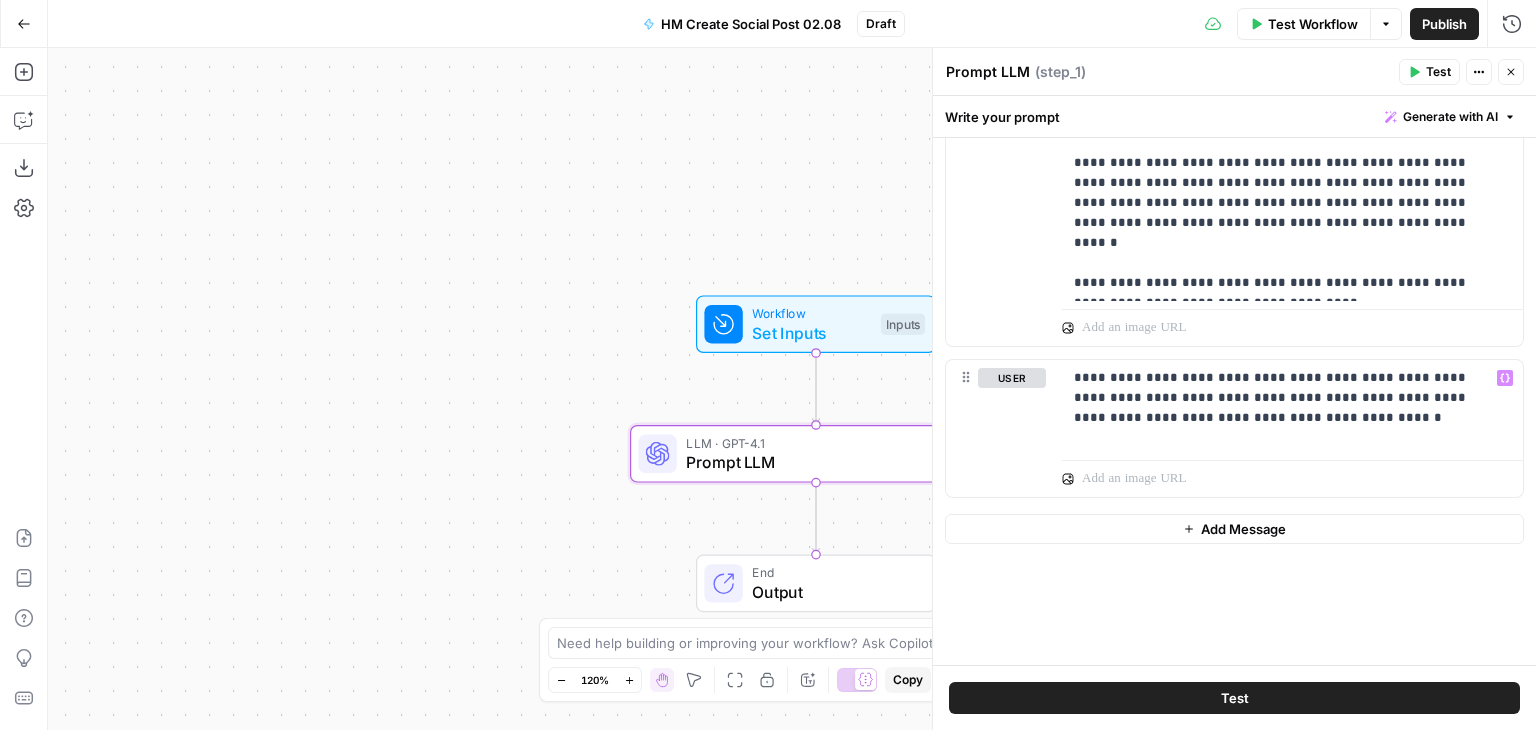 click on "Test" at bounding box center (1235, 698) 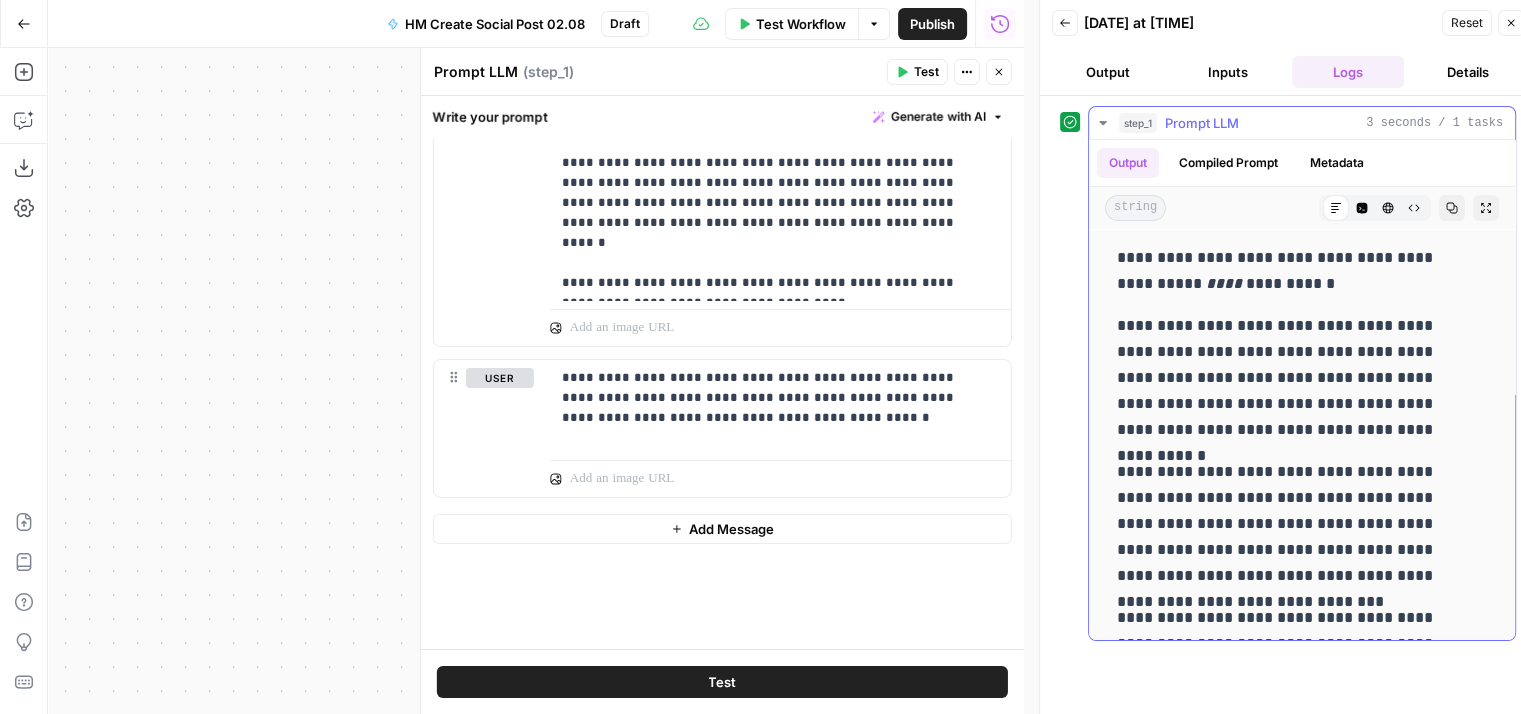 scroll, scrollTop: 32, scrollLeft: 0, axis: vertical 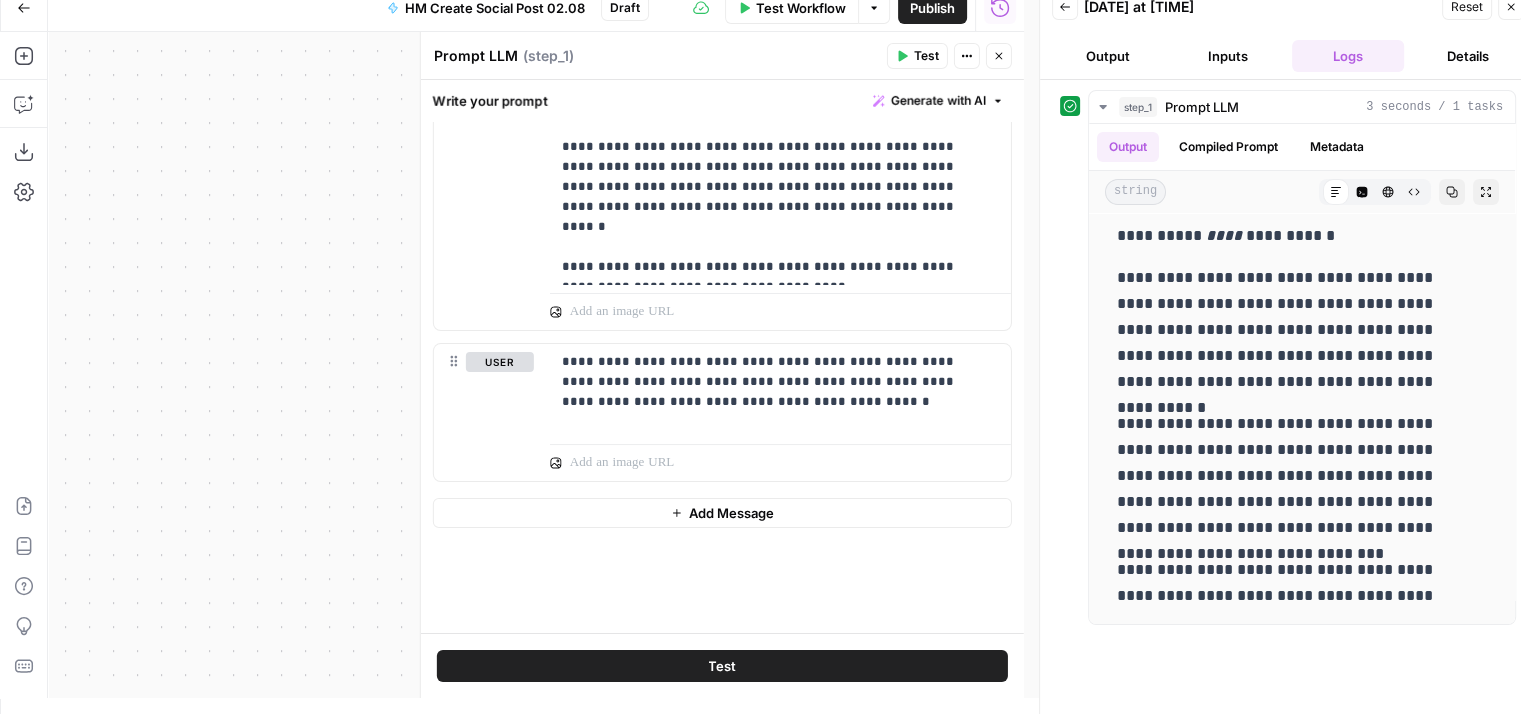 click on "**********" at bounding box center (536, 365) 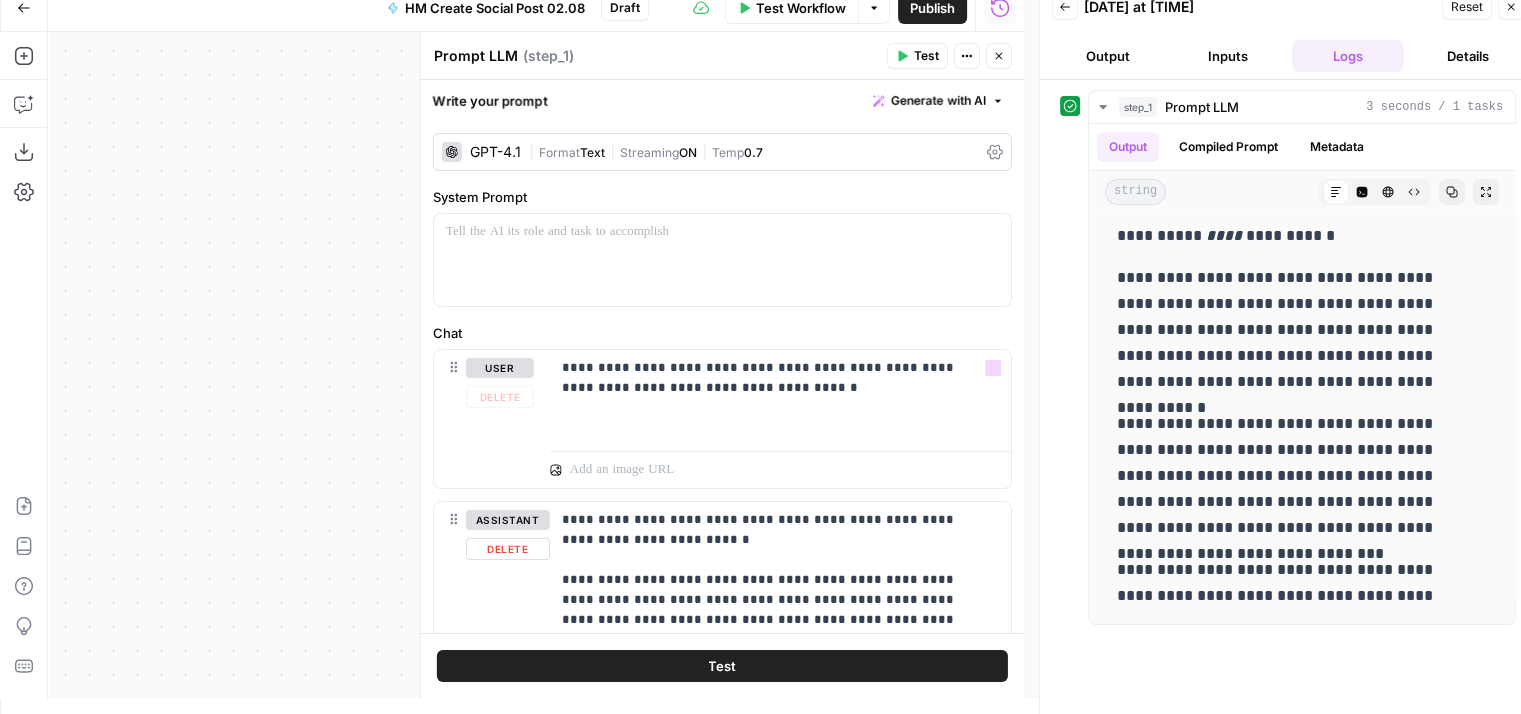 scroll, scrollTop: 0, scrollLeft: 0, axis: both 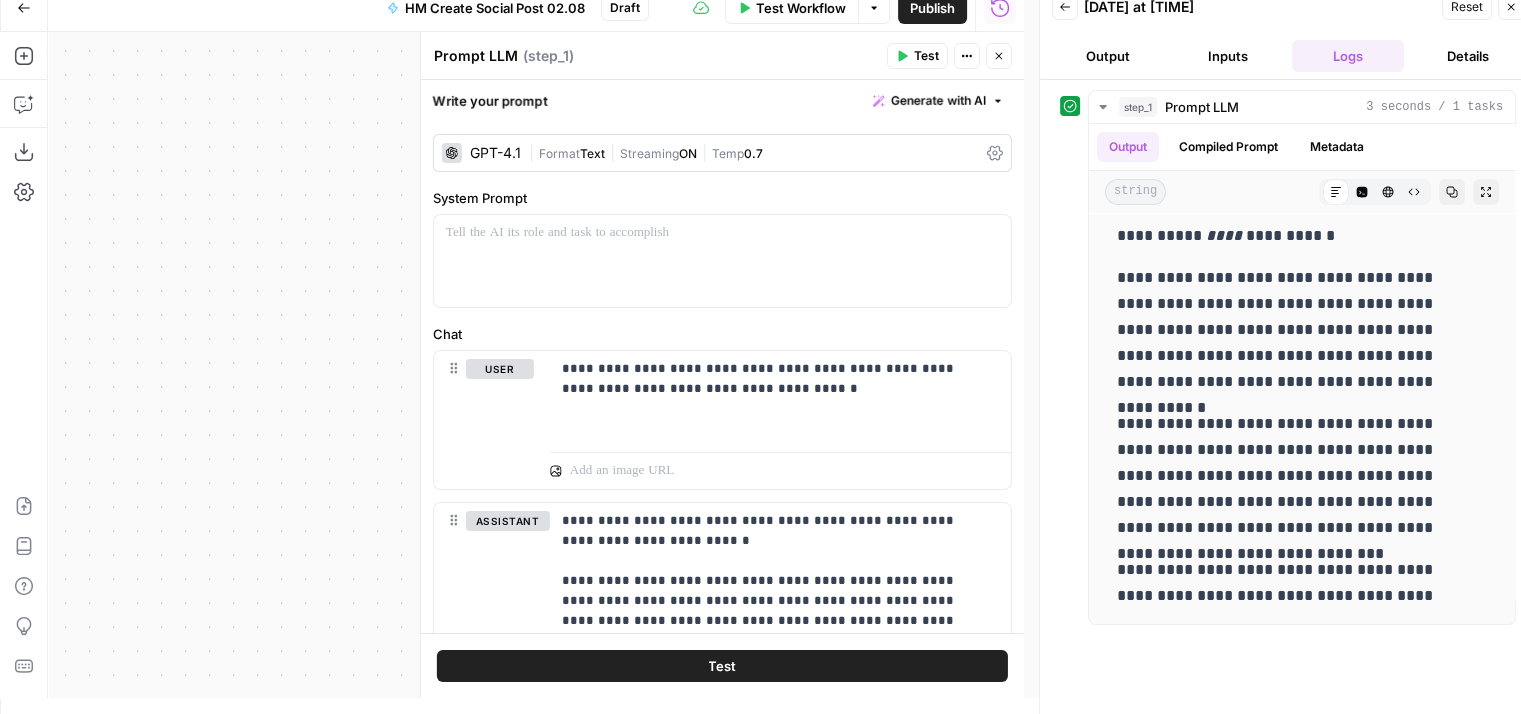 click 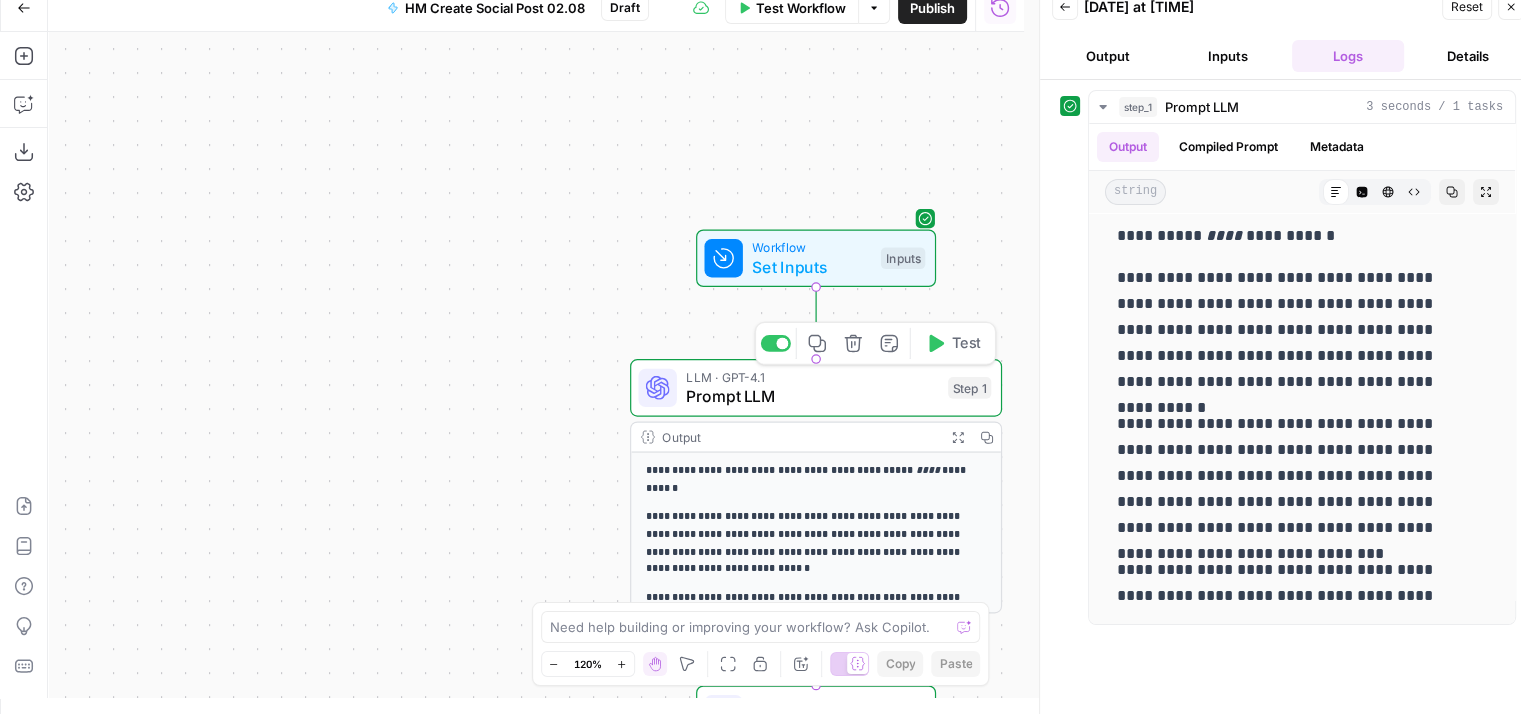 click 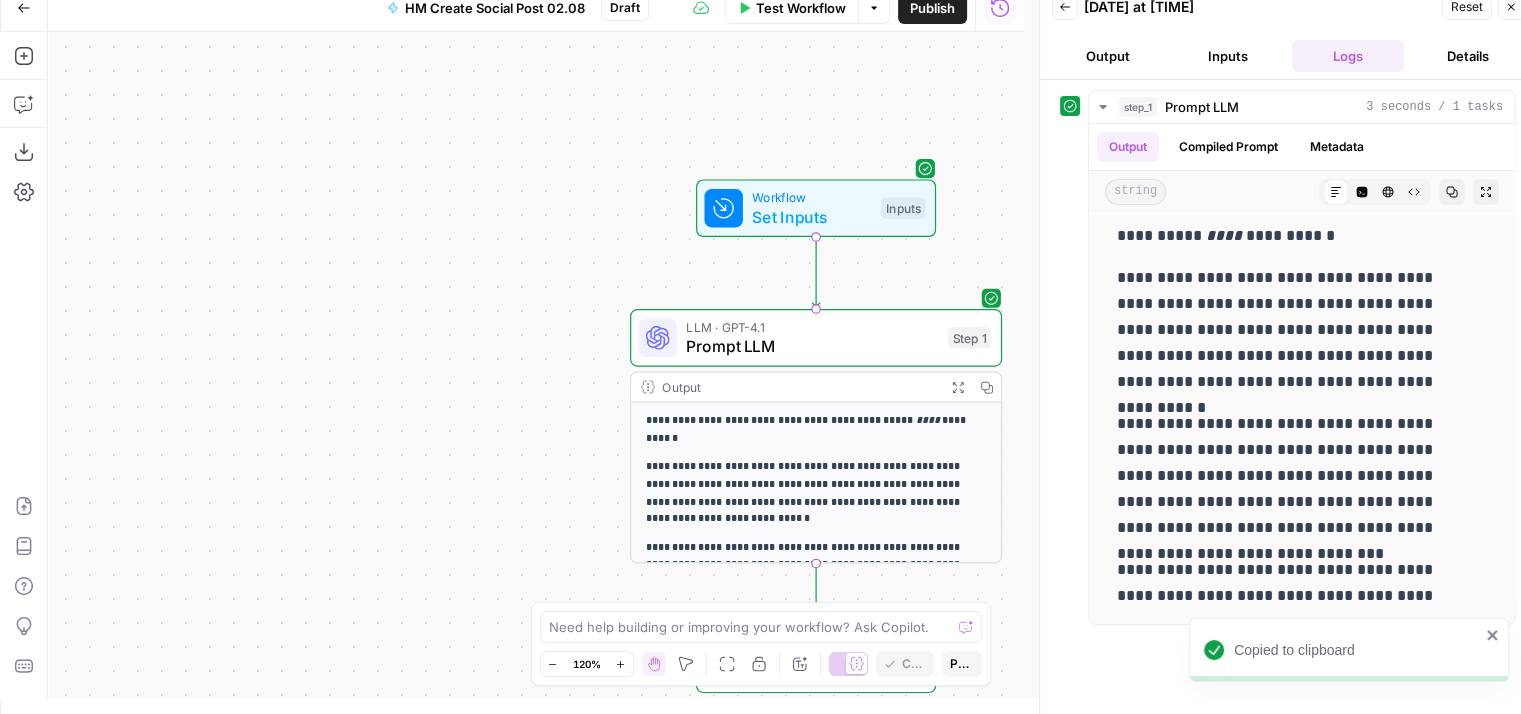 scroll, scrollTop: 84, scrollLeft: 0, axis: vertical 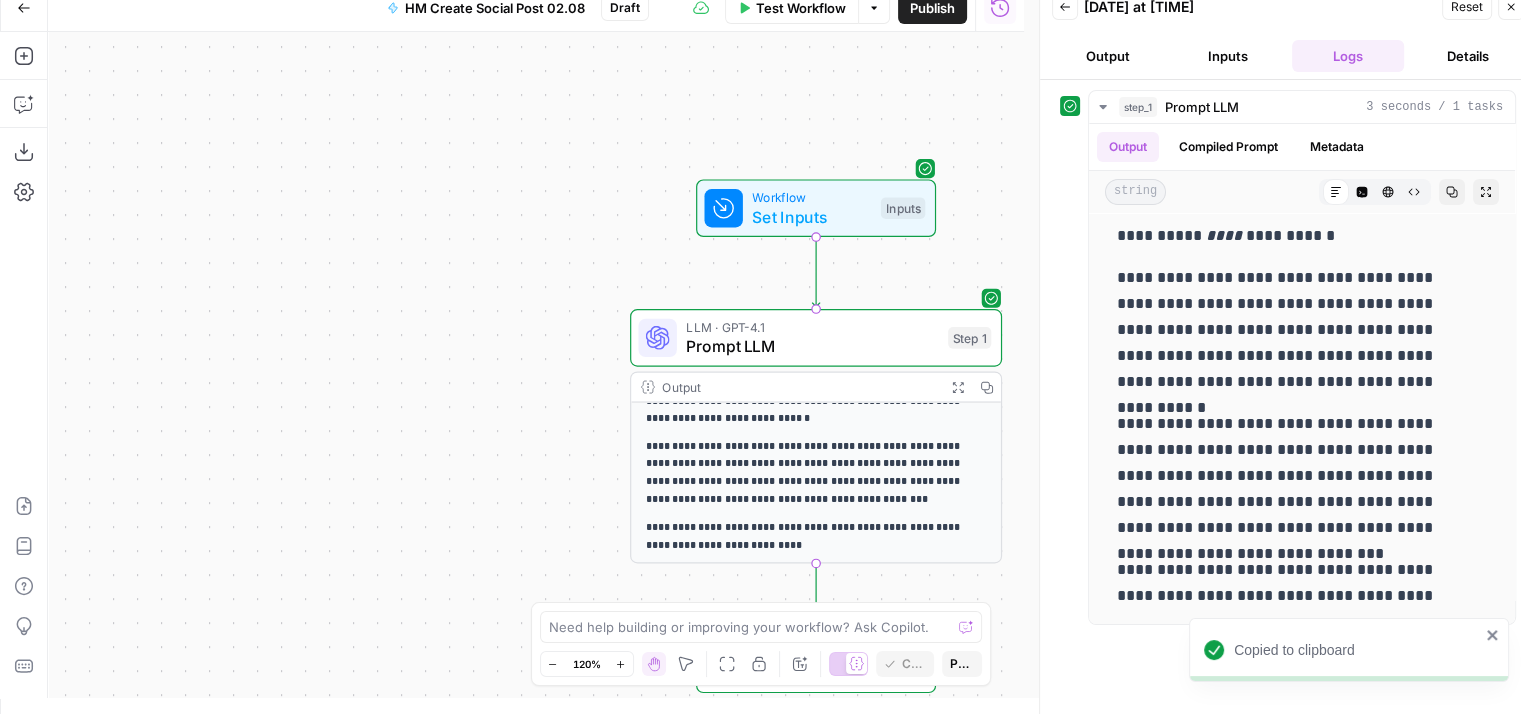 drag, startPoint x: 1516, startPoint y: 5, endPoint x: 1374, endPoint y: 163, distance: 212.43352 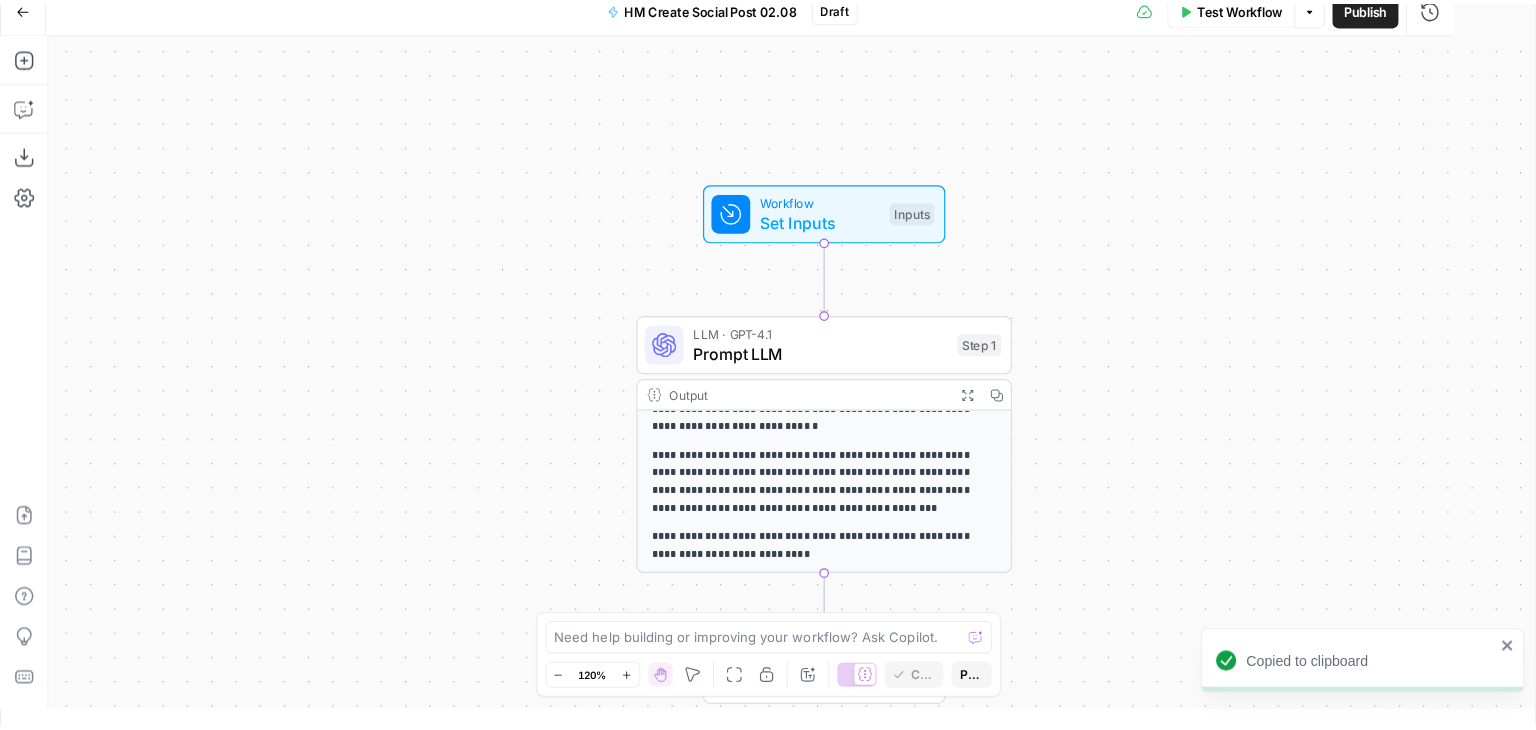 scroll, scrollTop: 0, scrollLeft: 0, axis: both 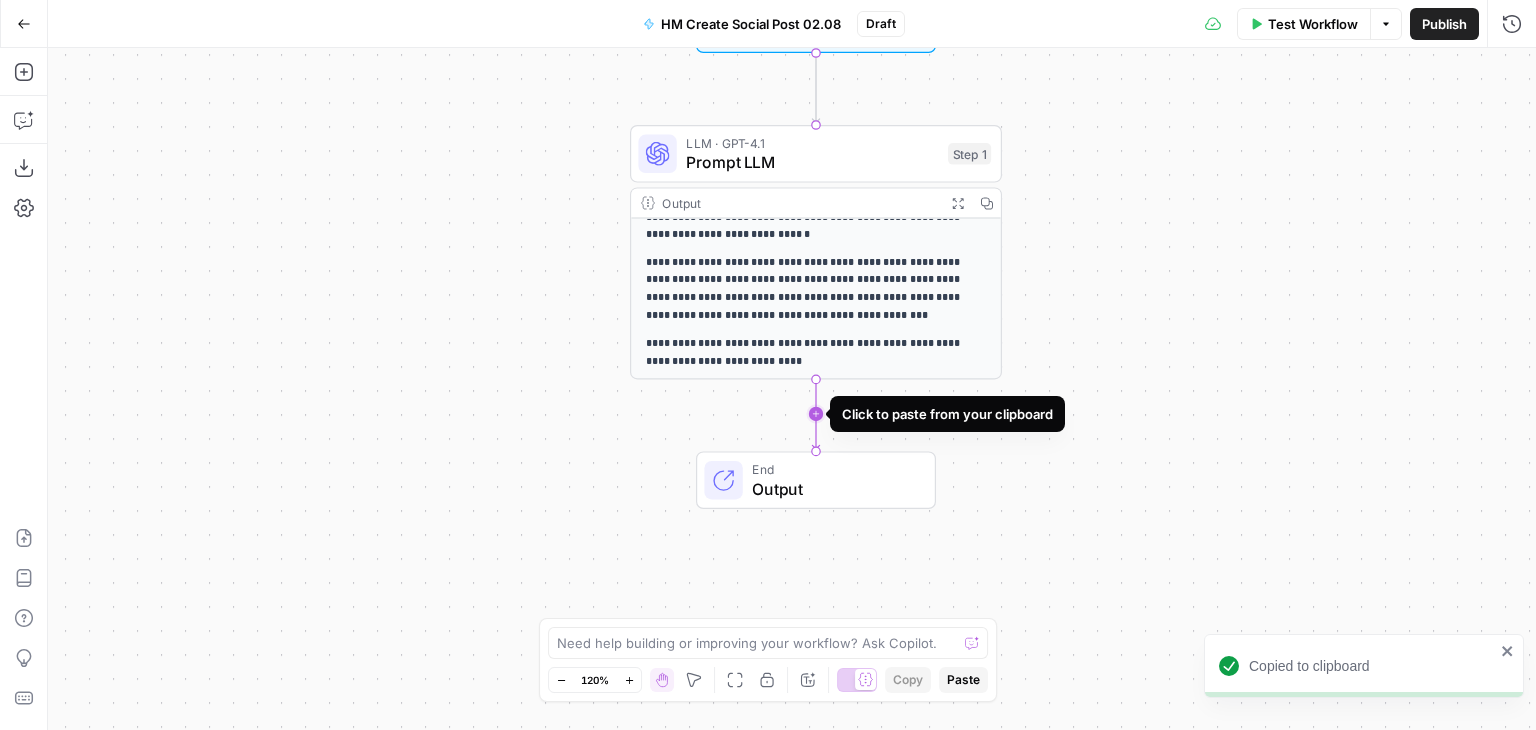 click 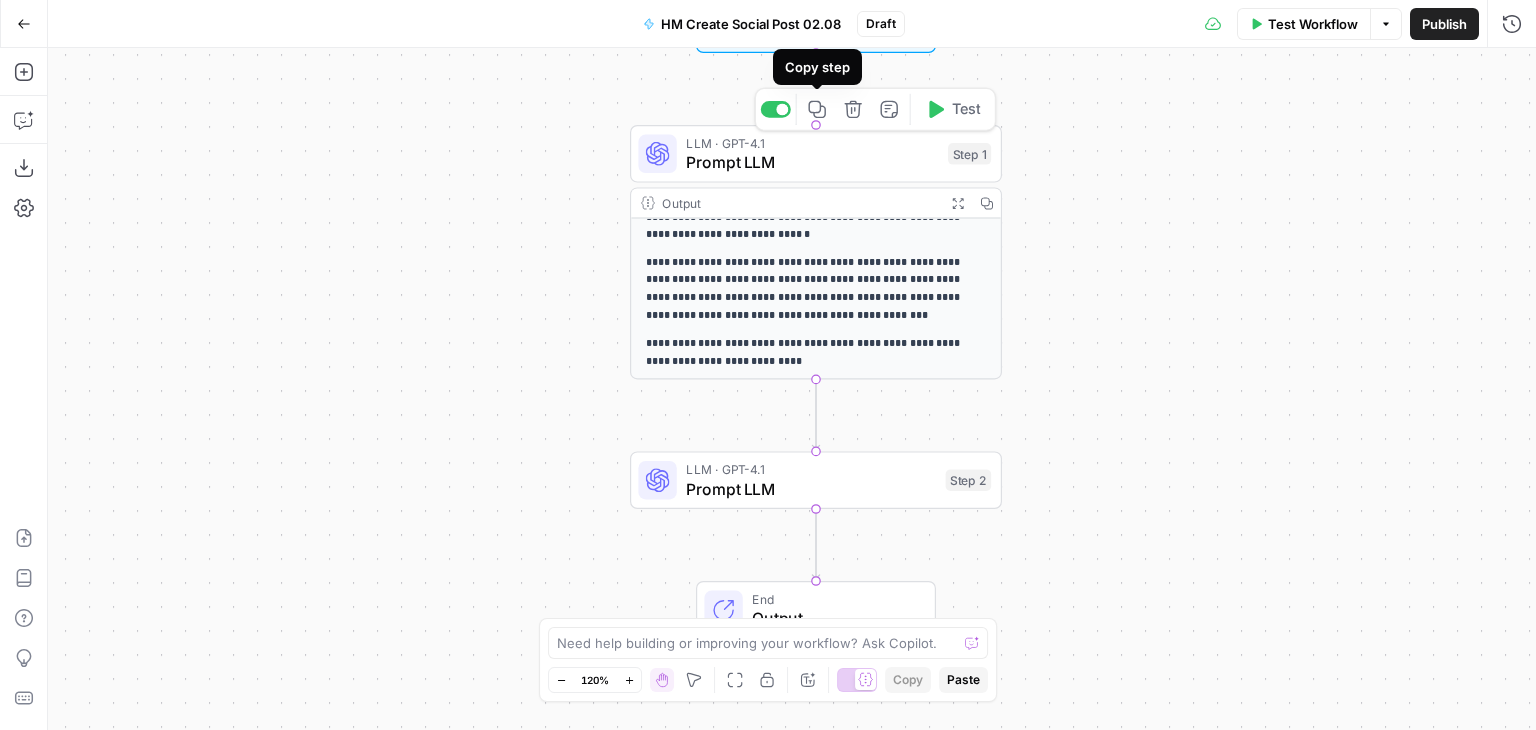 click 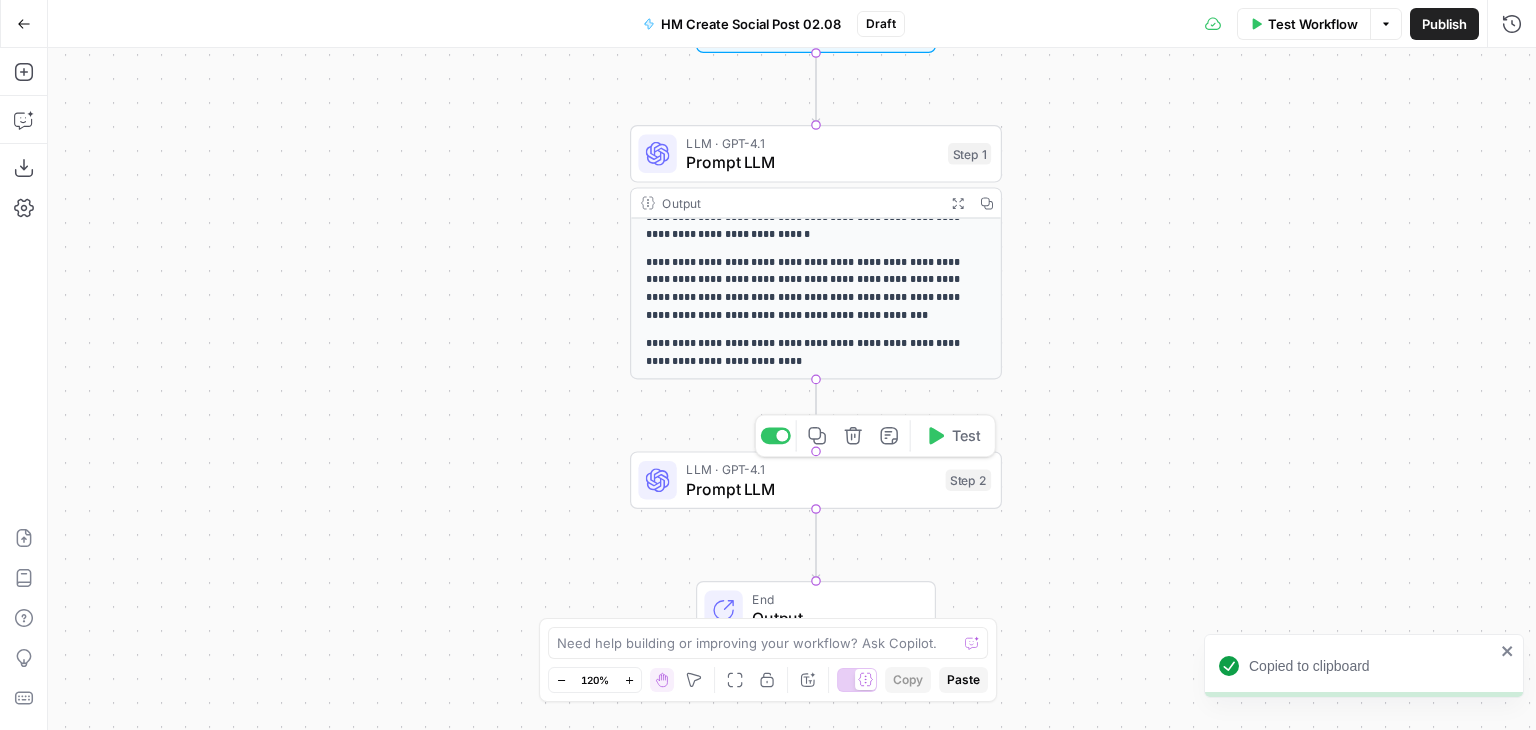 drag, startPoint x: 736, startPoint y: 501, endPoint x: 704, endPoint y: 413, distance: 93.637596 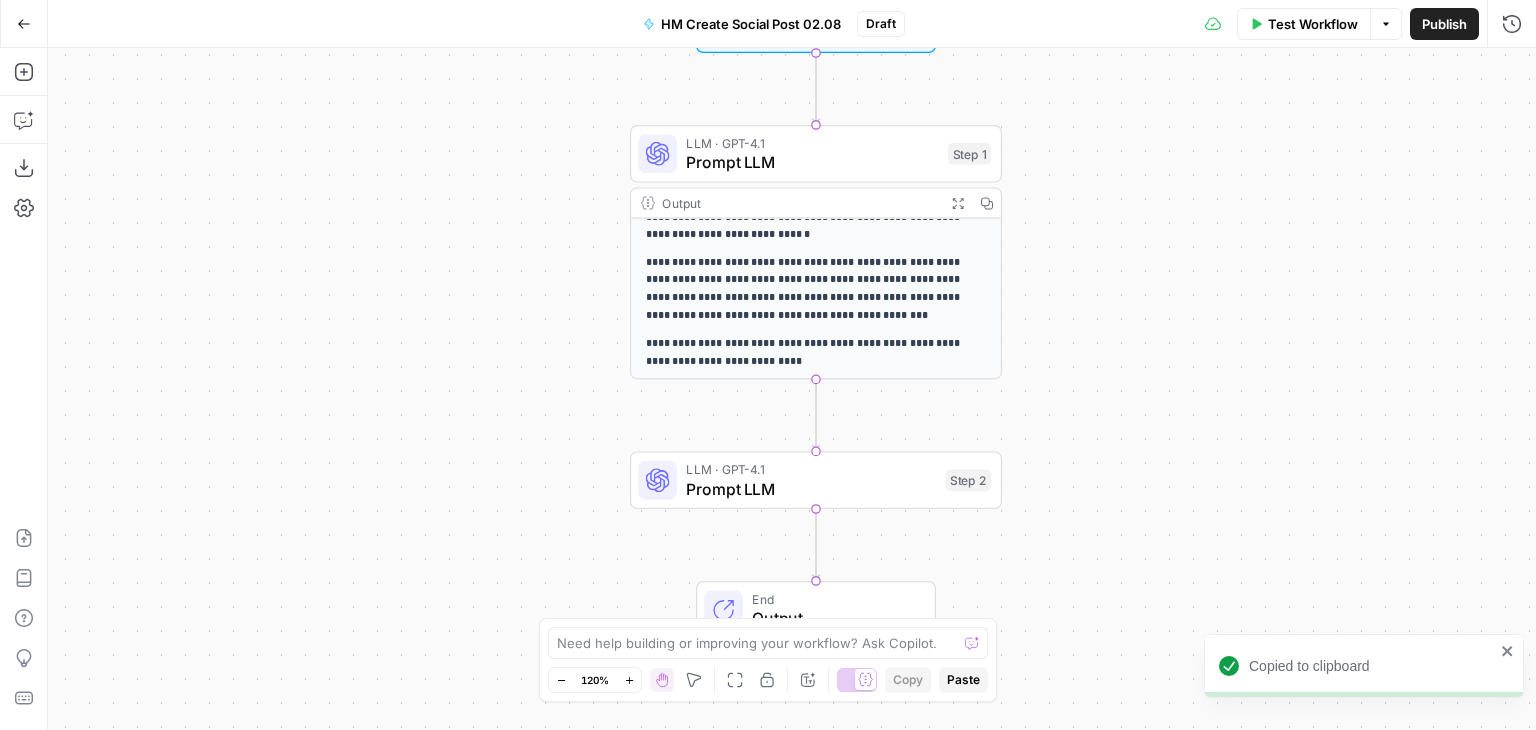 drag, startPoint x: 704, startPoint y: 413, endPoint x: 624, endPoint y: 415, distance: 80.024994 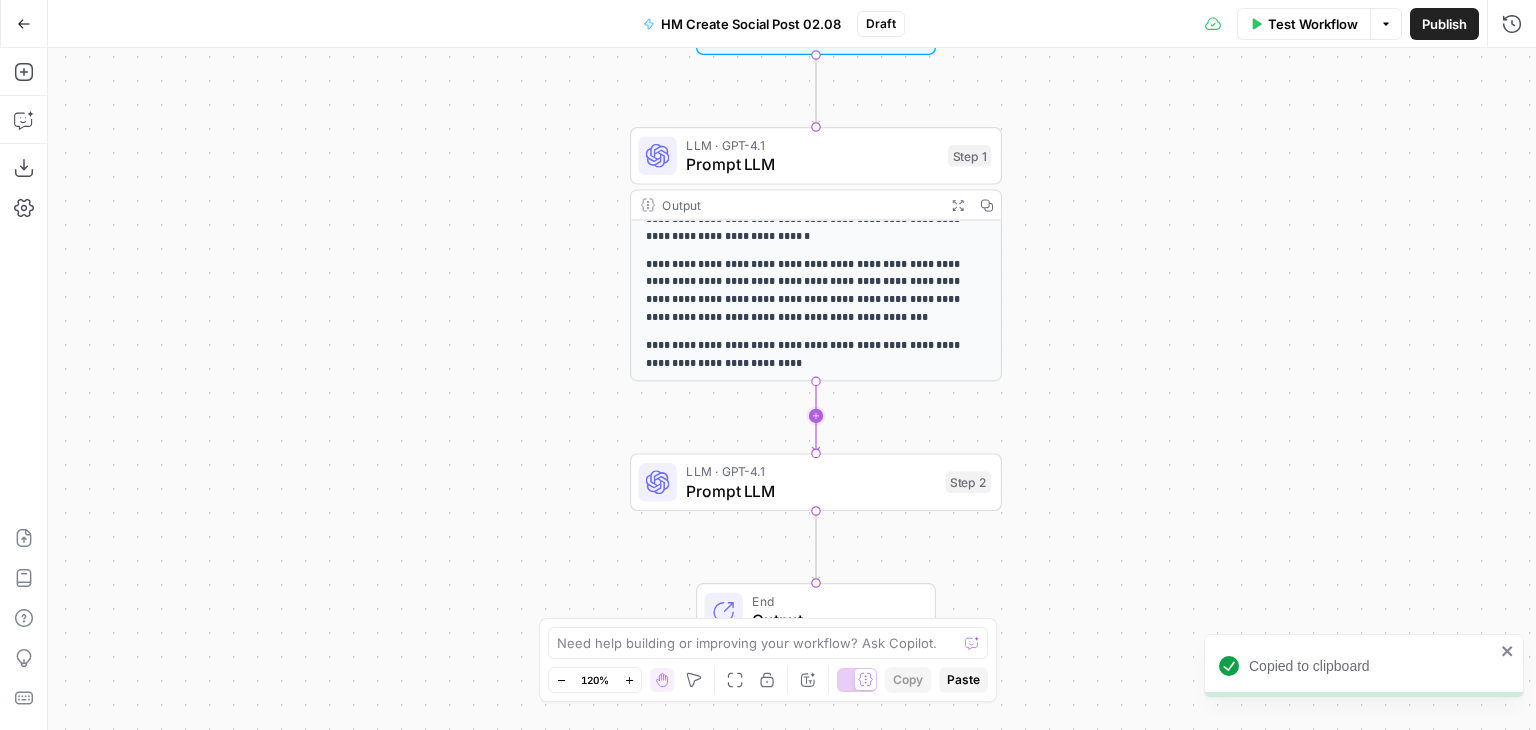 click 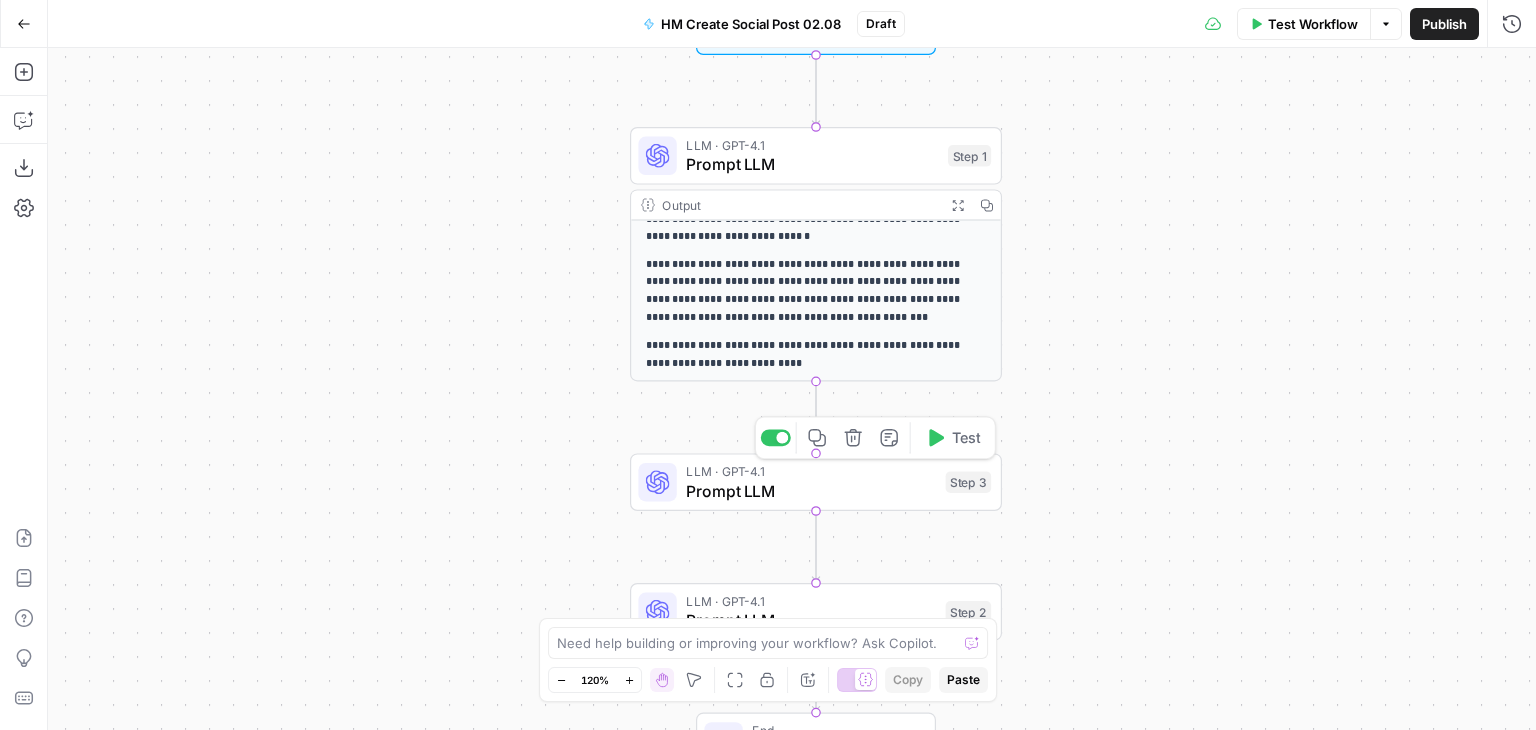 click 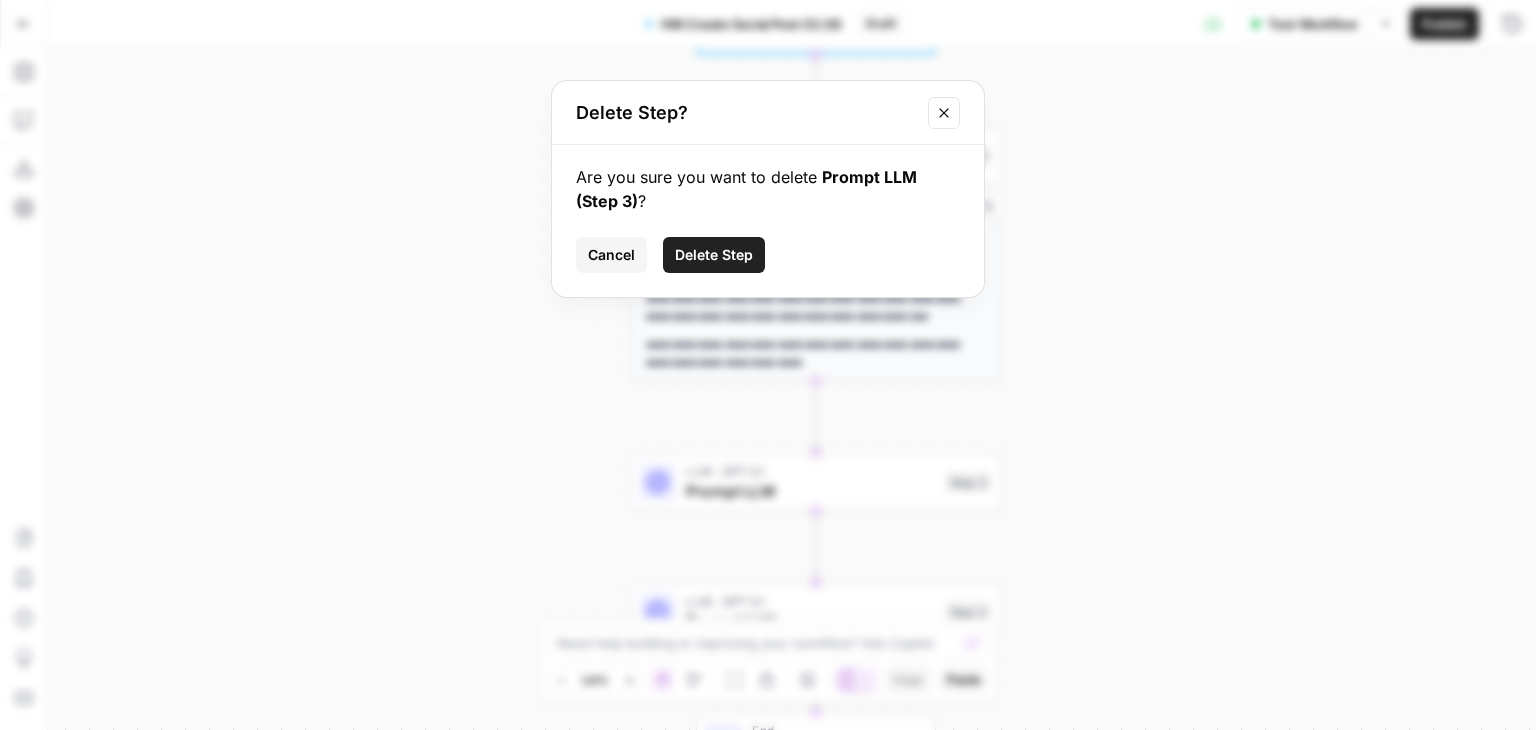click on "Delete Step" at bounding box center [714, 255] 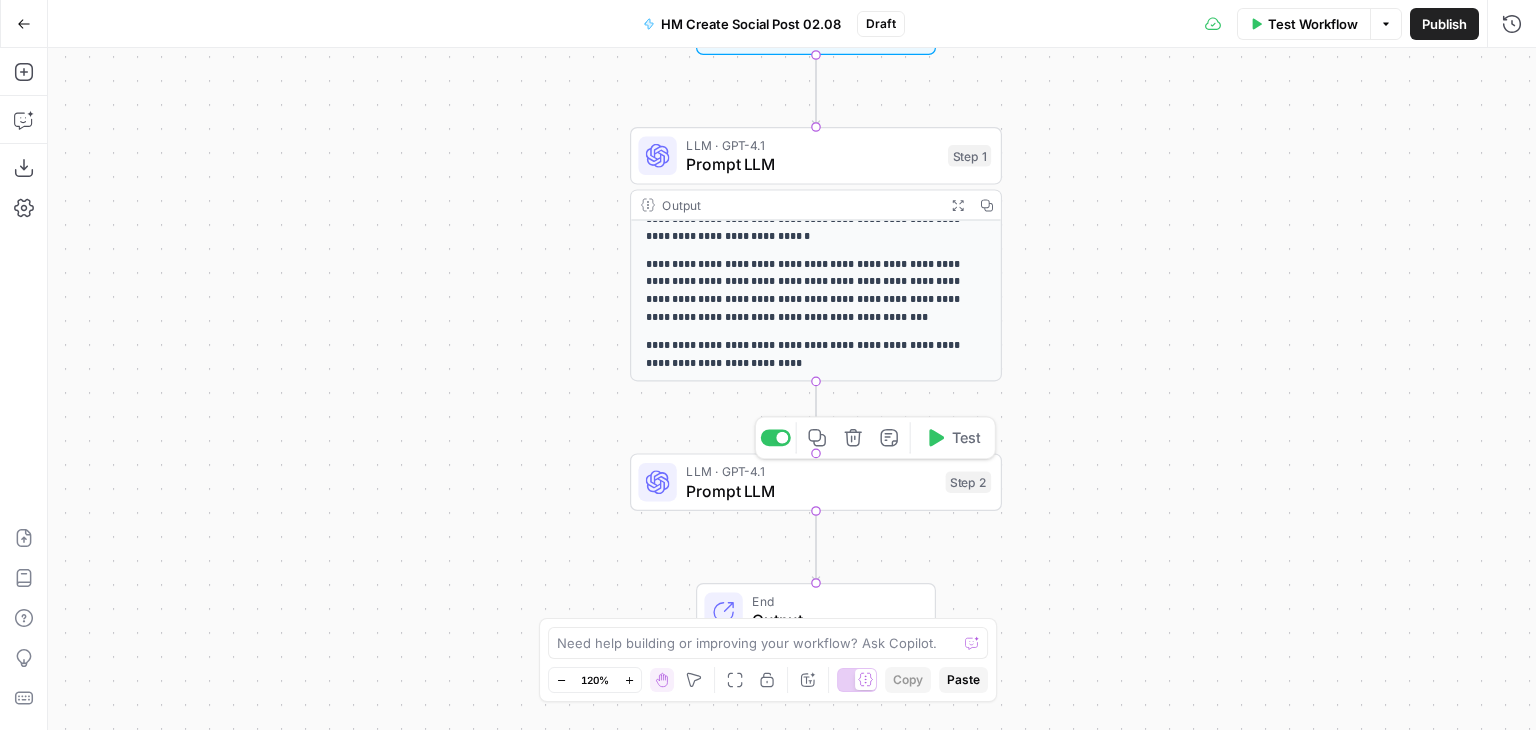 click 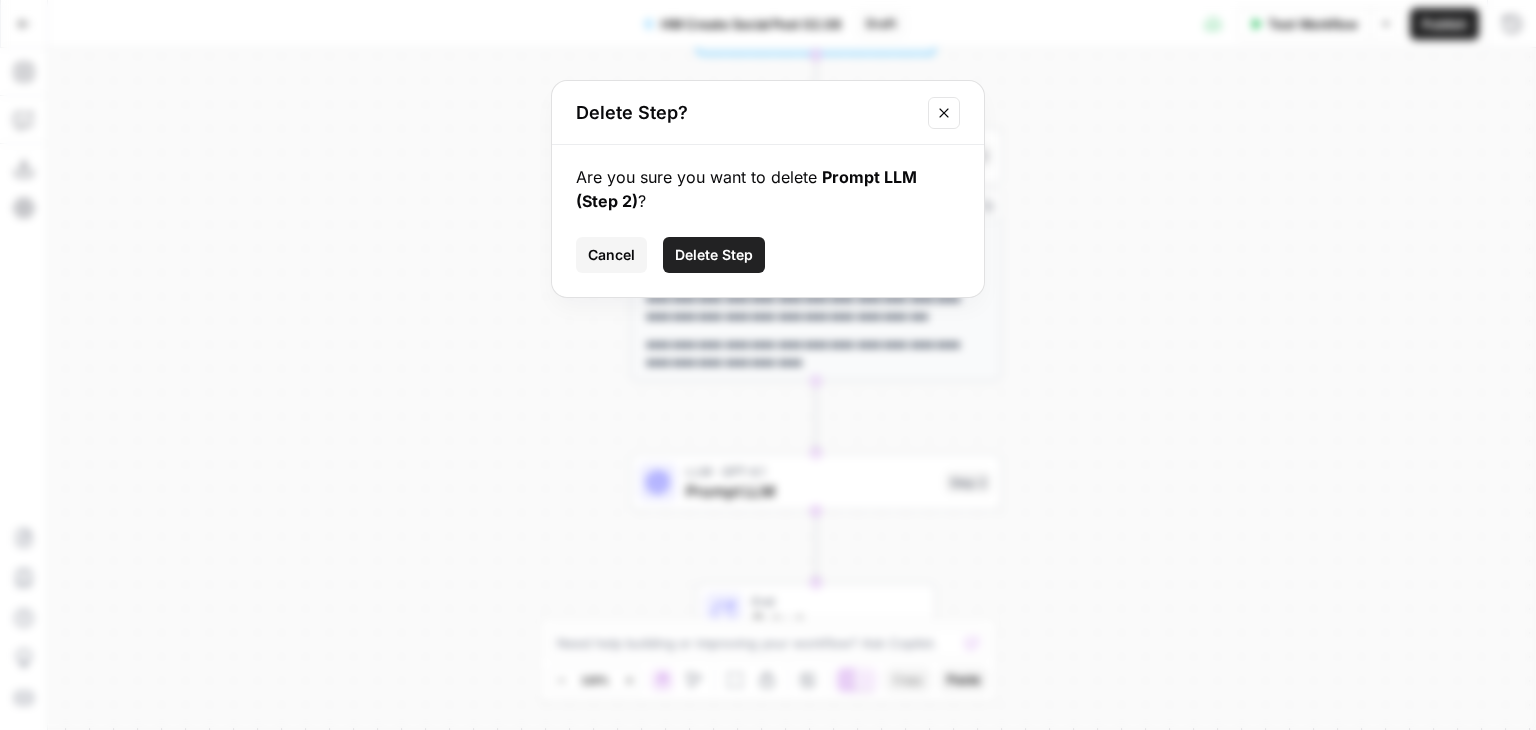 click on "Delete Step" at bounding box center (714, 255) 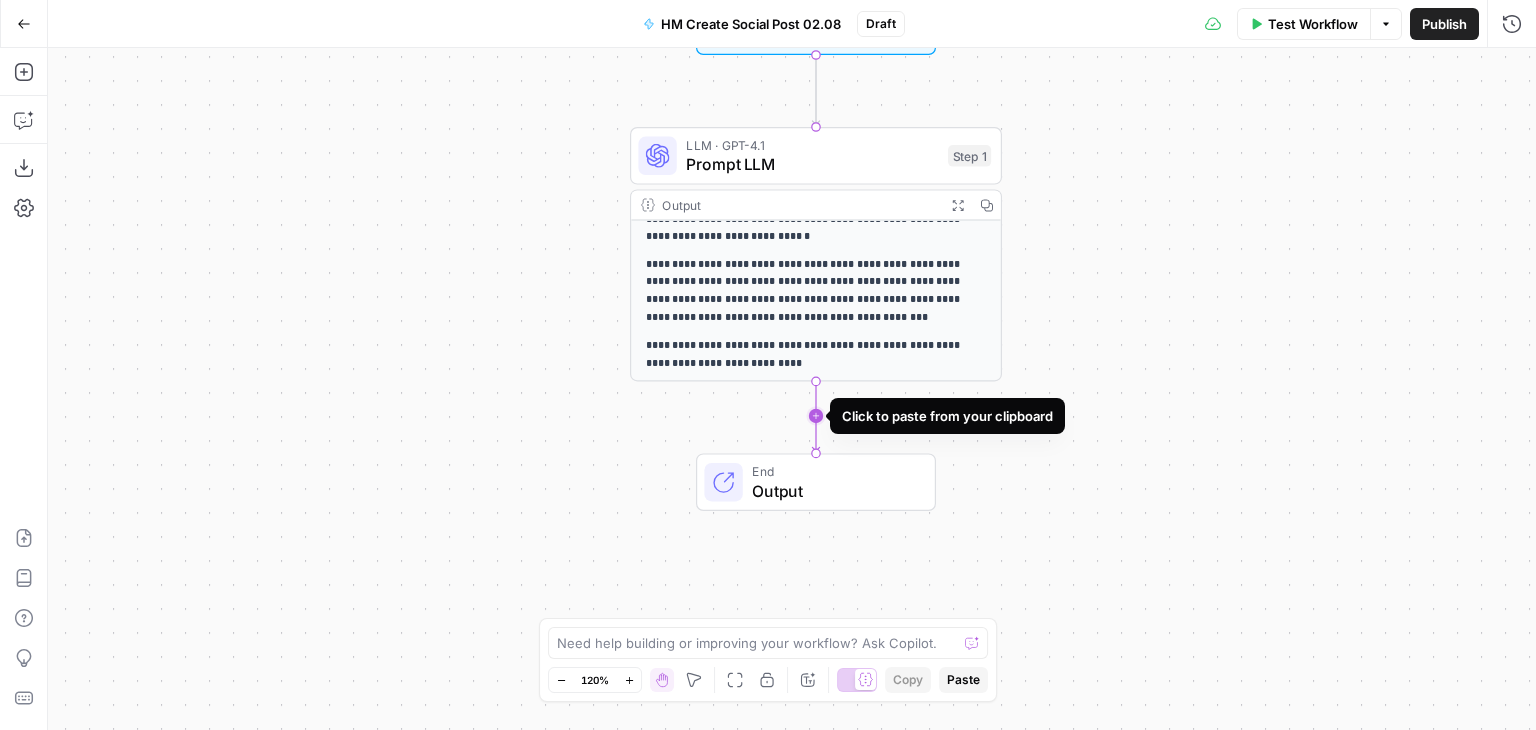 click 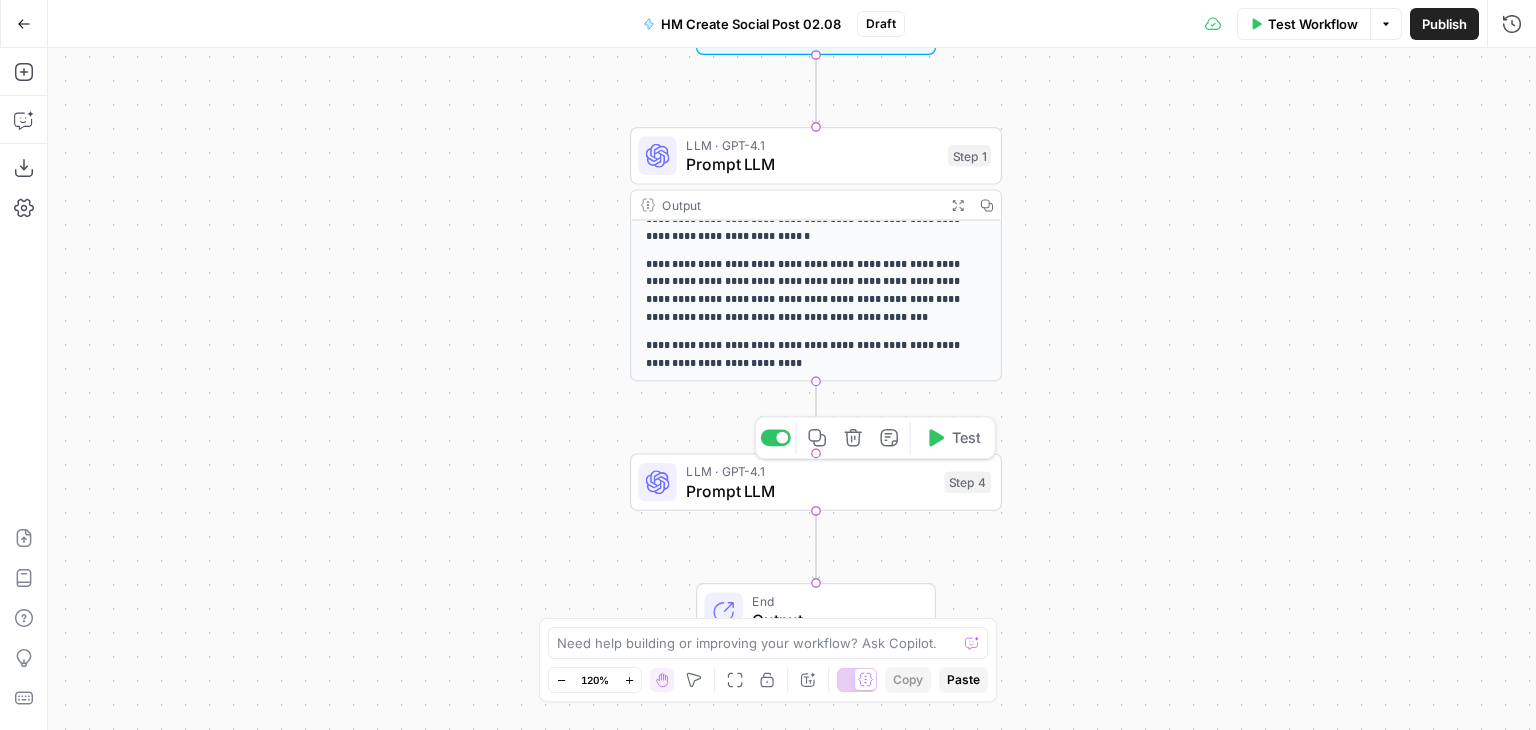 click on "Prompt LLM" at bounding box center [810, 491] 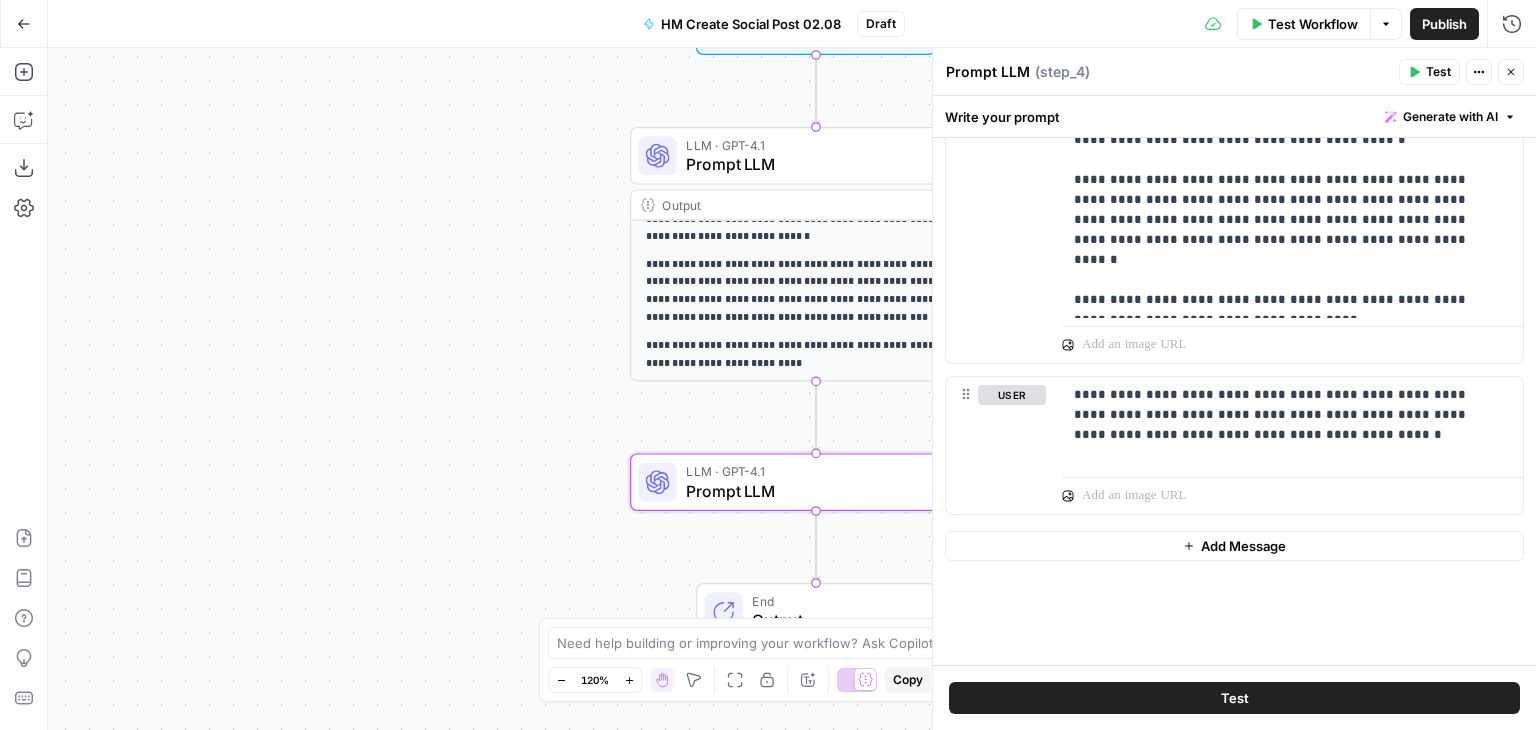 scroll, scrollTop: 534, scrollLeft: 0, axis: vertical 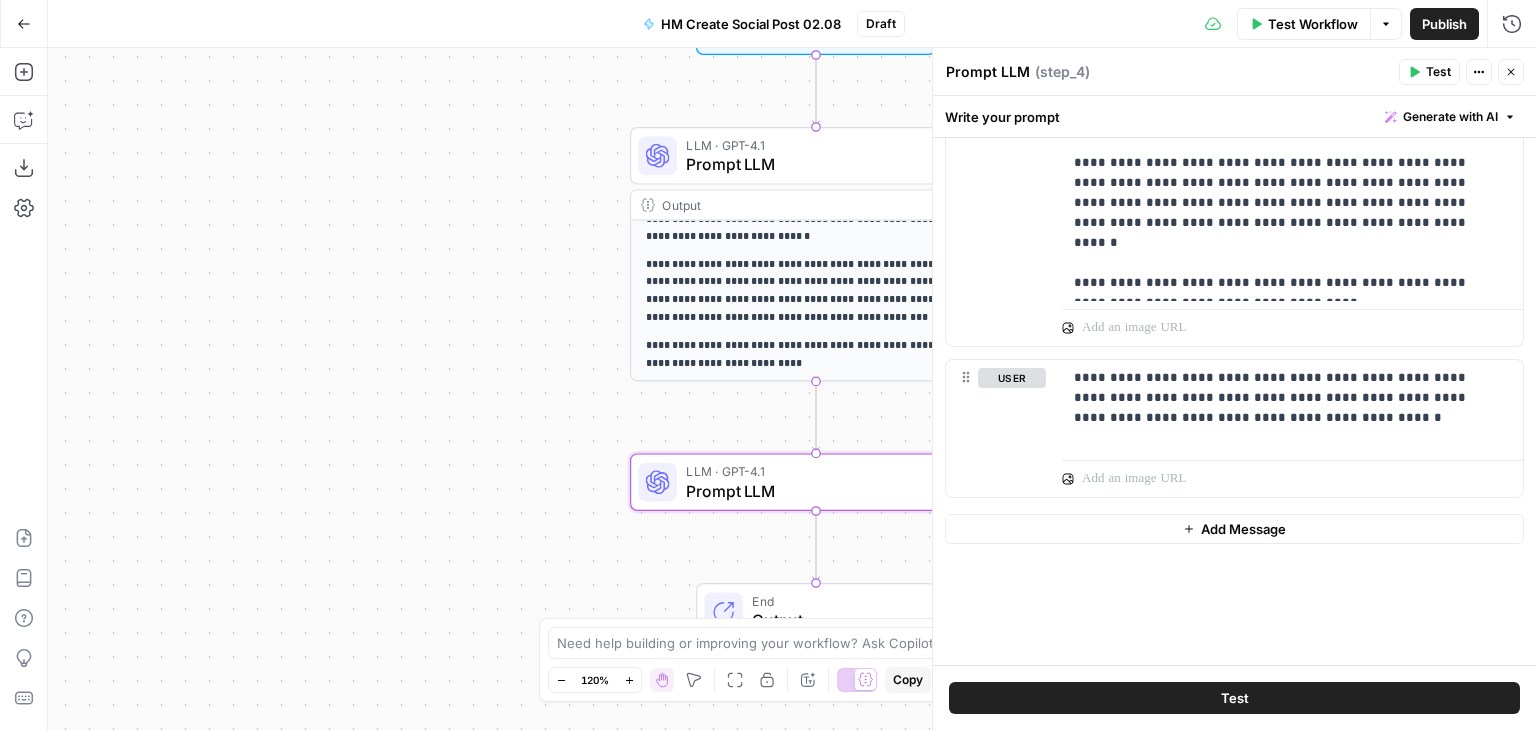 click on "**********" at bounding box center [807, 291] 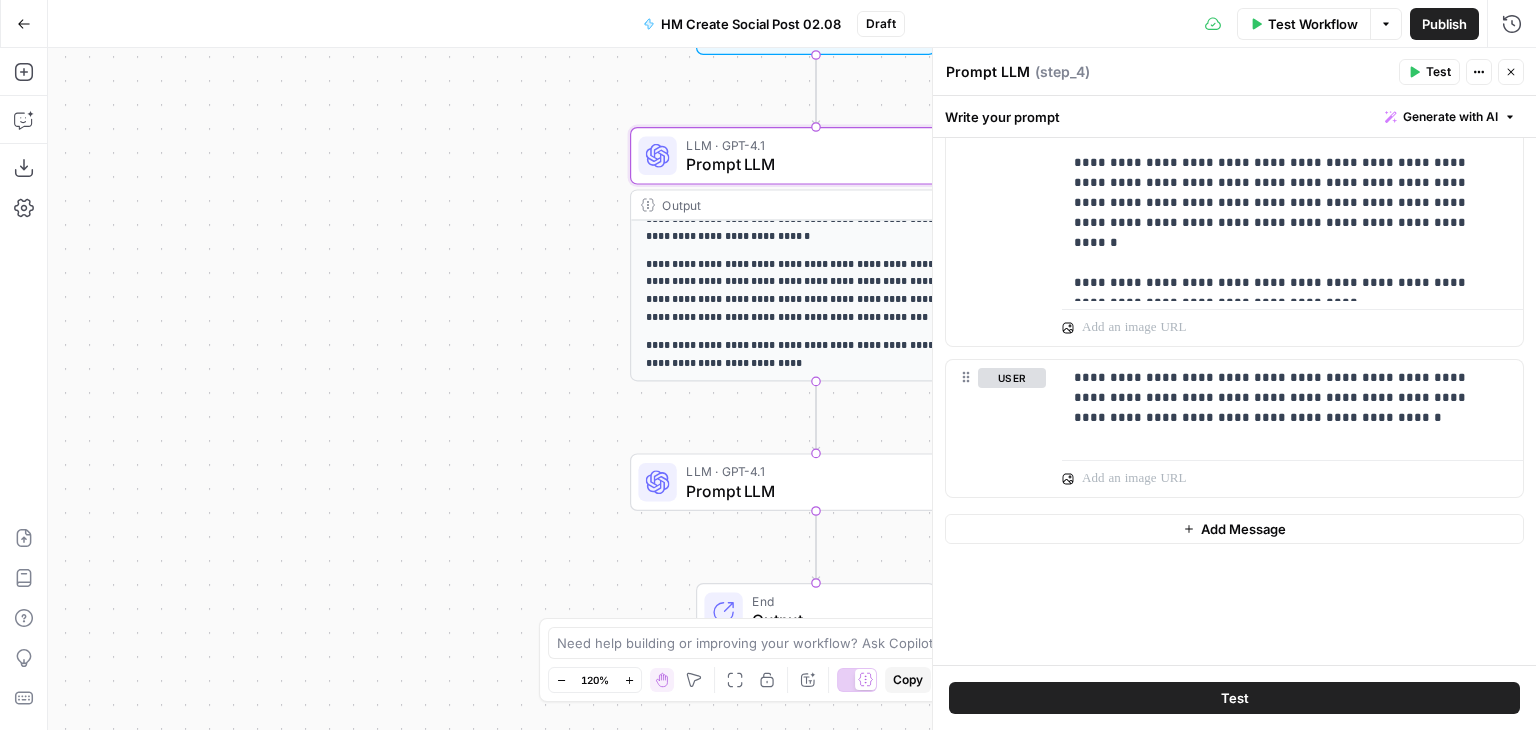click on "Prompt LLM" at bounding box center (812, 164) 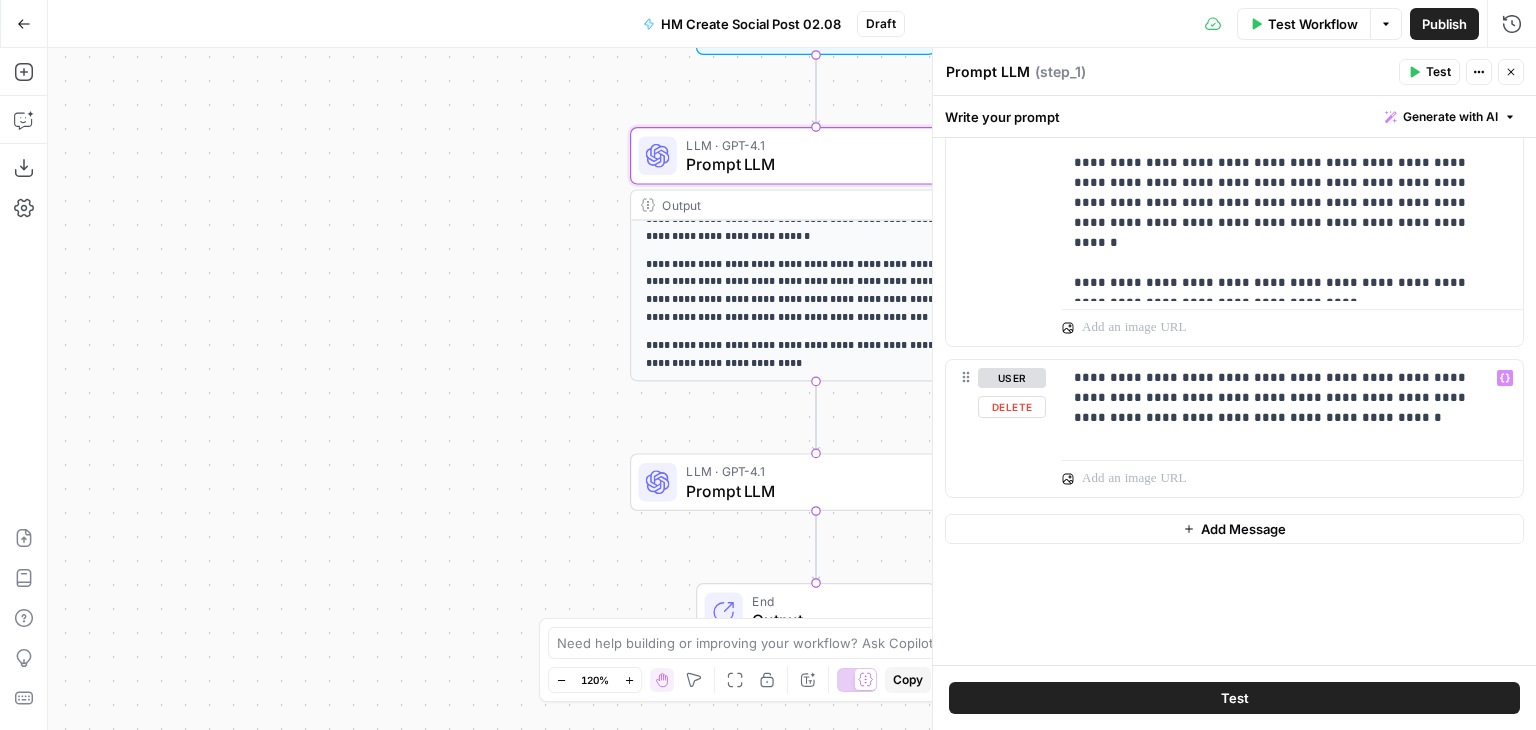 scroll, scrollTop: 0, scrollLeft: 0, axis: both 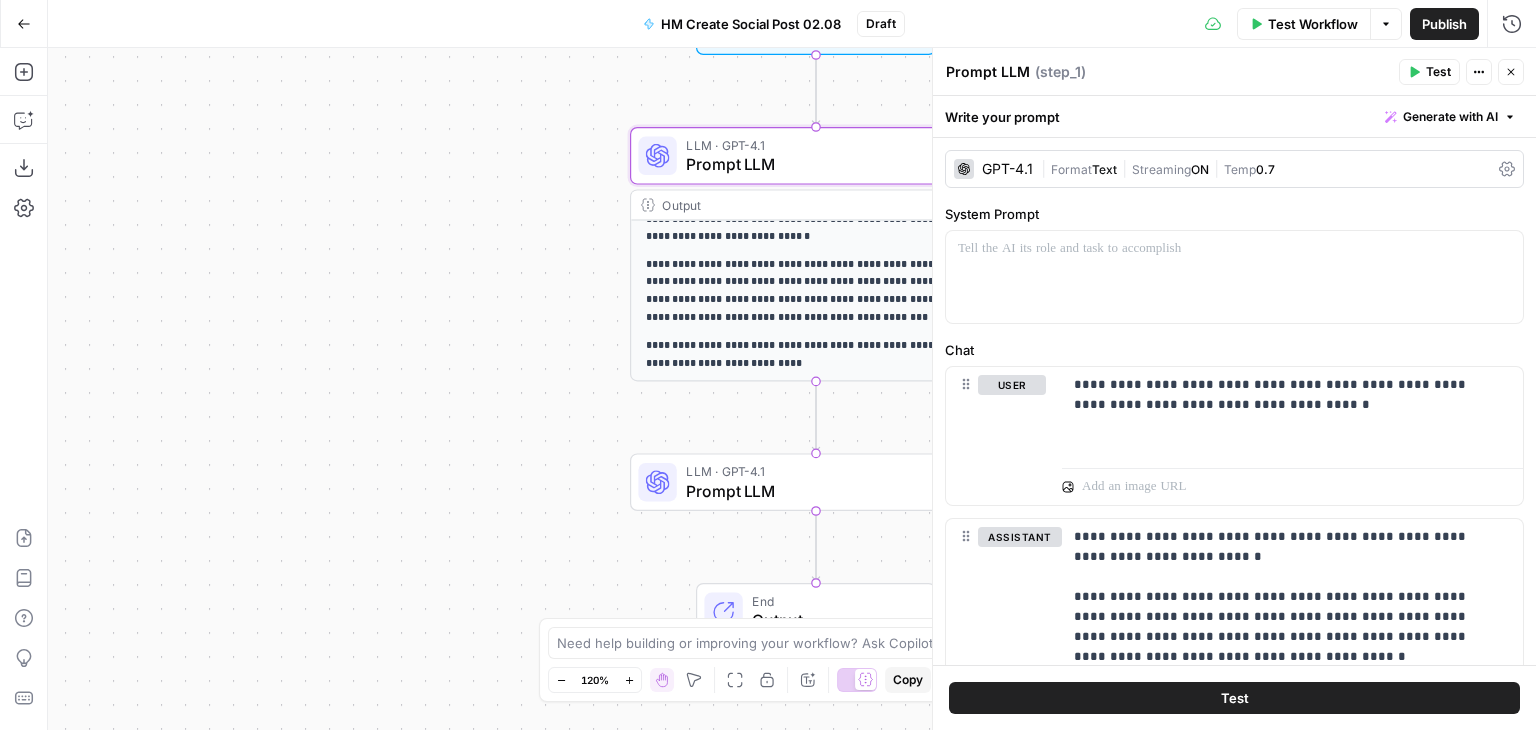 click on "Test" at bounding box center [1429, 72] 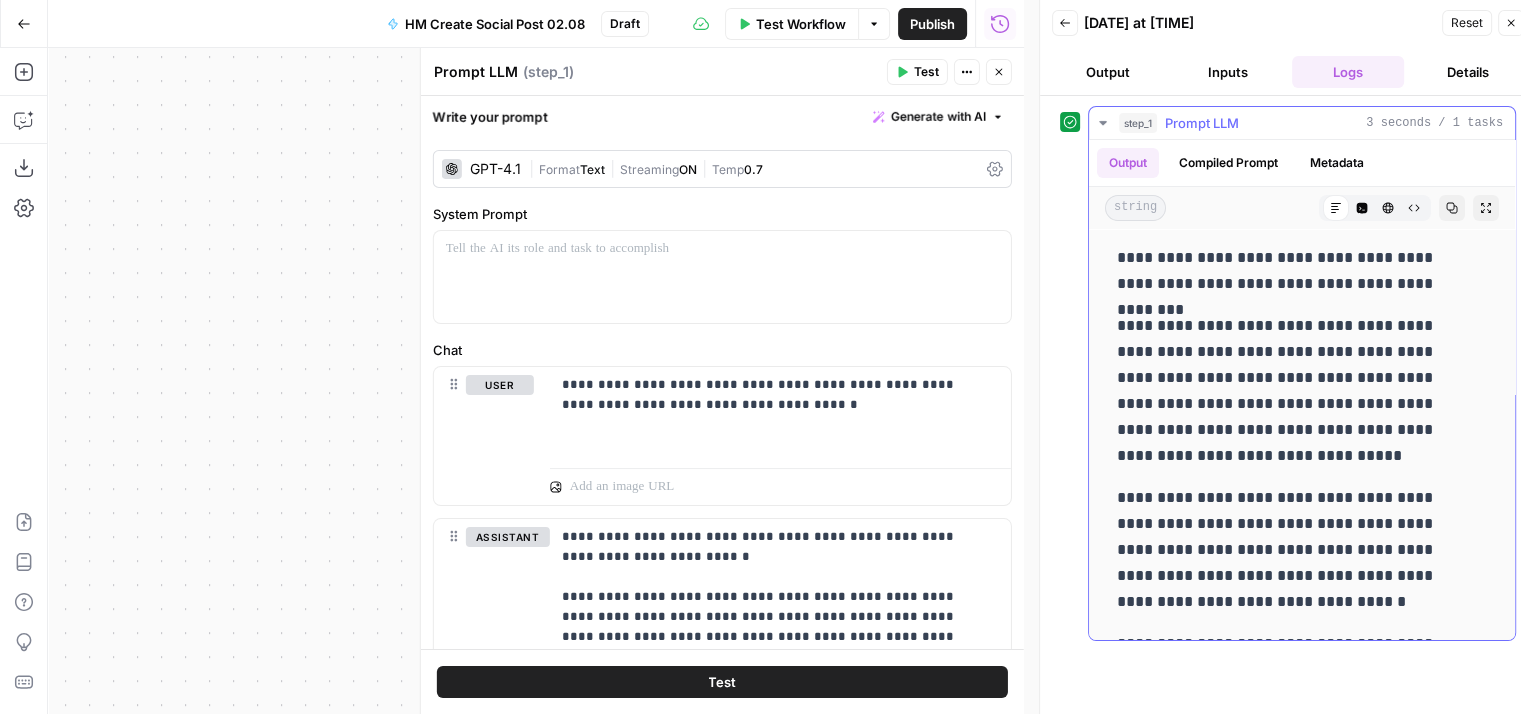 click on "**********" at bounding box center (1294, 550) 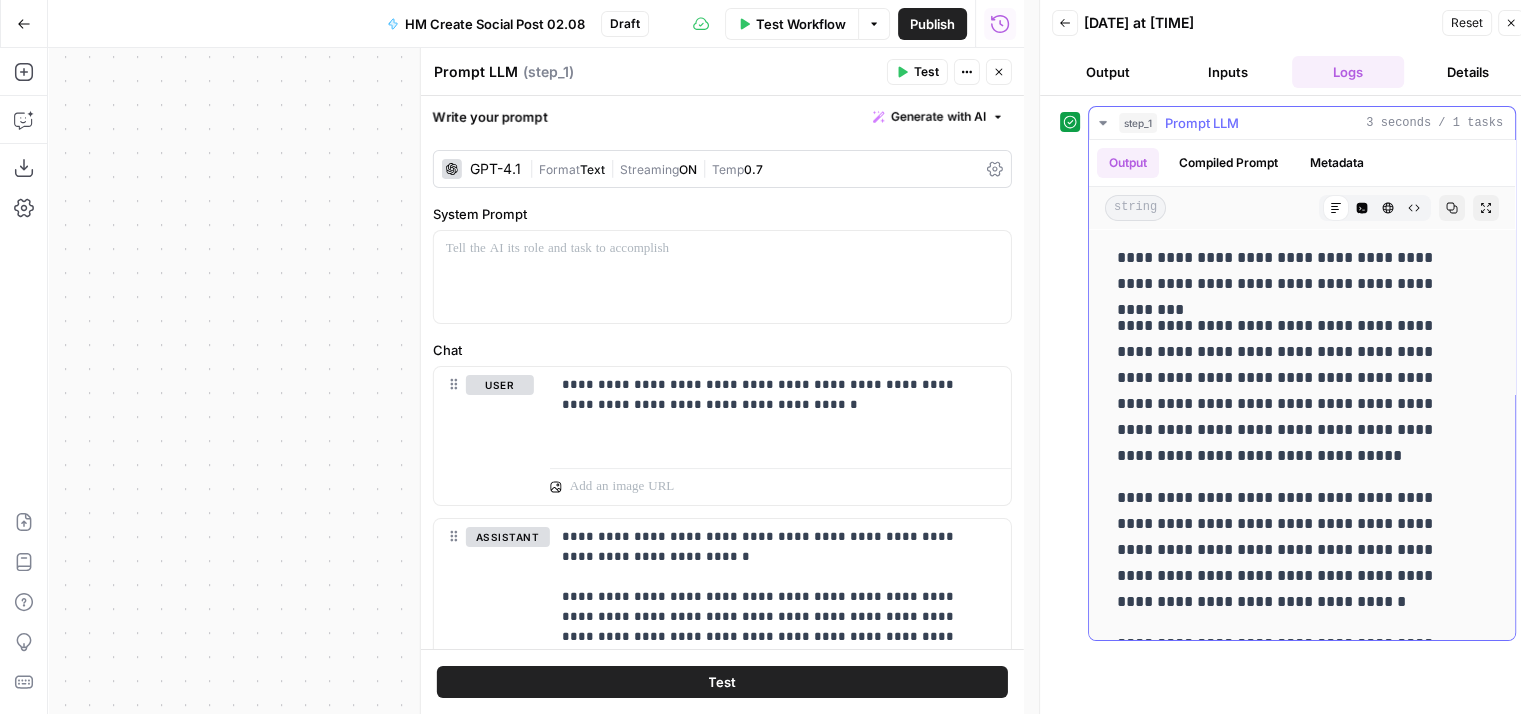 drag, startPoint x: 1335, startPoint y: 603, endPoint x: 1118, endPoint y: 265, distance: 401.66278 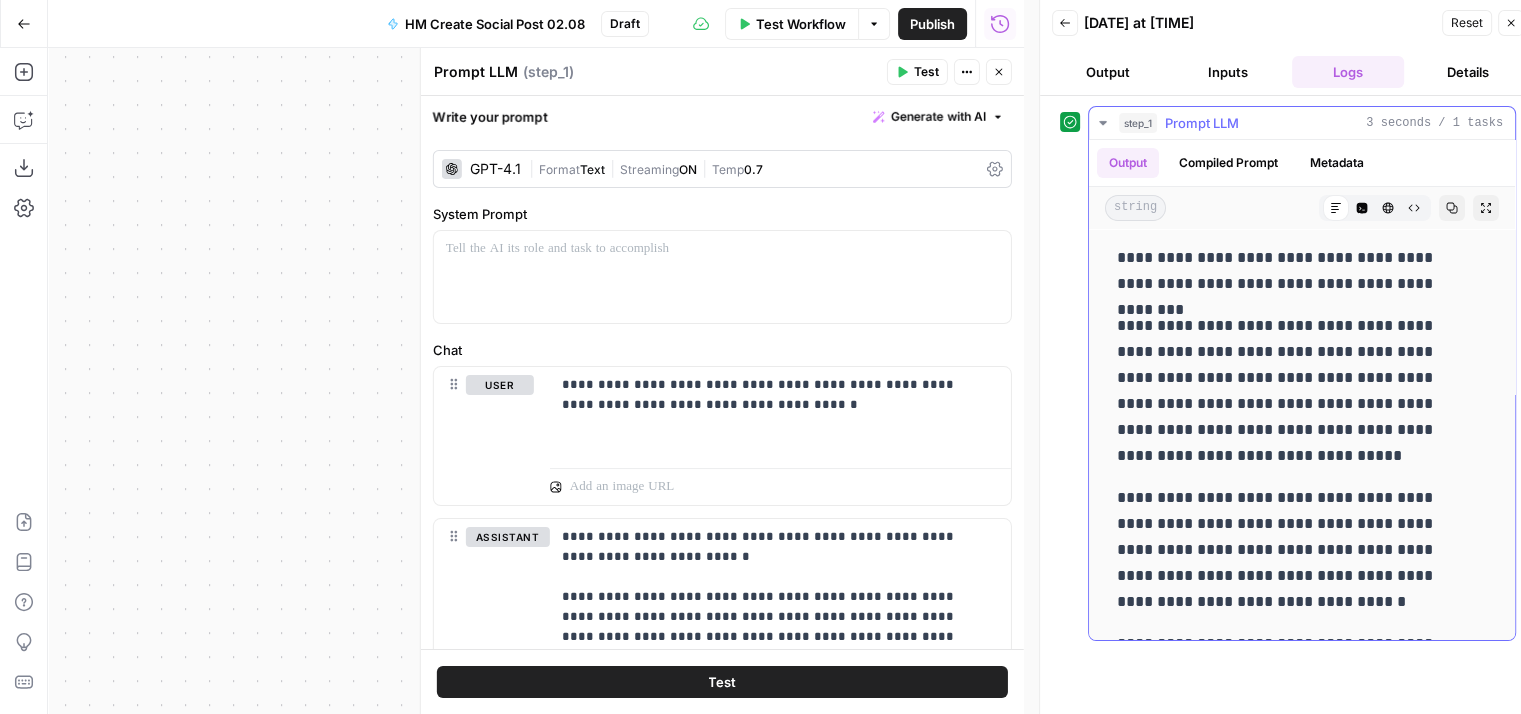 click on "**********" at bounding box center (1302, 498) 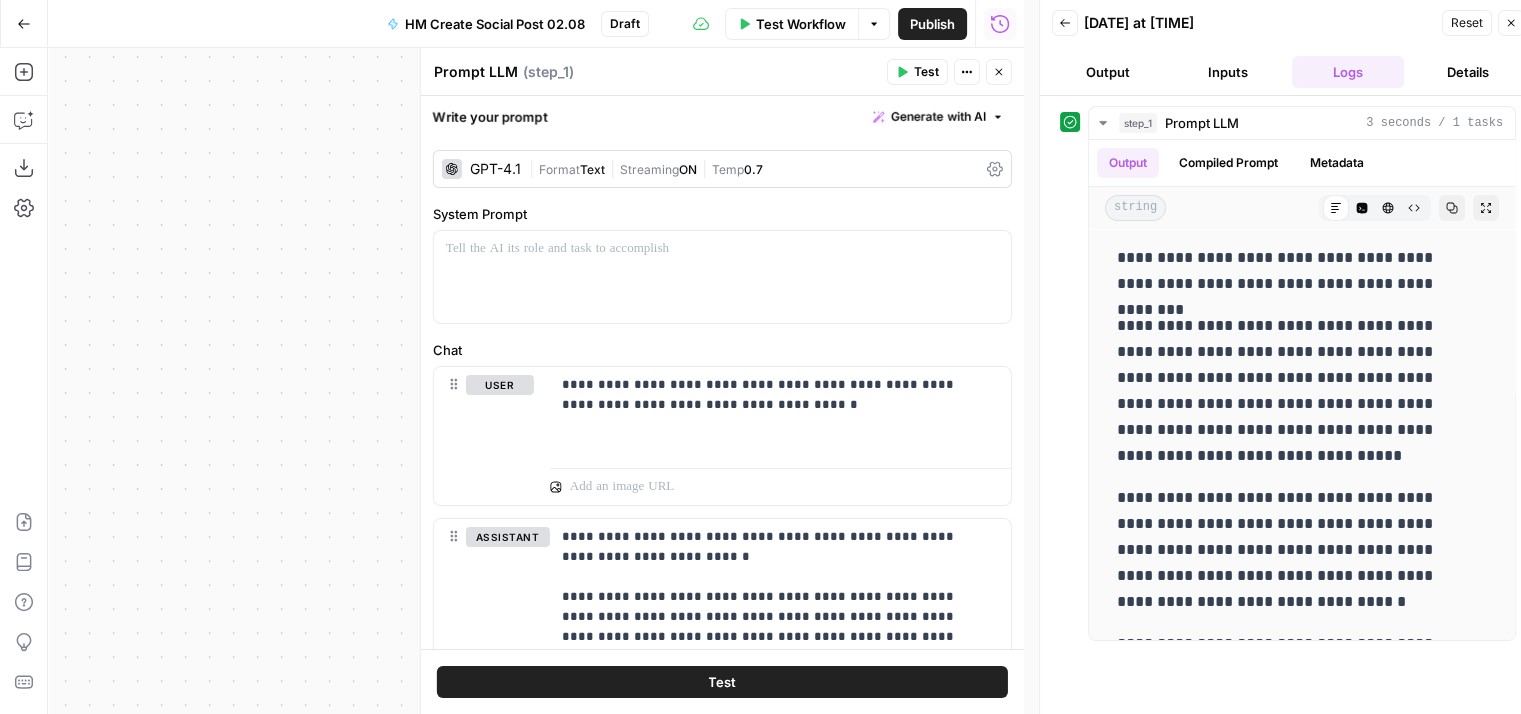 click on "Close" at bounding box center (1511, 23) 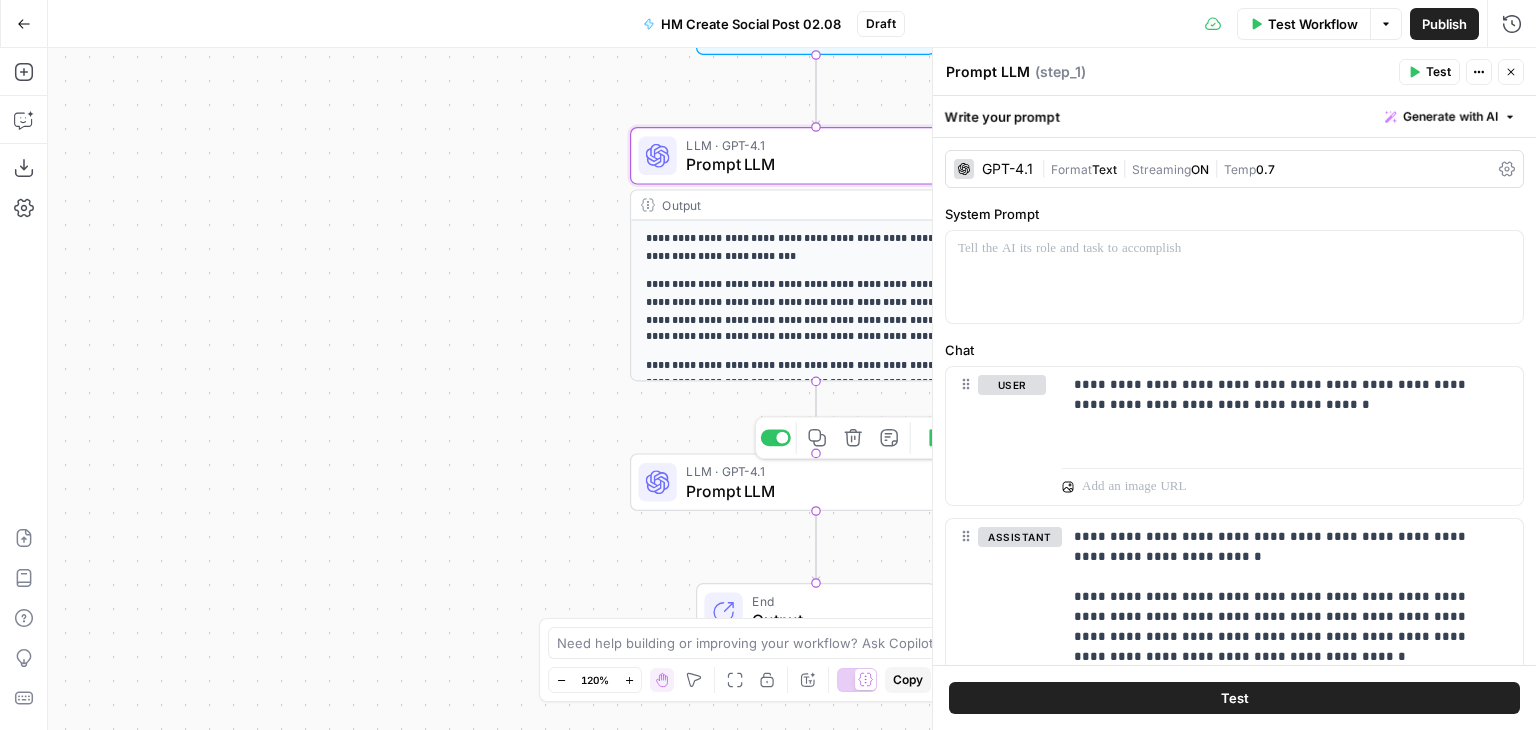 click on "Prompt LLM" at bounding box center [810, 491] 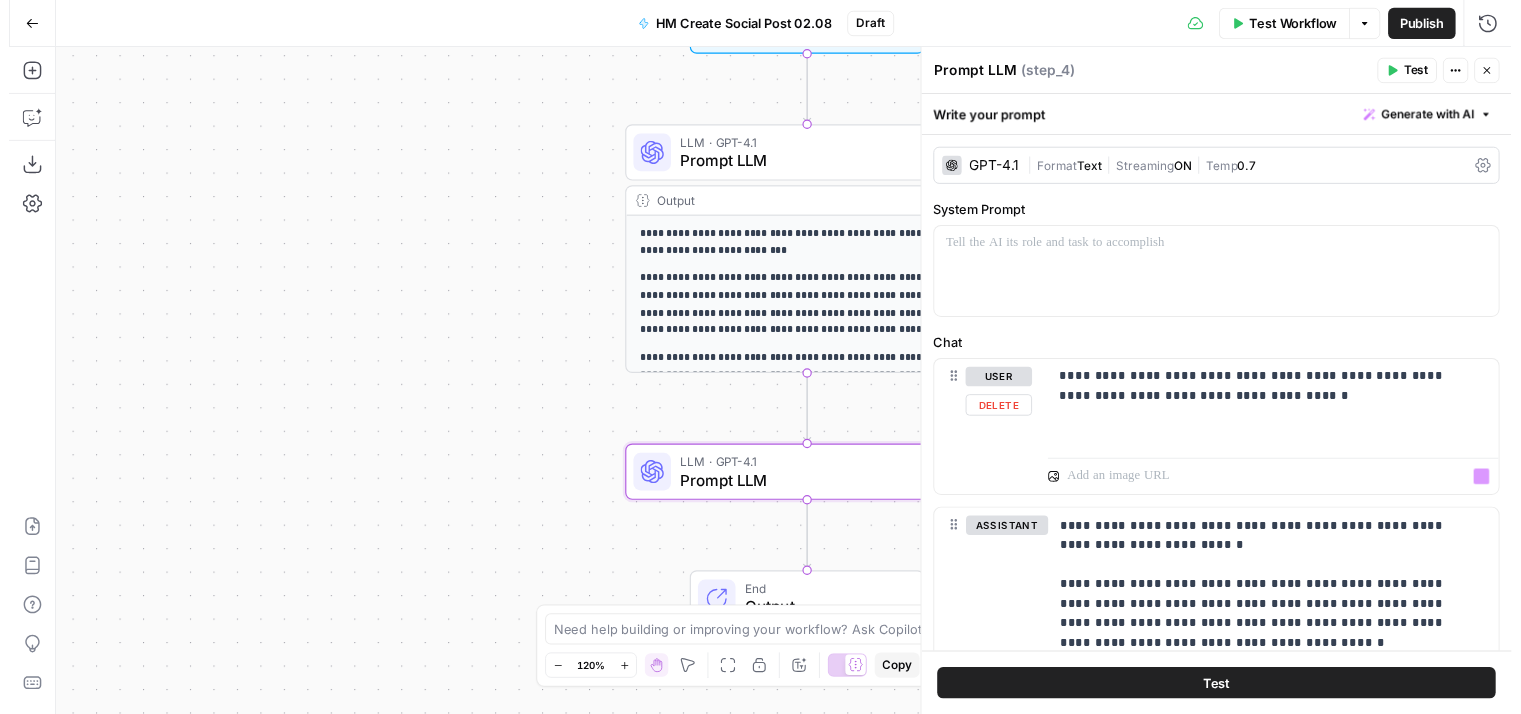 scroll, scrollTop: 534, scrollLeft: 0, axis: vertical 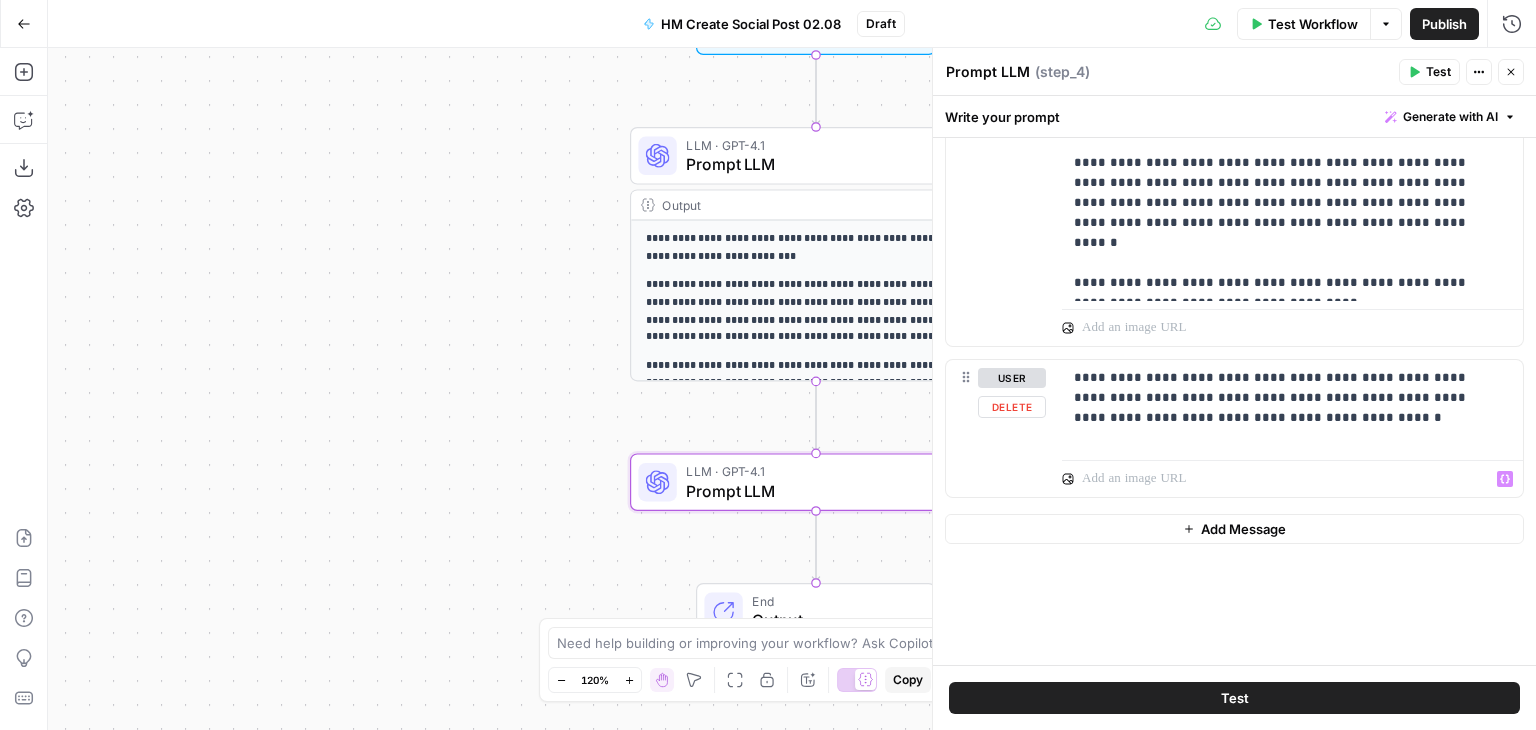click on "Add Message" at bounding box center (1243, 529) 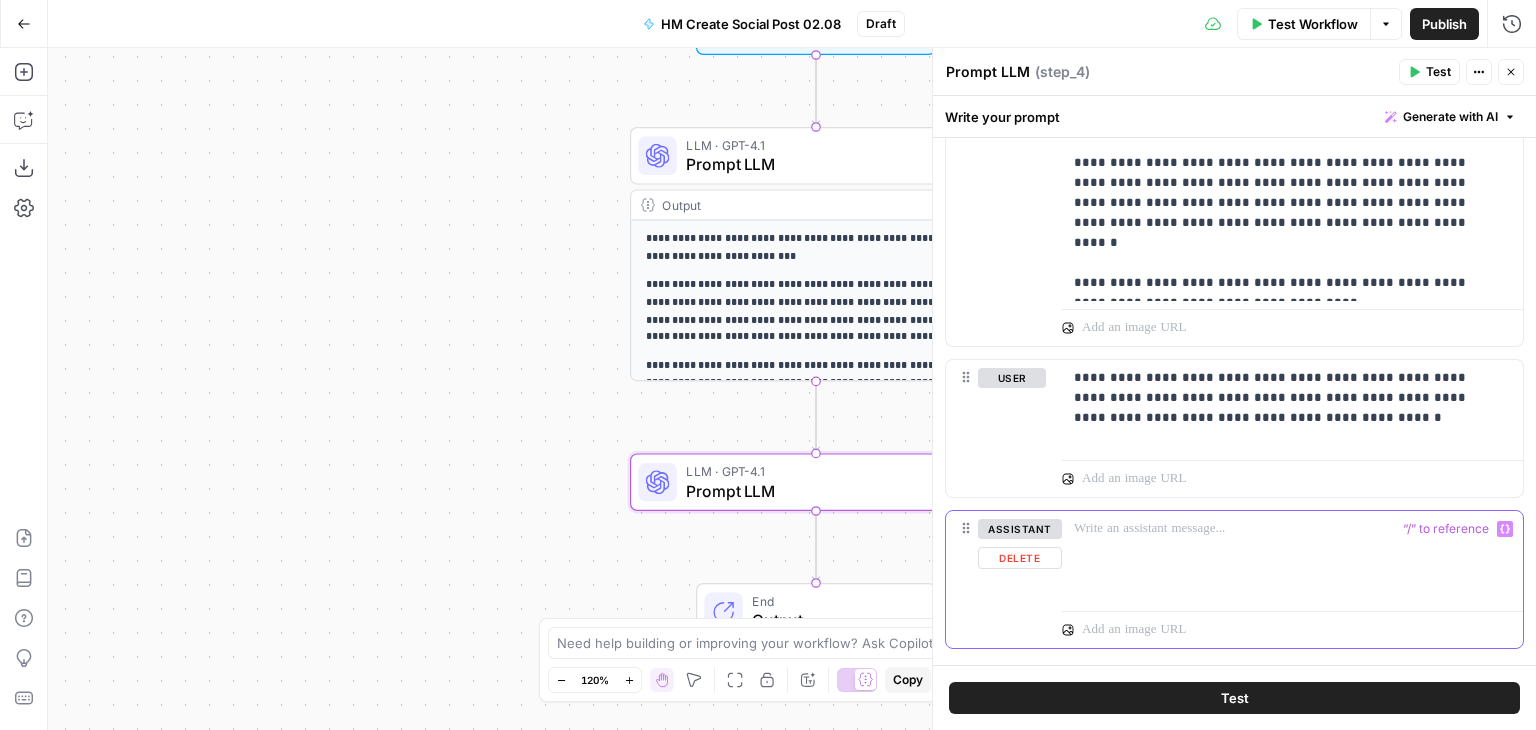 click at bounding box center (1292, 557) 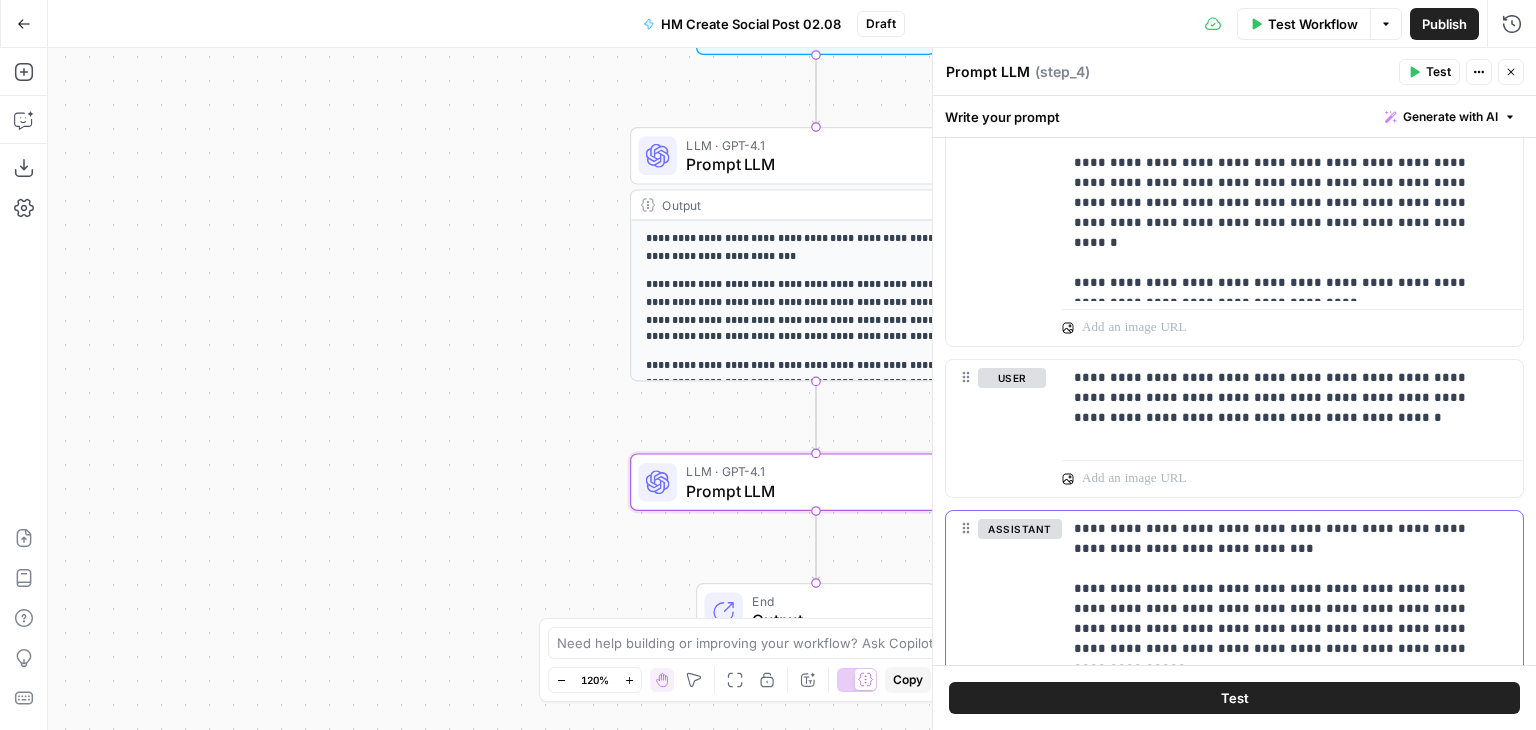 click on "**********" at bounding box center (1285, 629) 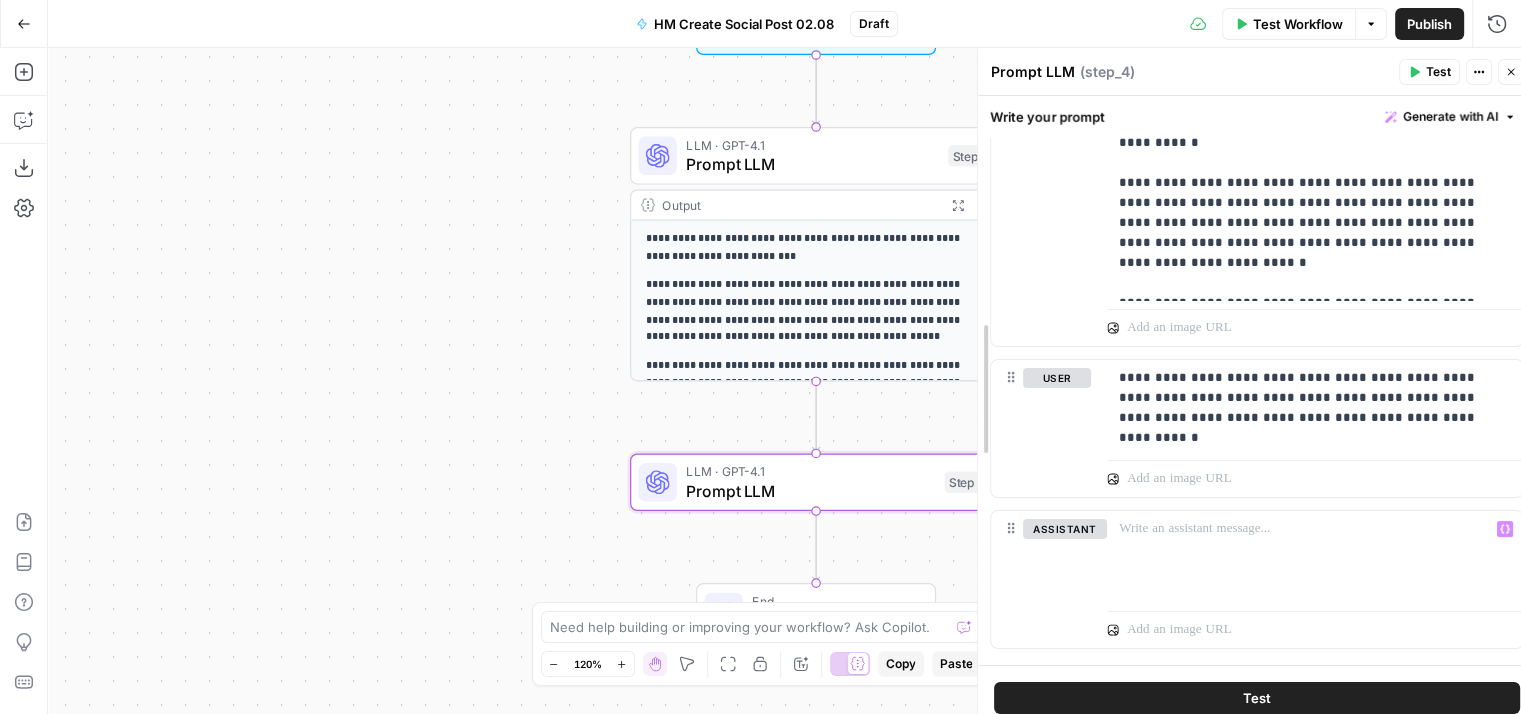 drag, startPoint x: 942, startPoint y: 393, endPoint x: 987, endPoint y: 392, distance: 45.01111 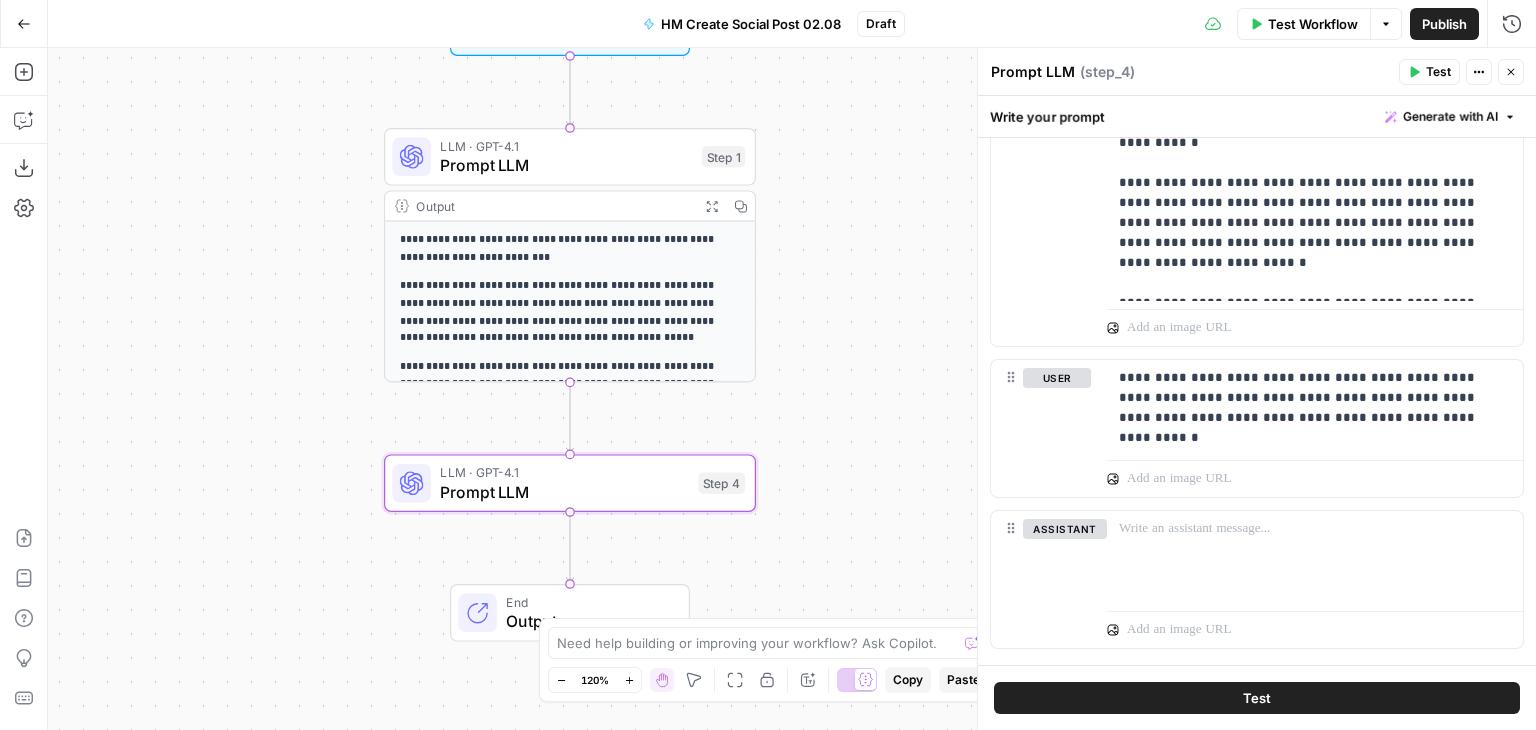 drag, startPoint x: 478, startPoint y: 353, endPoint x: 232, endPoint y: 354, distance: 246.00203 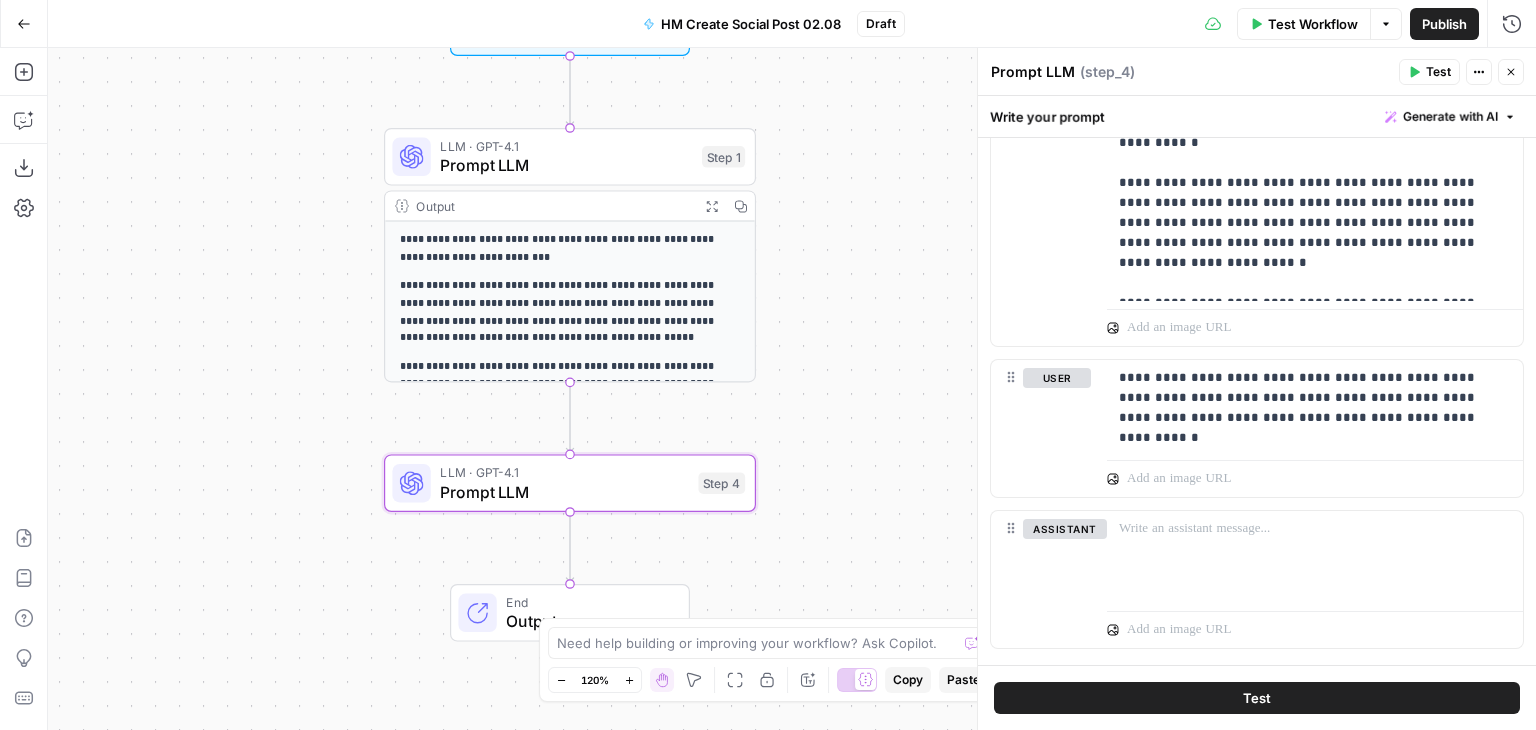 click on "**********" at bounding box center (792, 389) 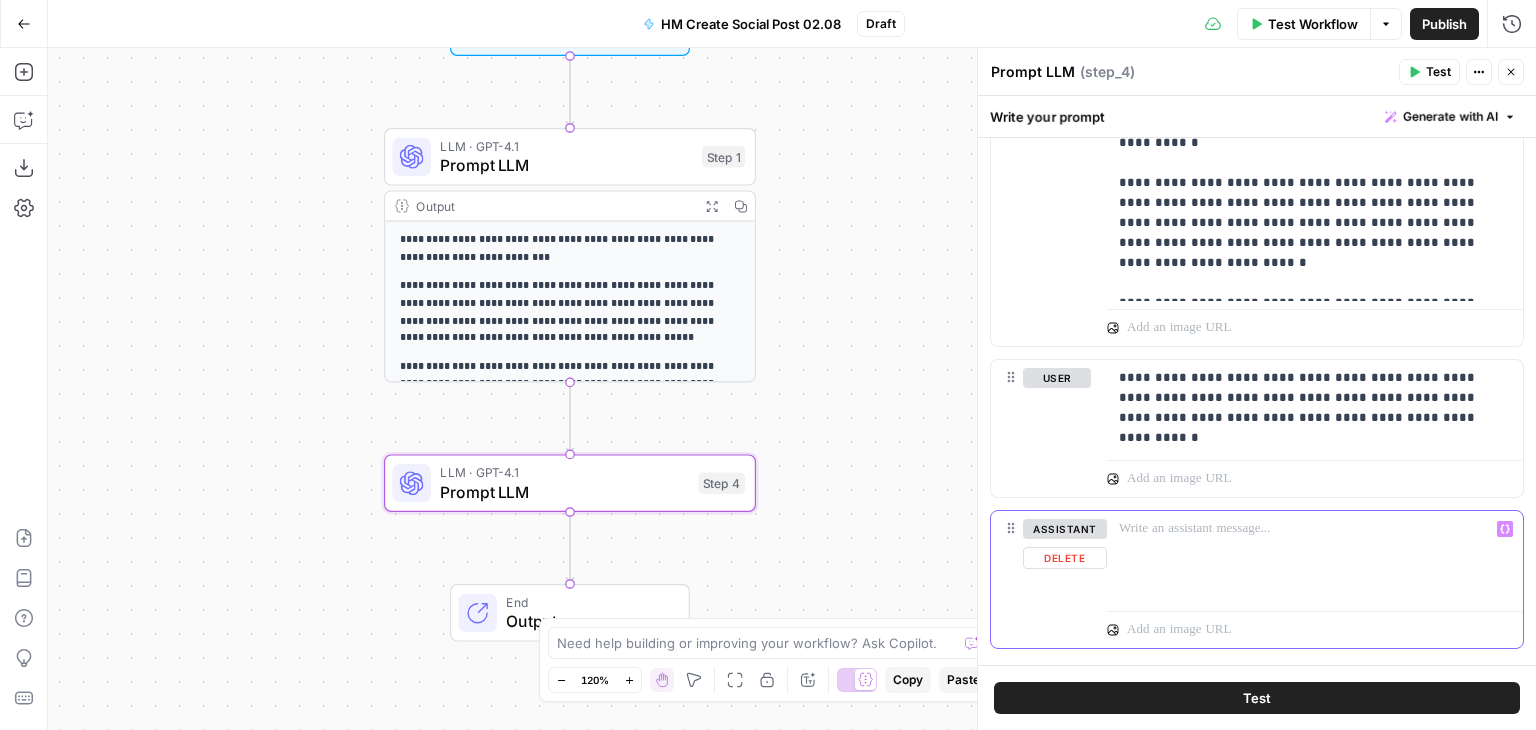 click at bounding box center (1315, 557) 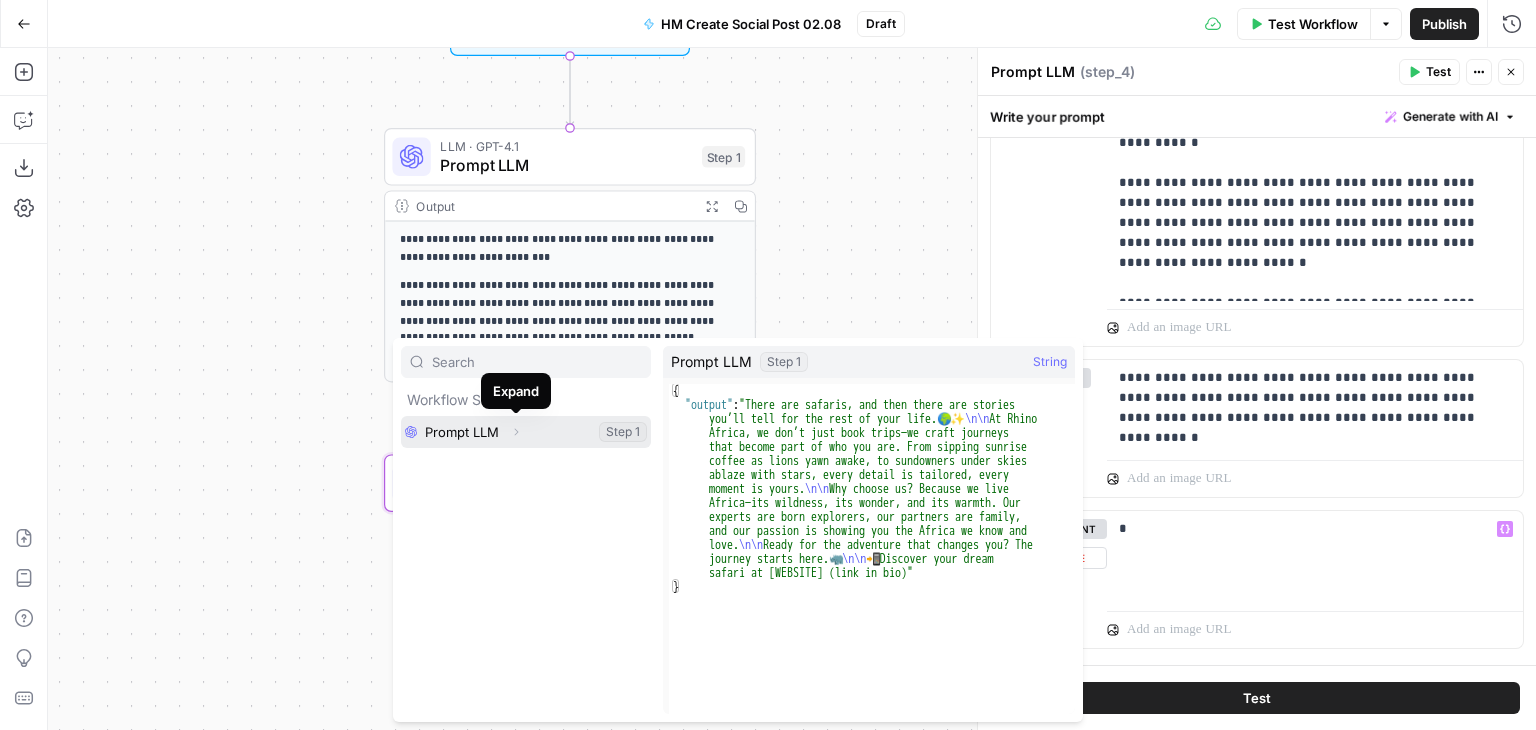 click 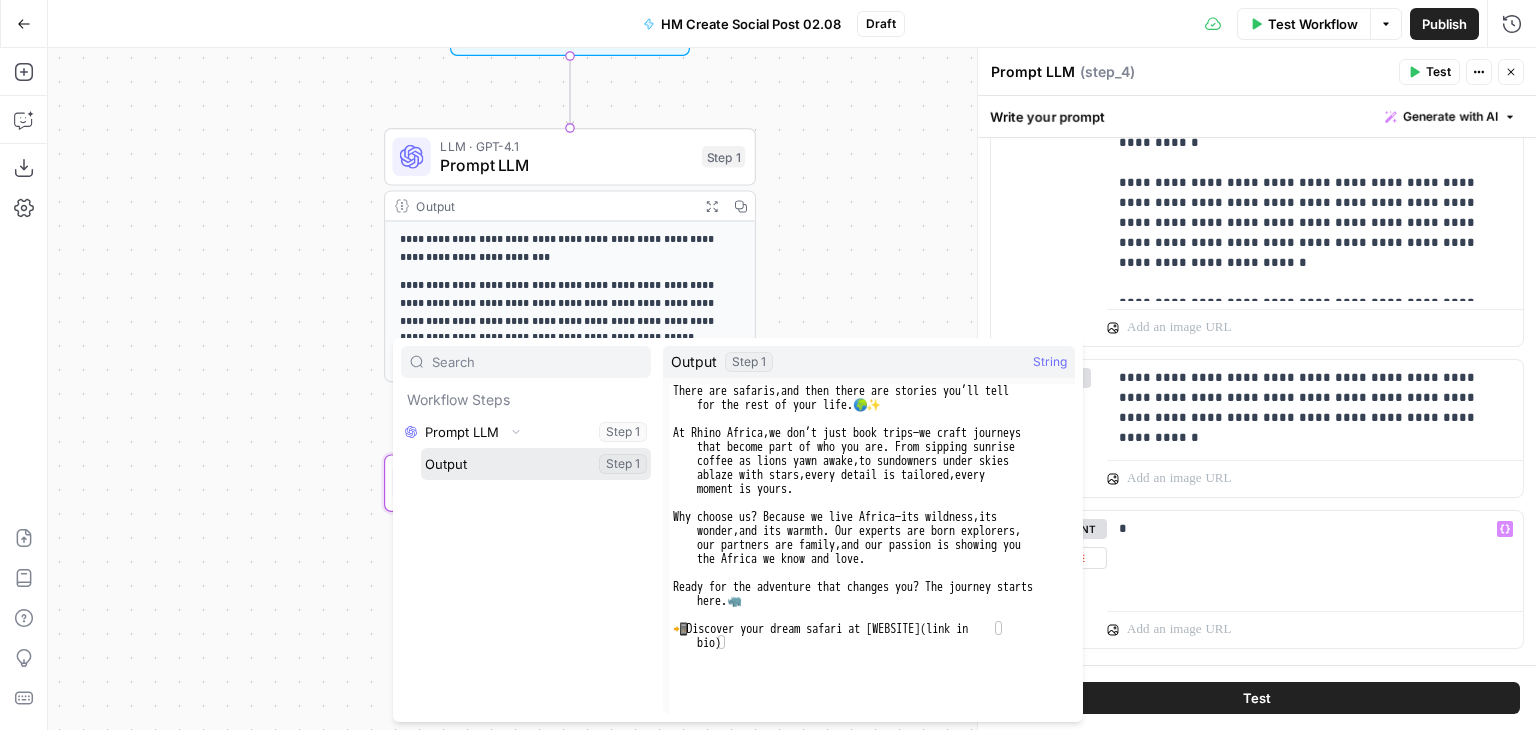 click at bounding box center (536, 464) 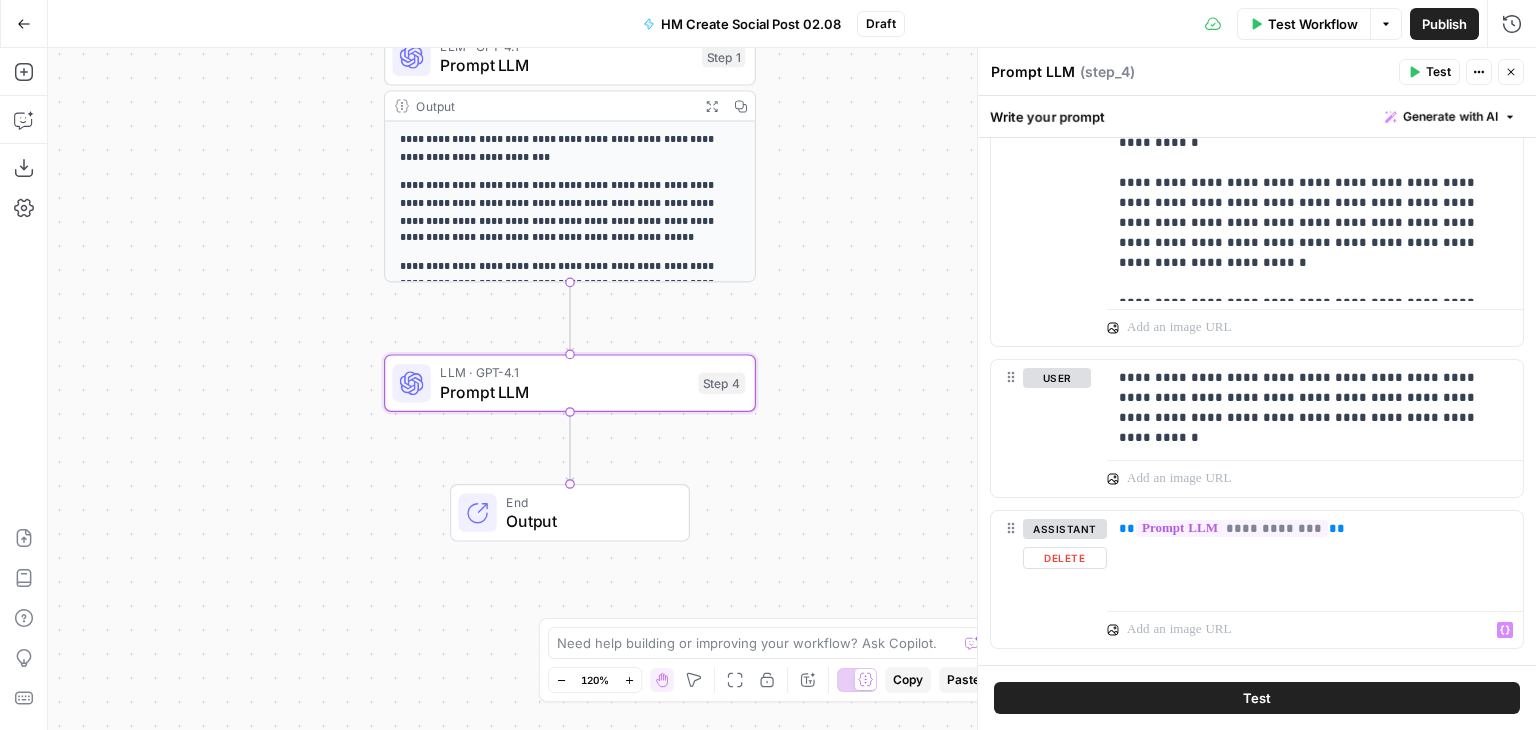 click on "Test" at bounding box center (1257, 698) 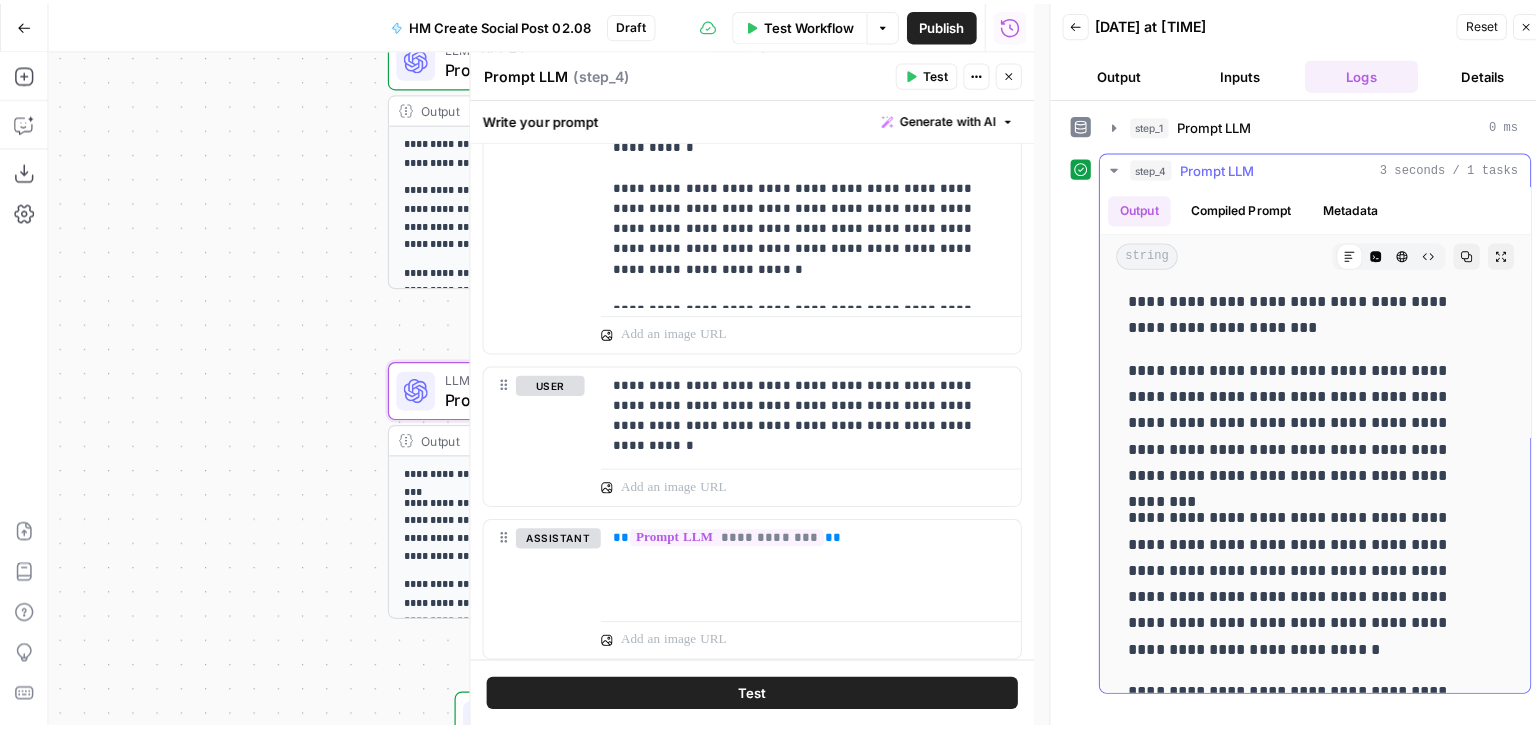 scroll, scrollTop: 0, scrollLeft: 0, axis: both 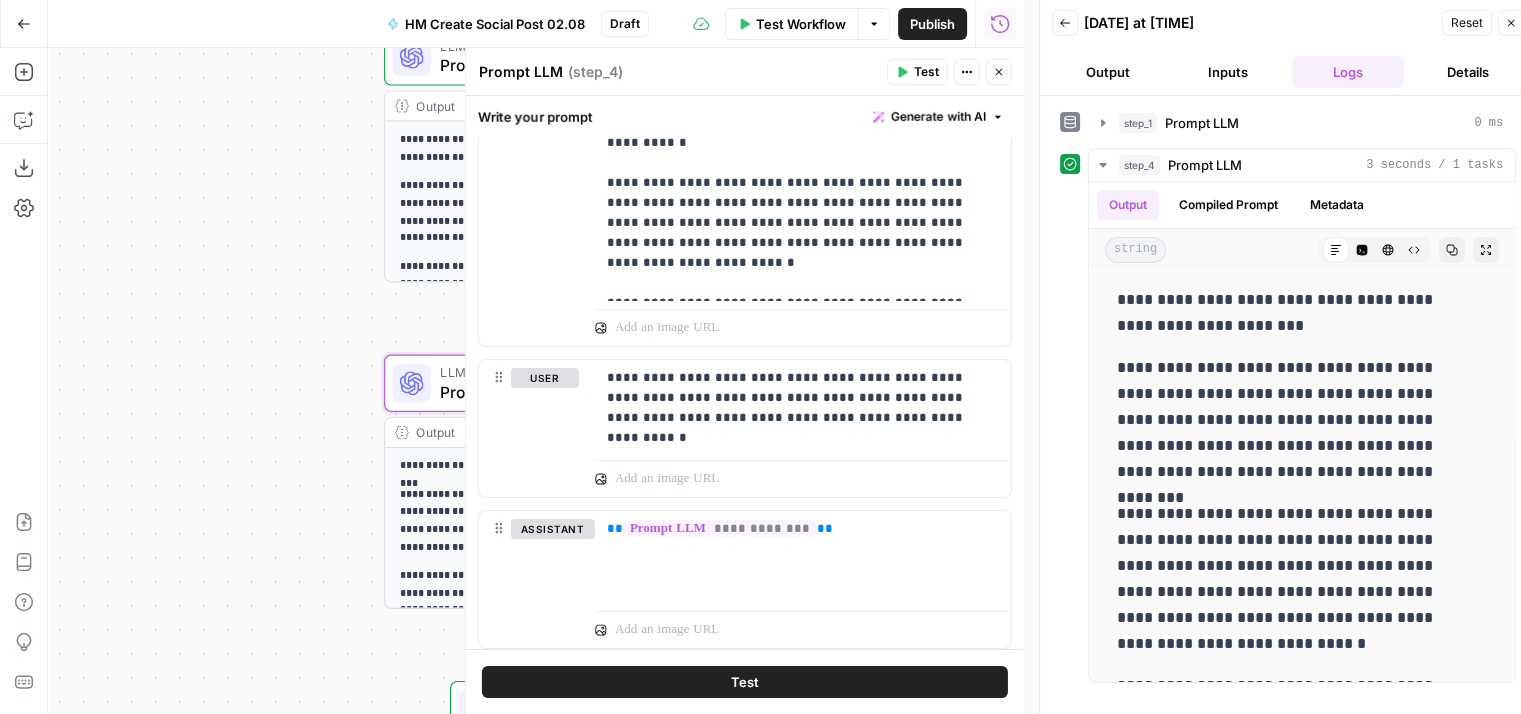 click 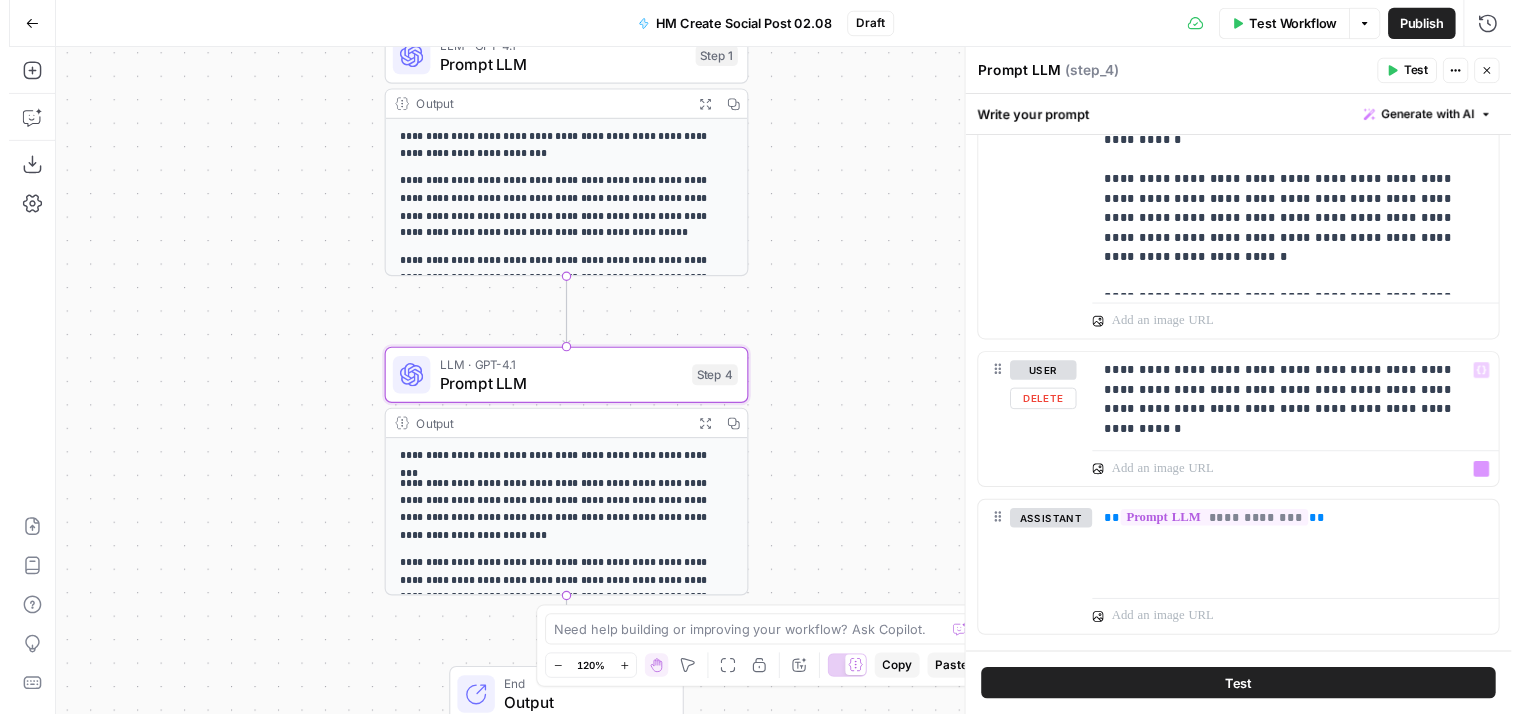 scroll, scrollTop: 716, scrollLeft: 0, axis: vertical 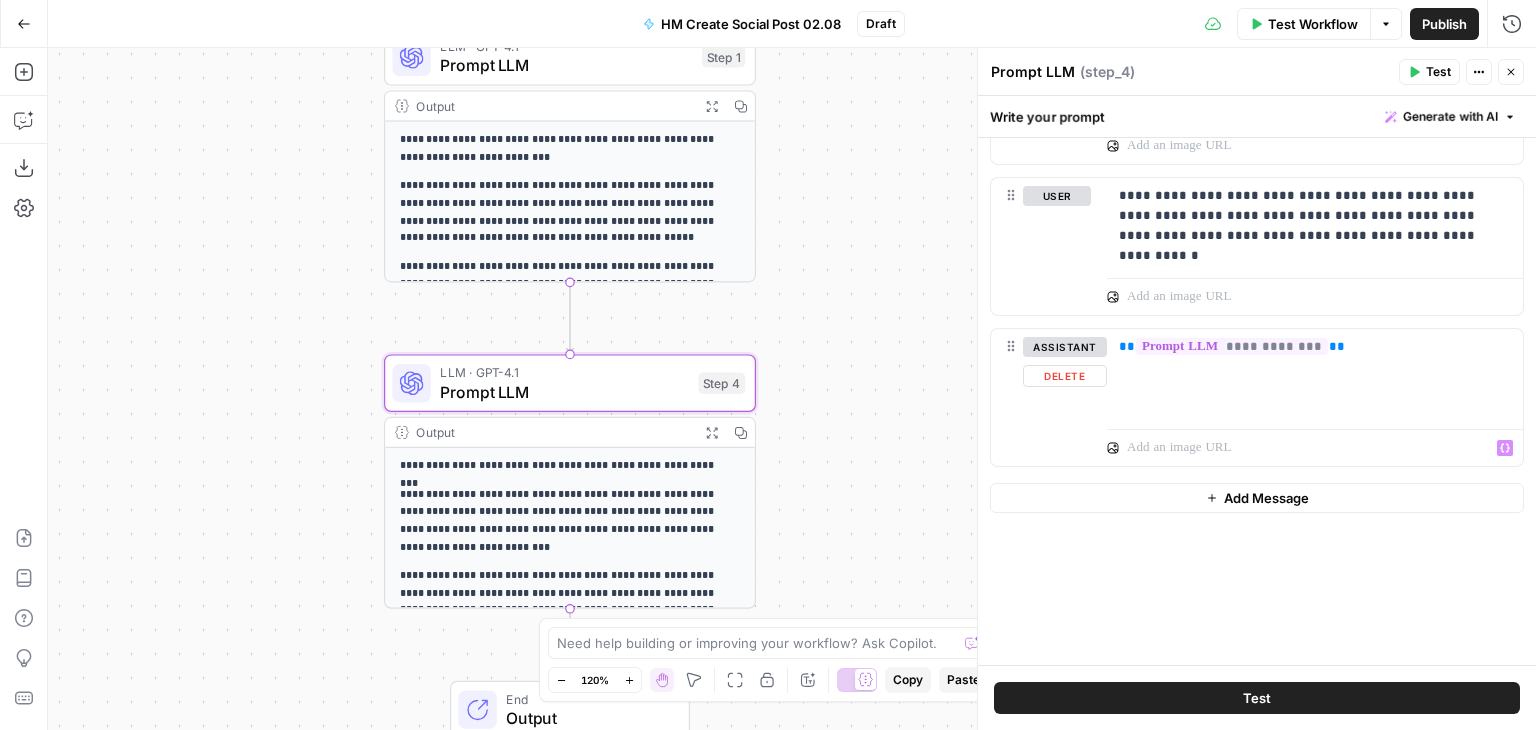 click on "Add Message" at bounding box center (1266, 498) 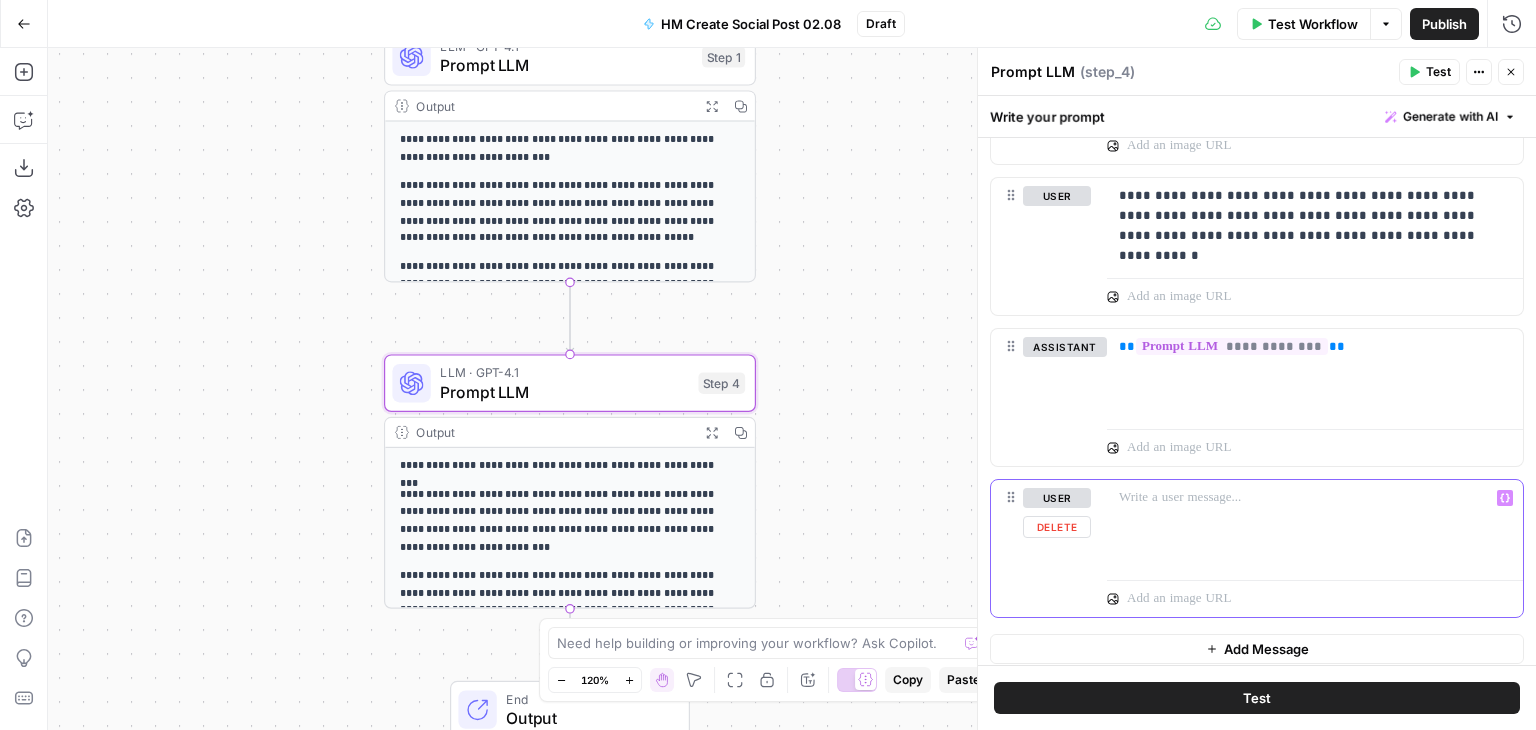click at bounding box center [1315, 526] 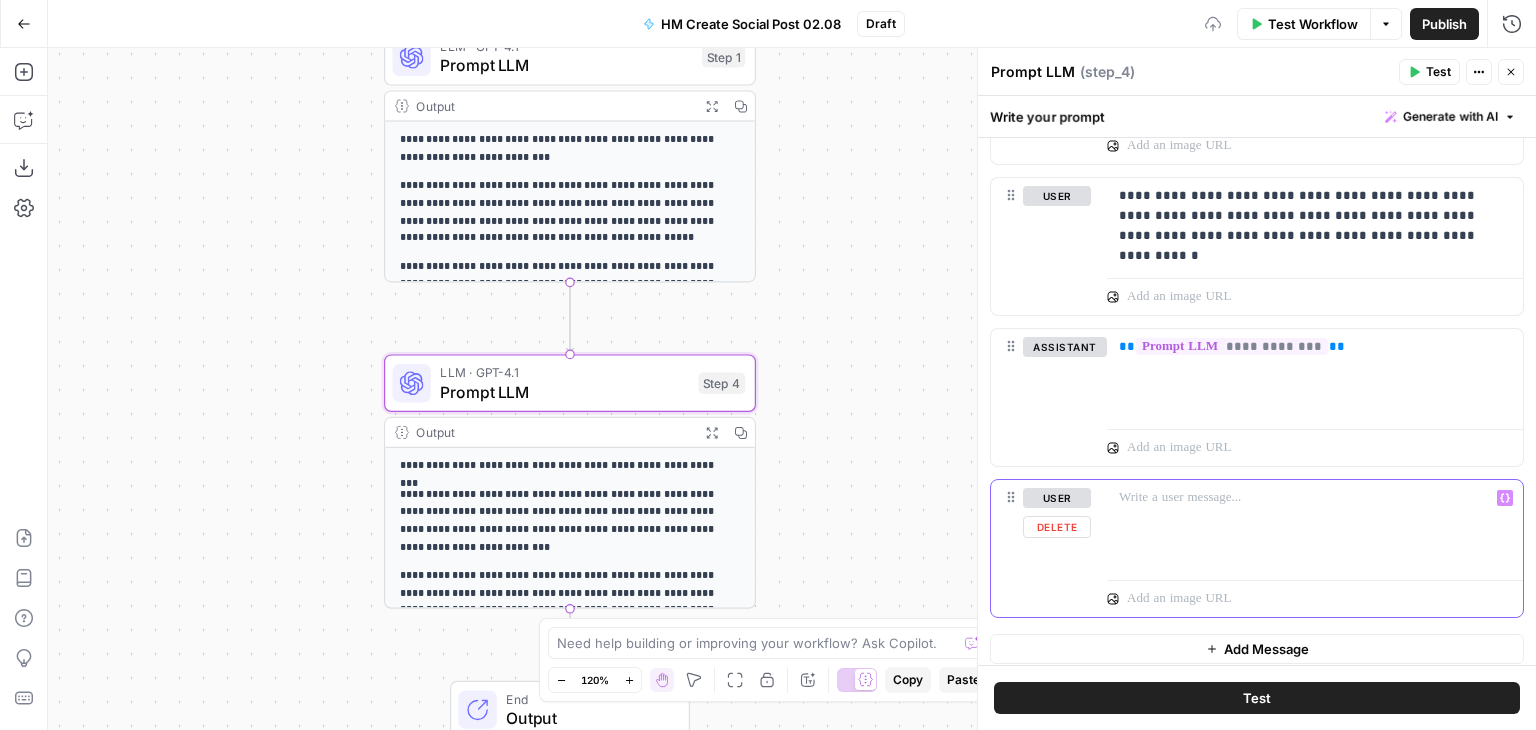 type 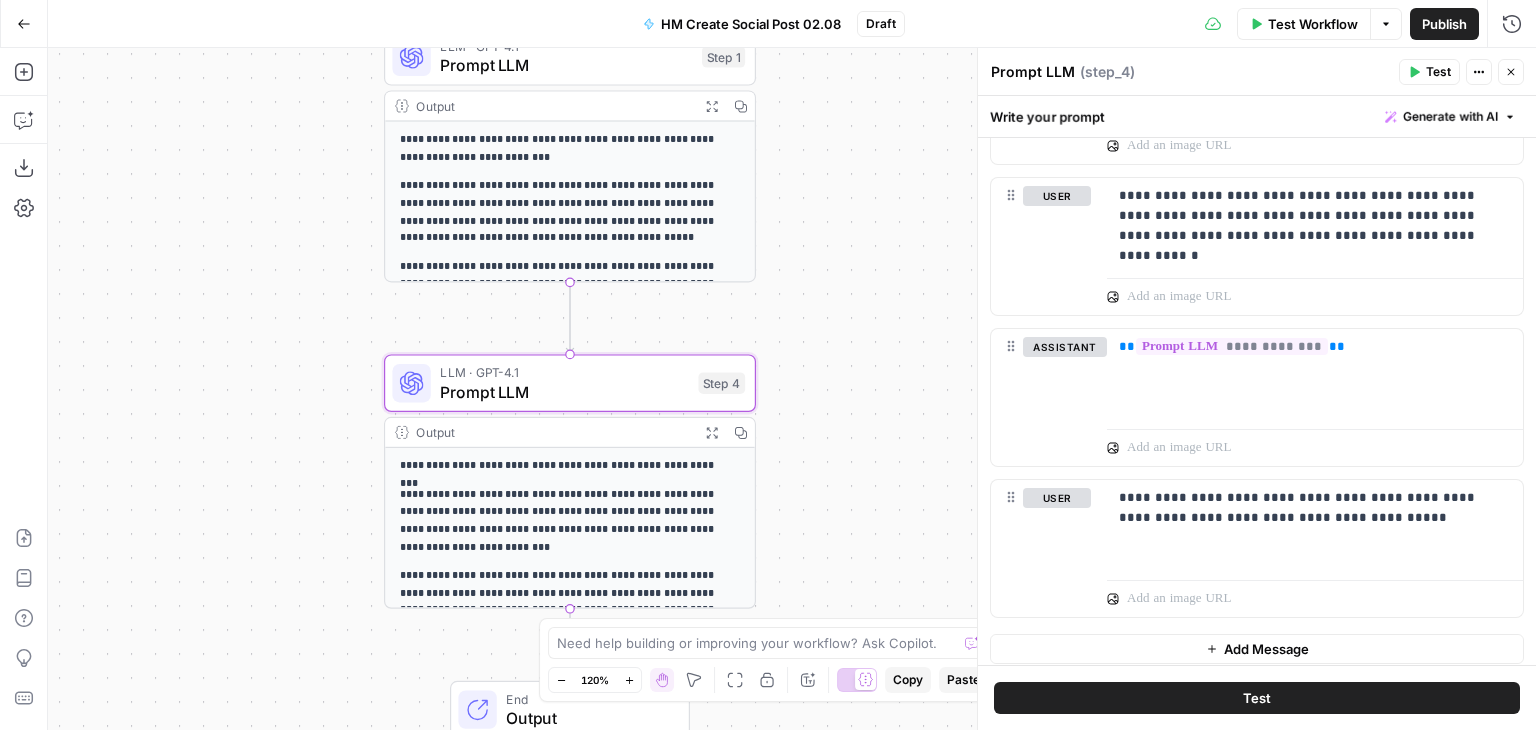 click on "Test" at bounding box center [1257, 698] 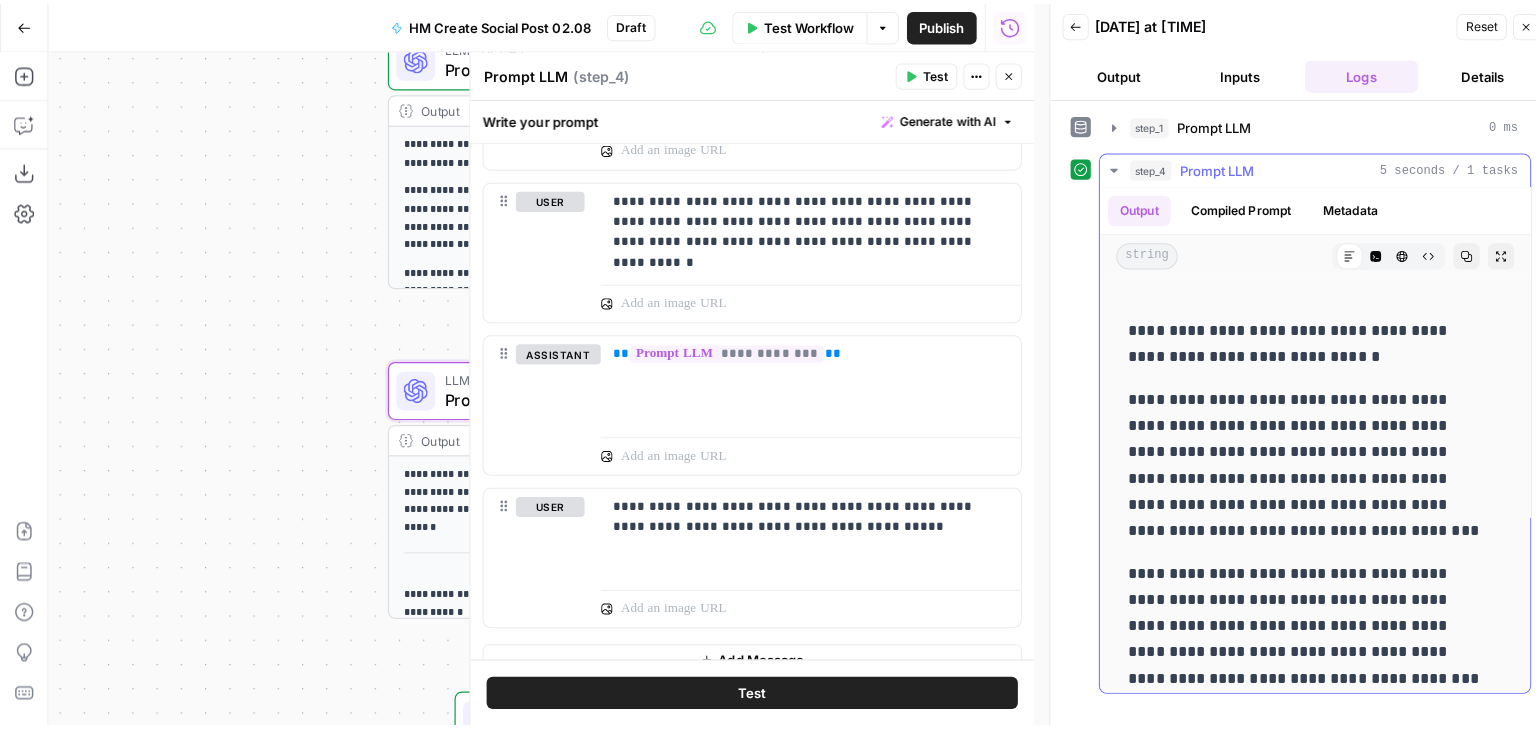 scroll, scrollTop: 200, scrollLeft: 0, axis: vertical 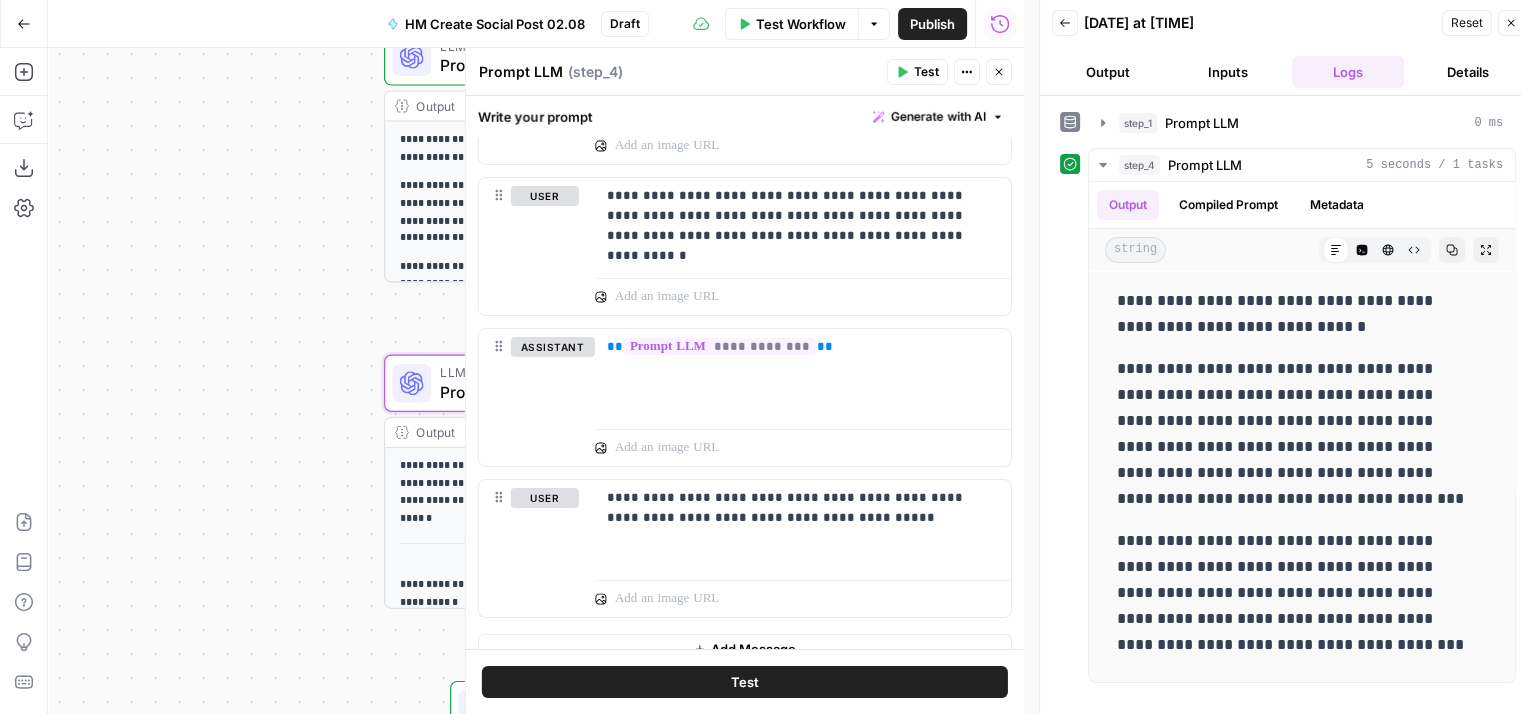 click 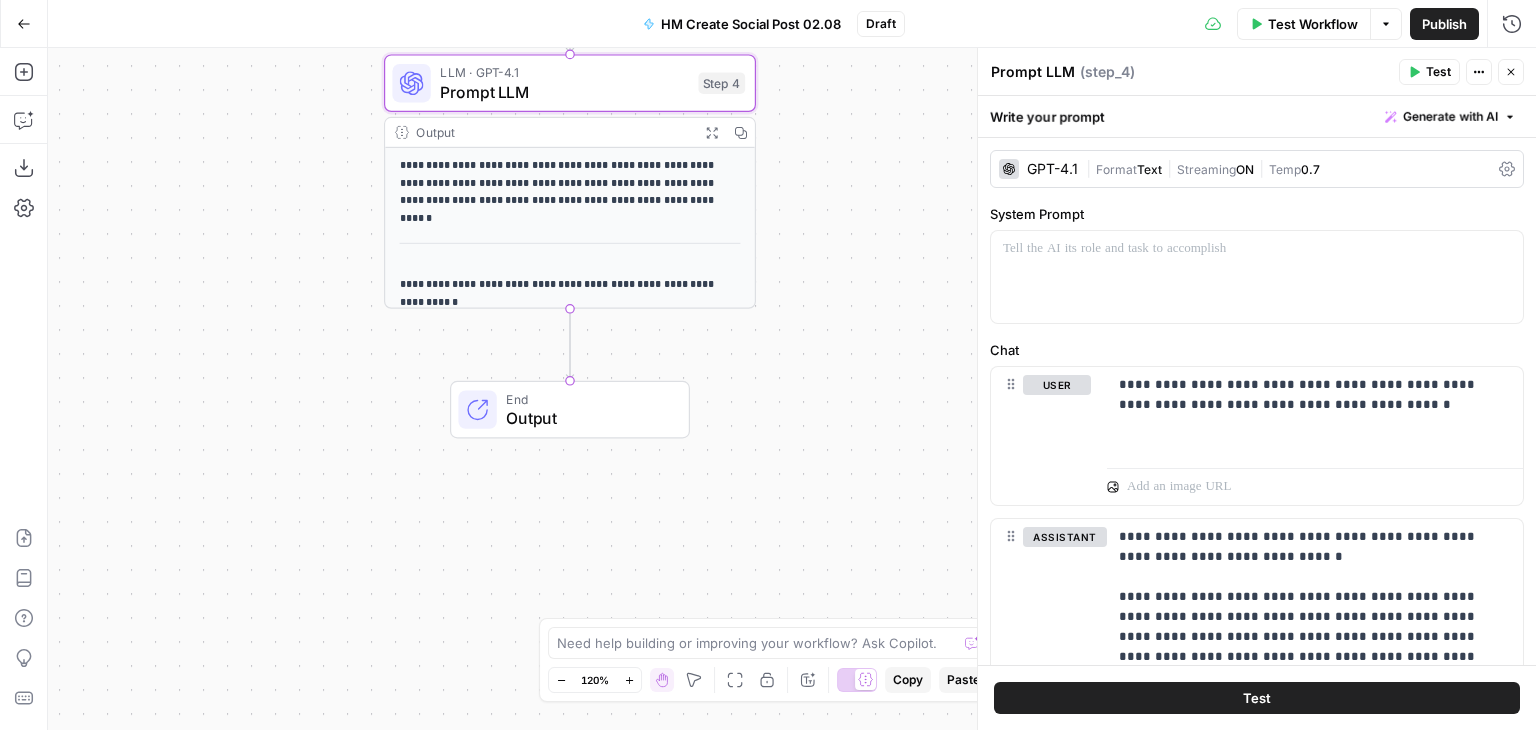 scroll, scrollTop: 0, scrollLeft: 0, axis: both 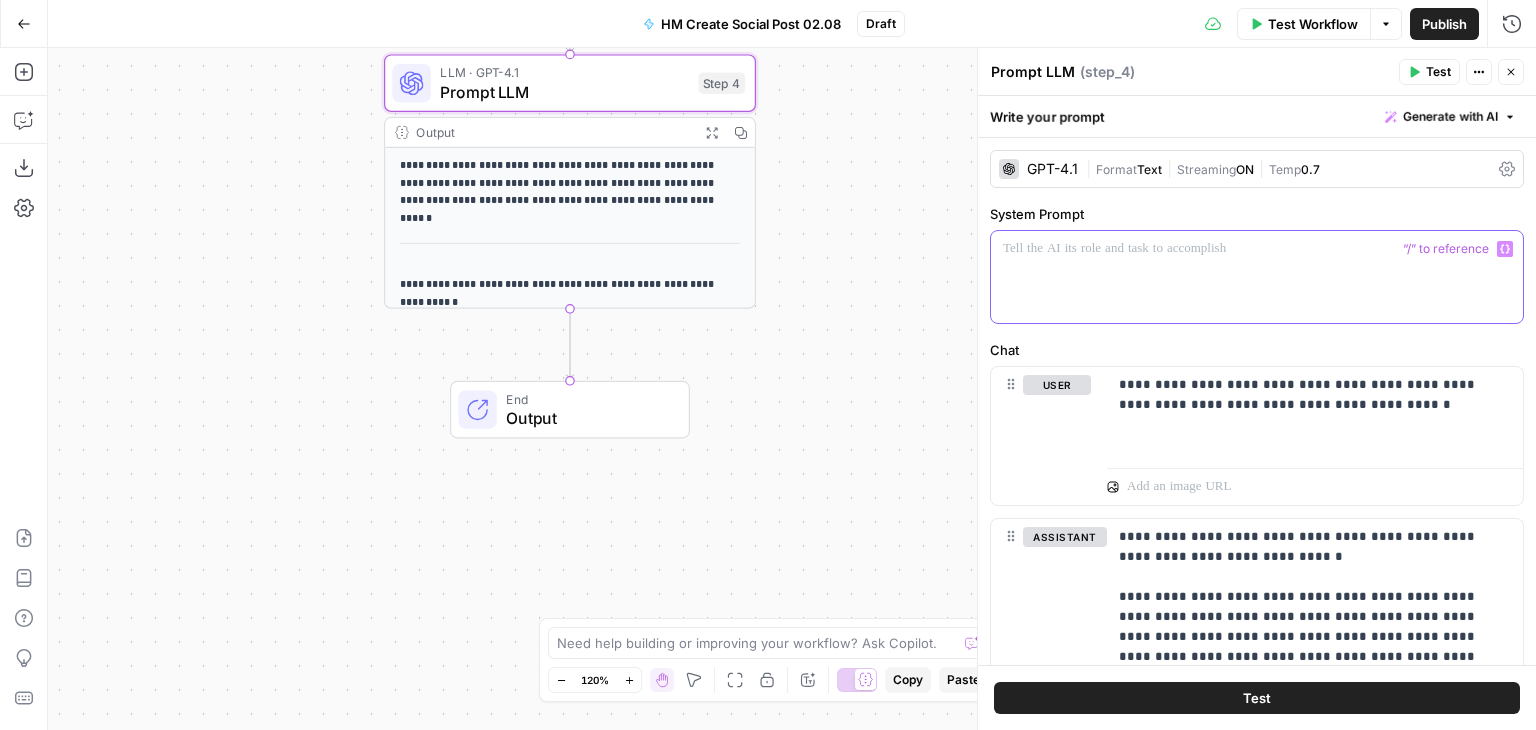 click at bounding box center (1257, 249) 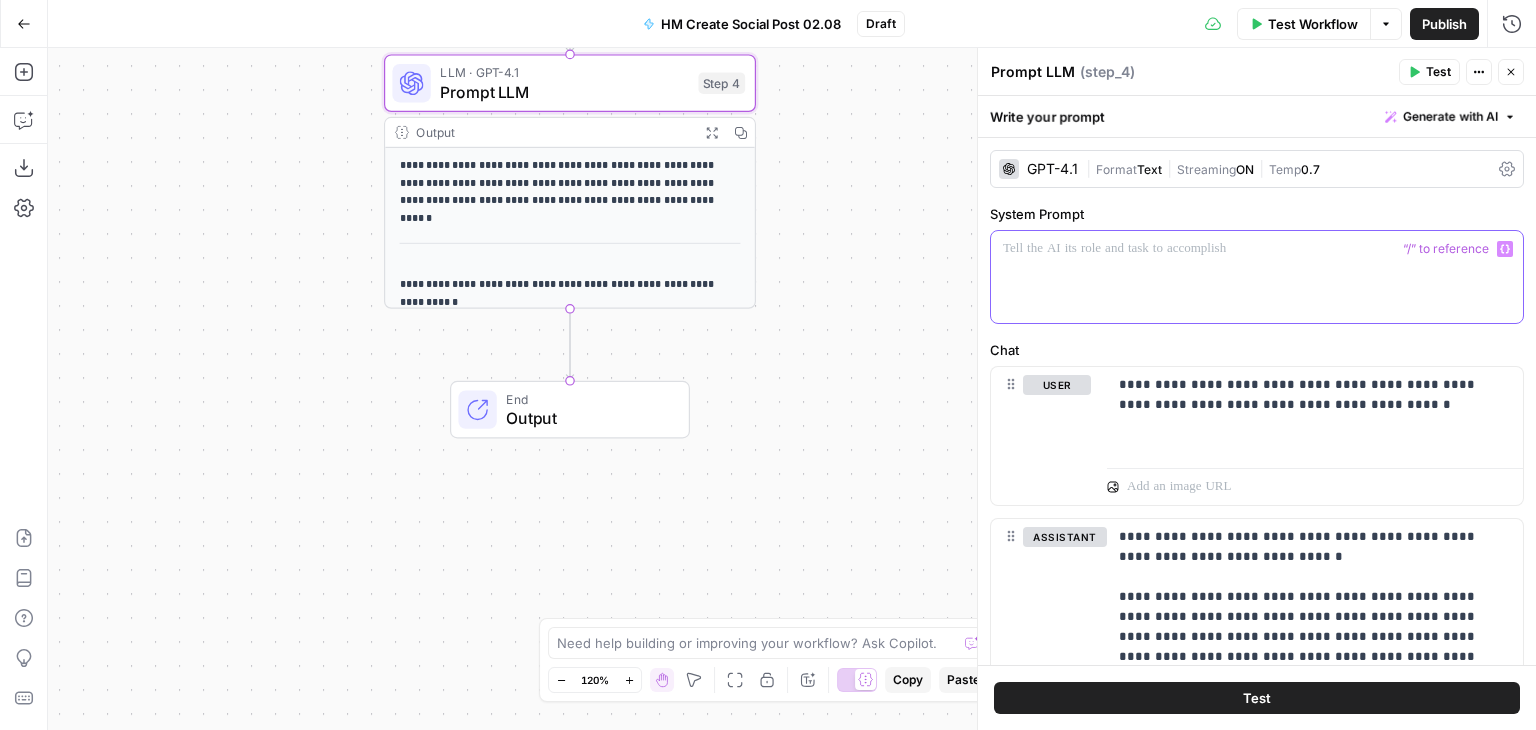 type 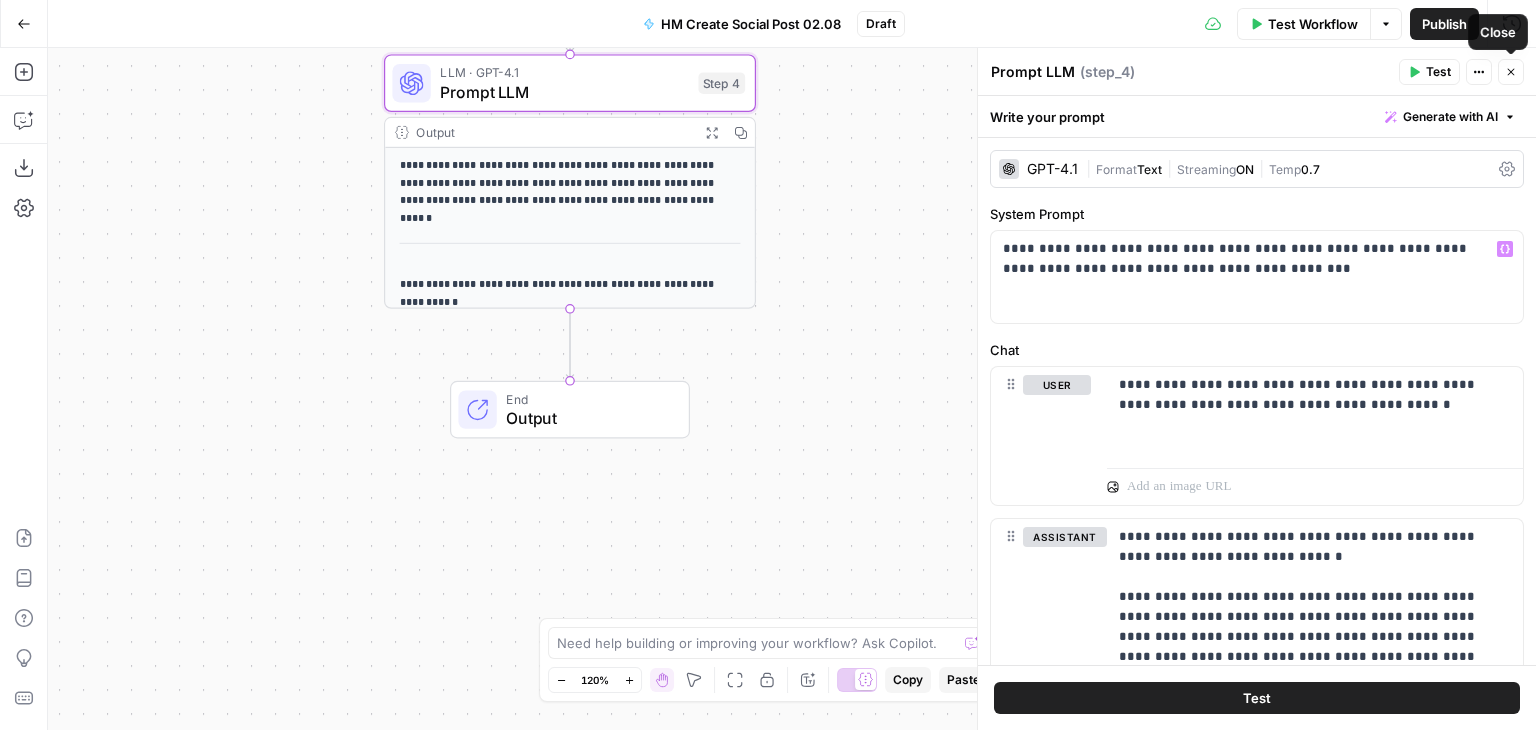 click on "Close" at bounding box center (1511, 72) 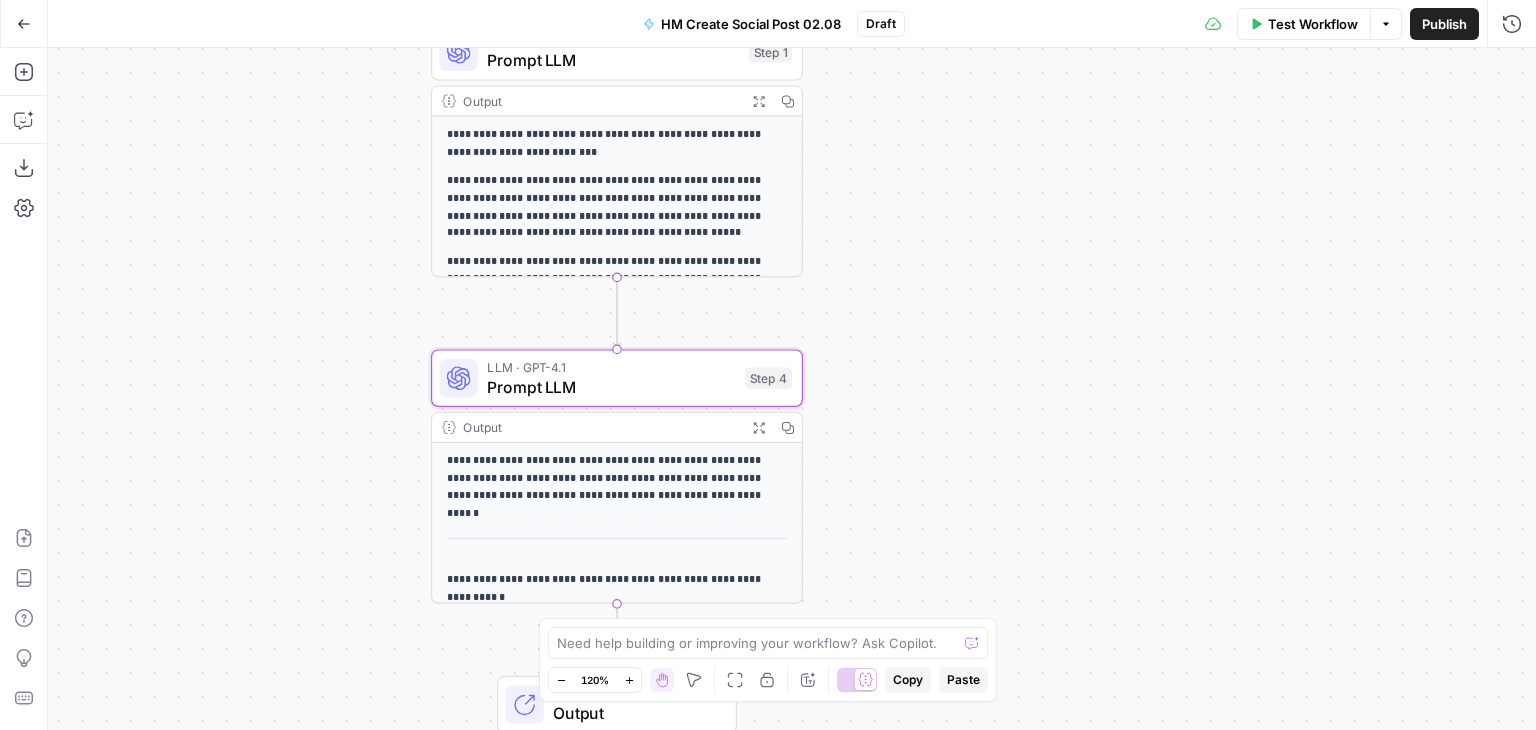 drag, startPoint x: 875, startPoint y: 245, endPoint x: 906, endPoint y: 571, distance: 327.4706 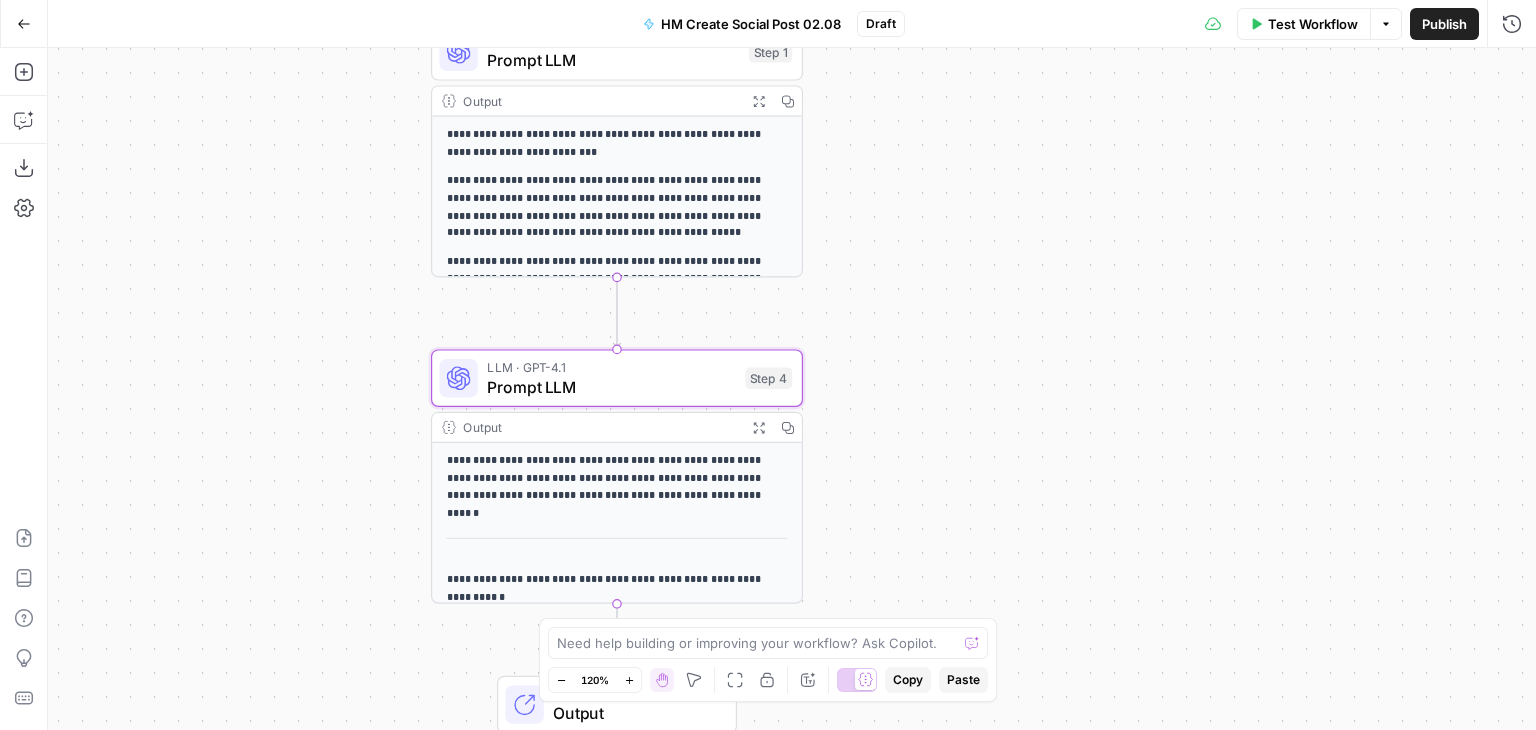 click on "**********" at bounding box center [792, 389] 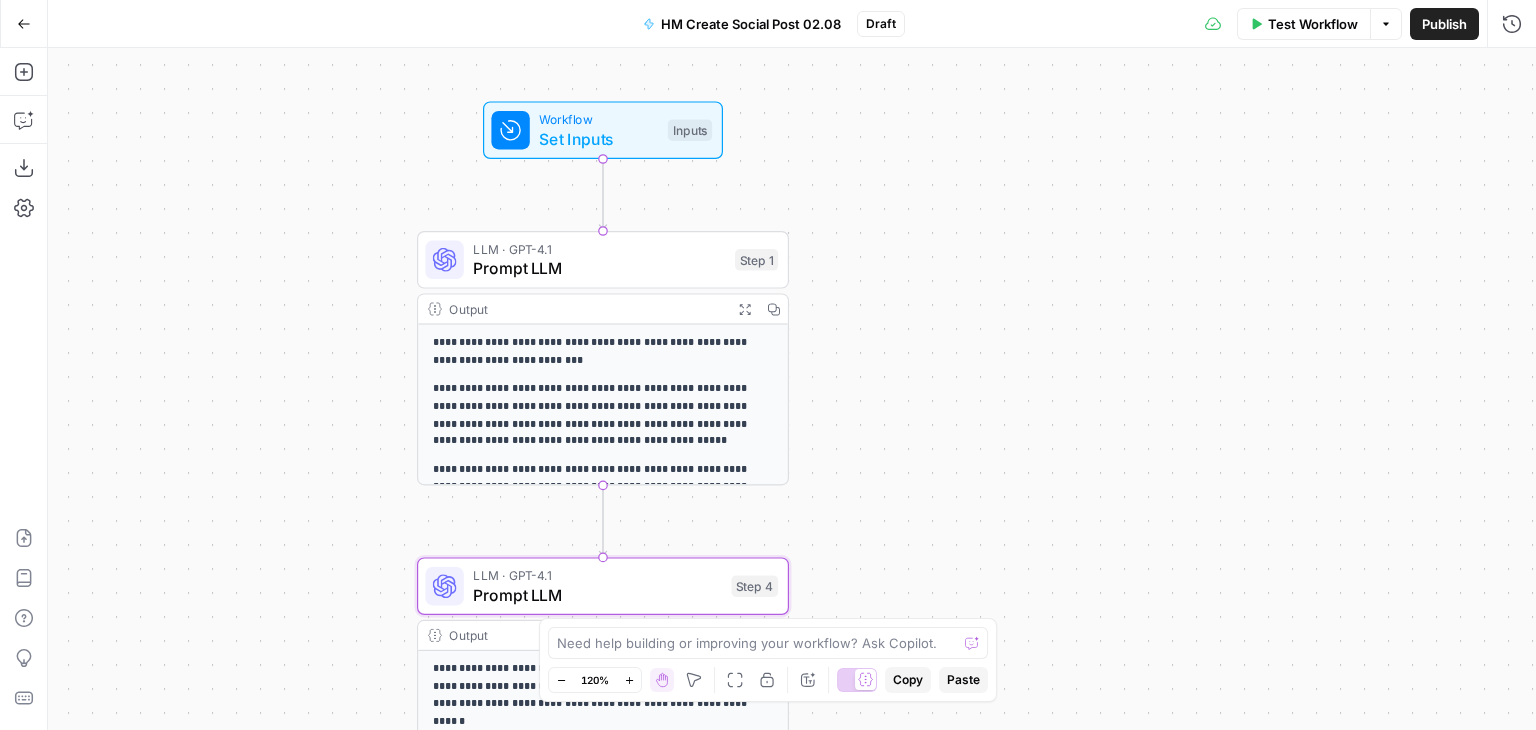 drag, startPoint x: 912, startPoint y: 207, endPoint x: 900, endPoint y: 317, distance: 110.65261 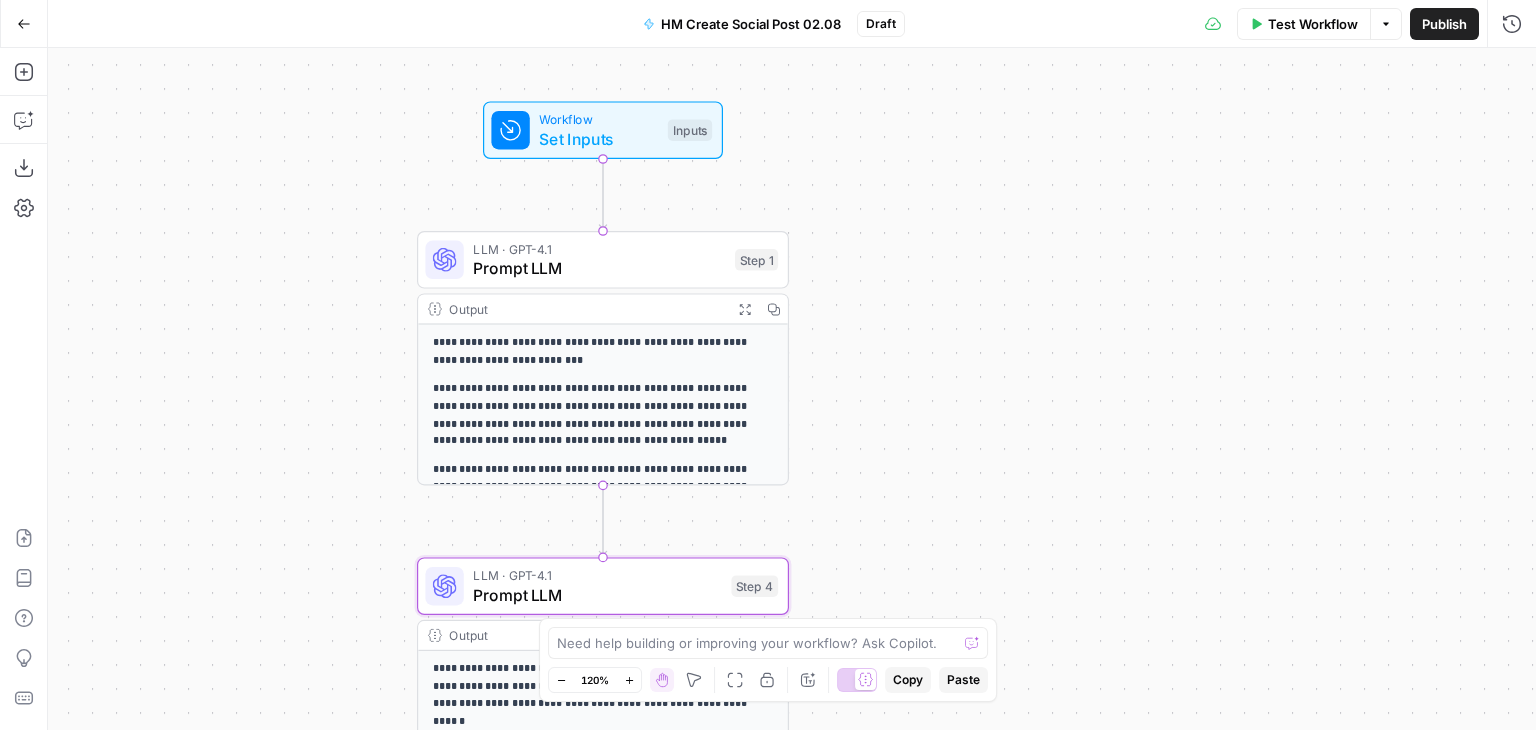 click on "**********" at bounding box center [792, 389] 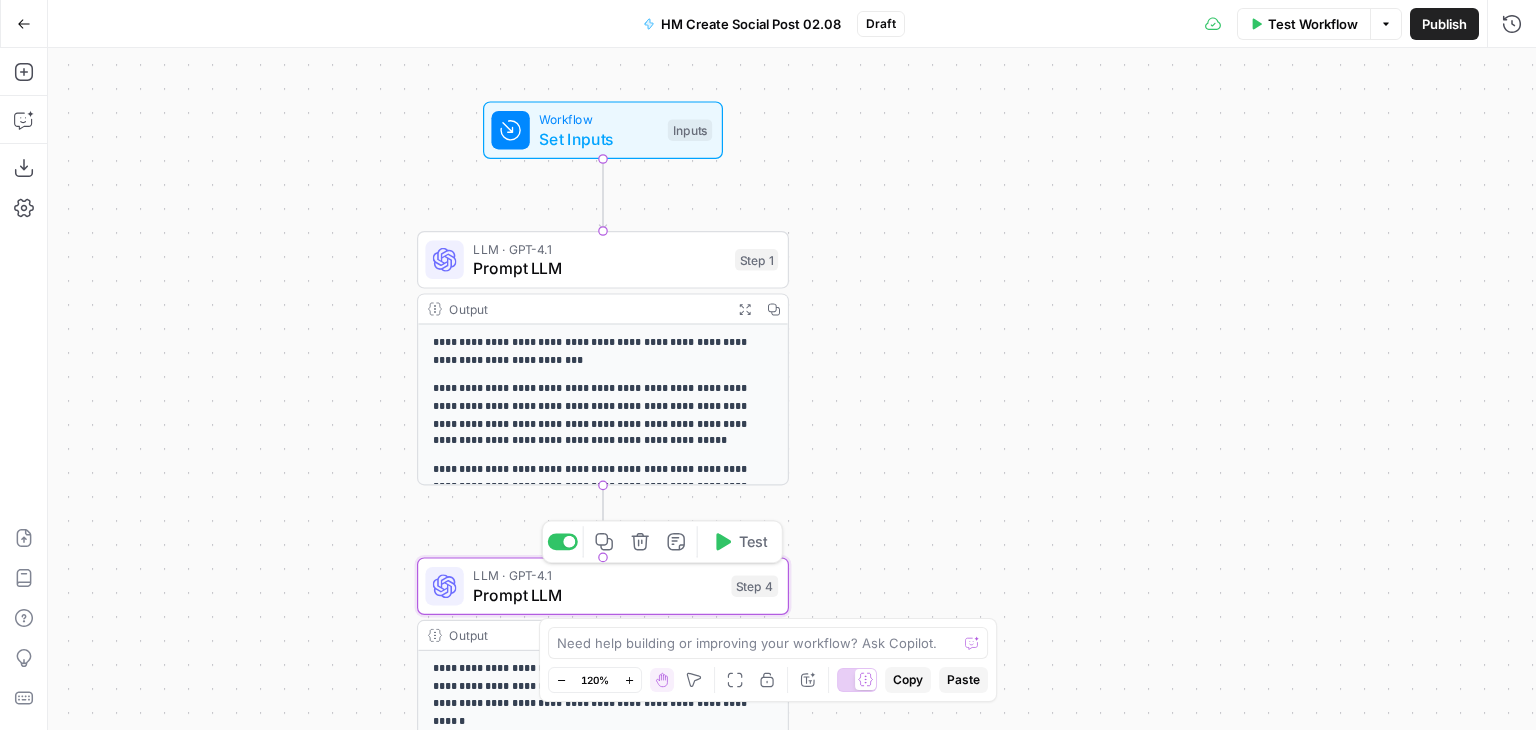 click on "Prompt LLM" at bounding box center (597, 595) 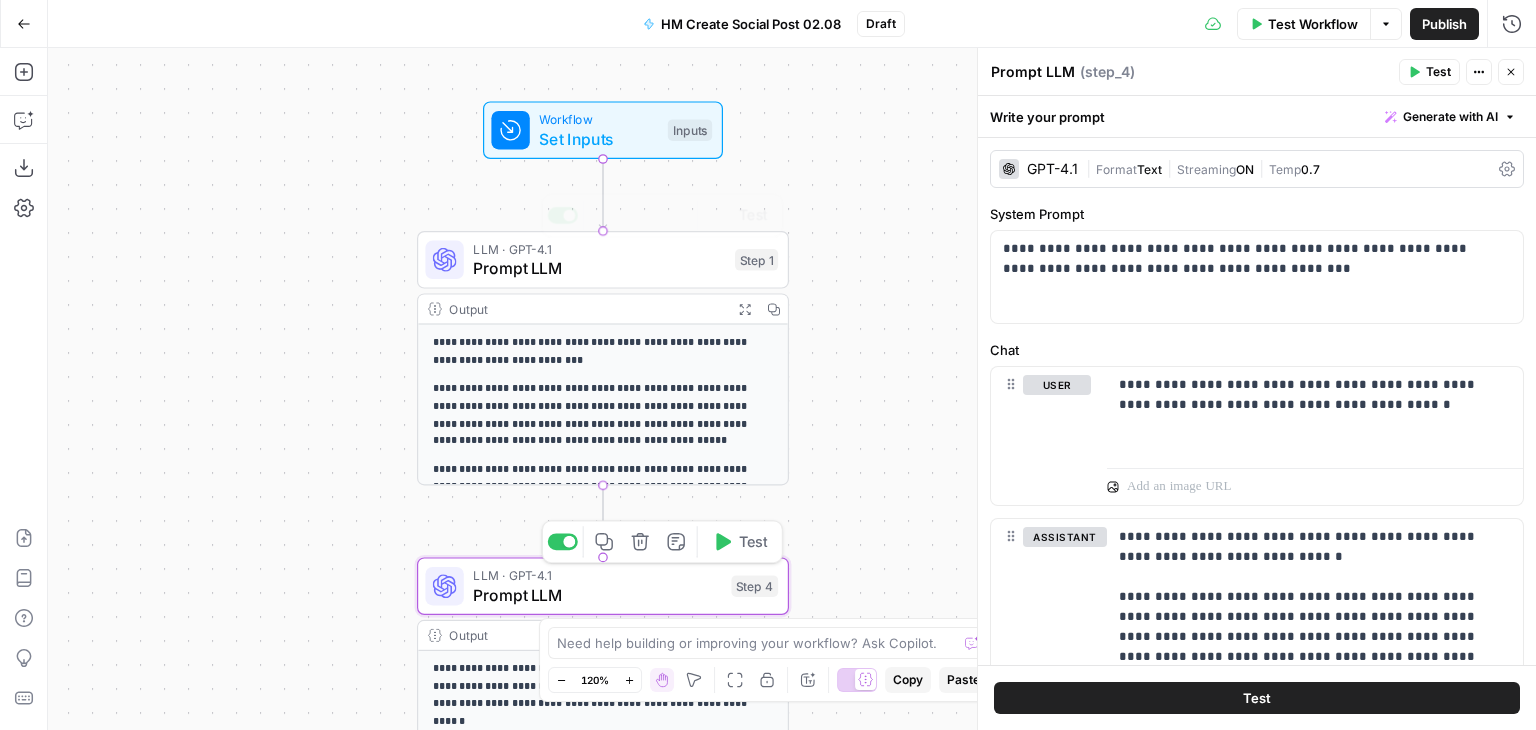 click on "**********" at bounding box center (792, 389) 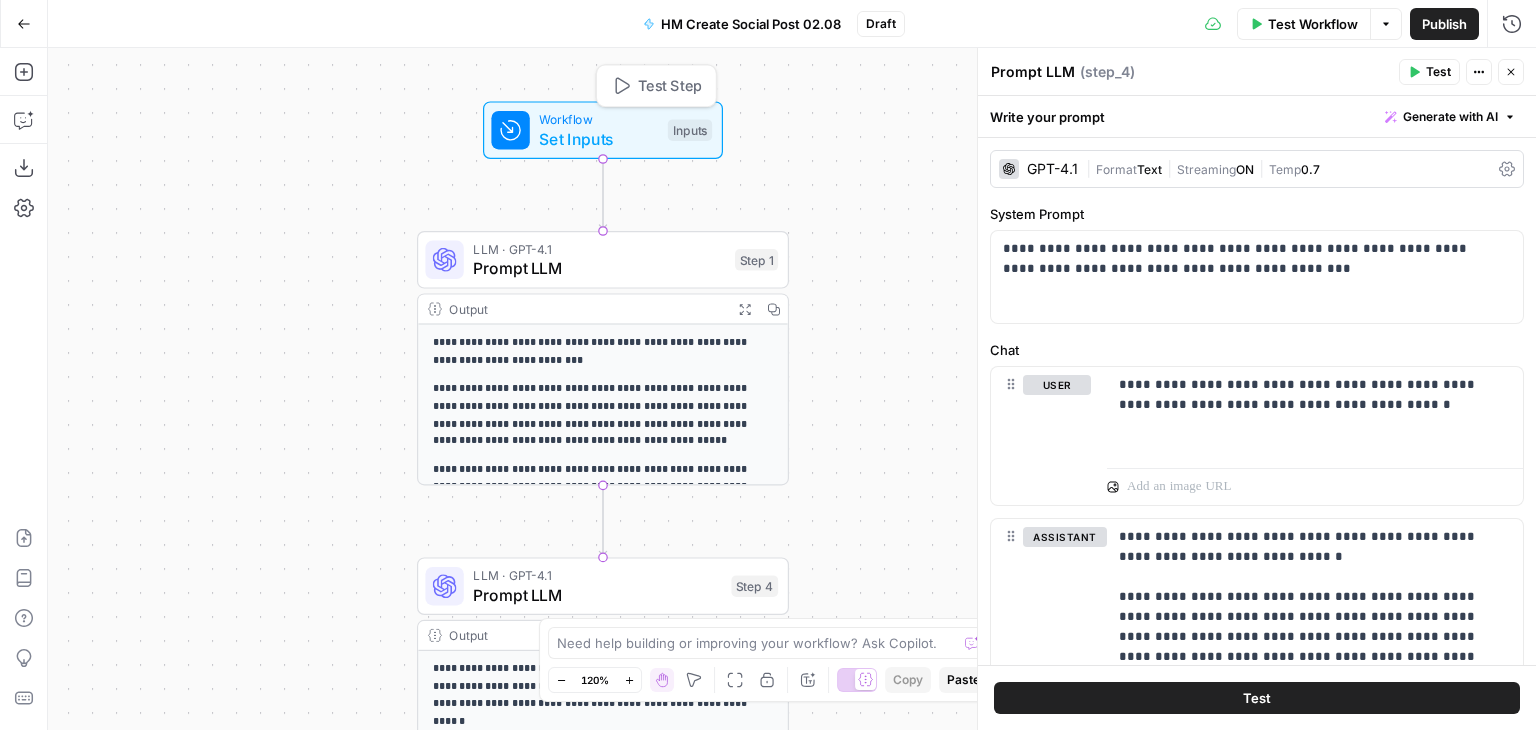 click on "Set Inputs" at bounding box center (598, 139) 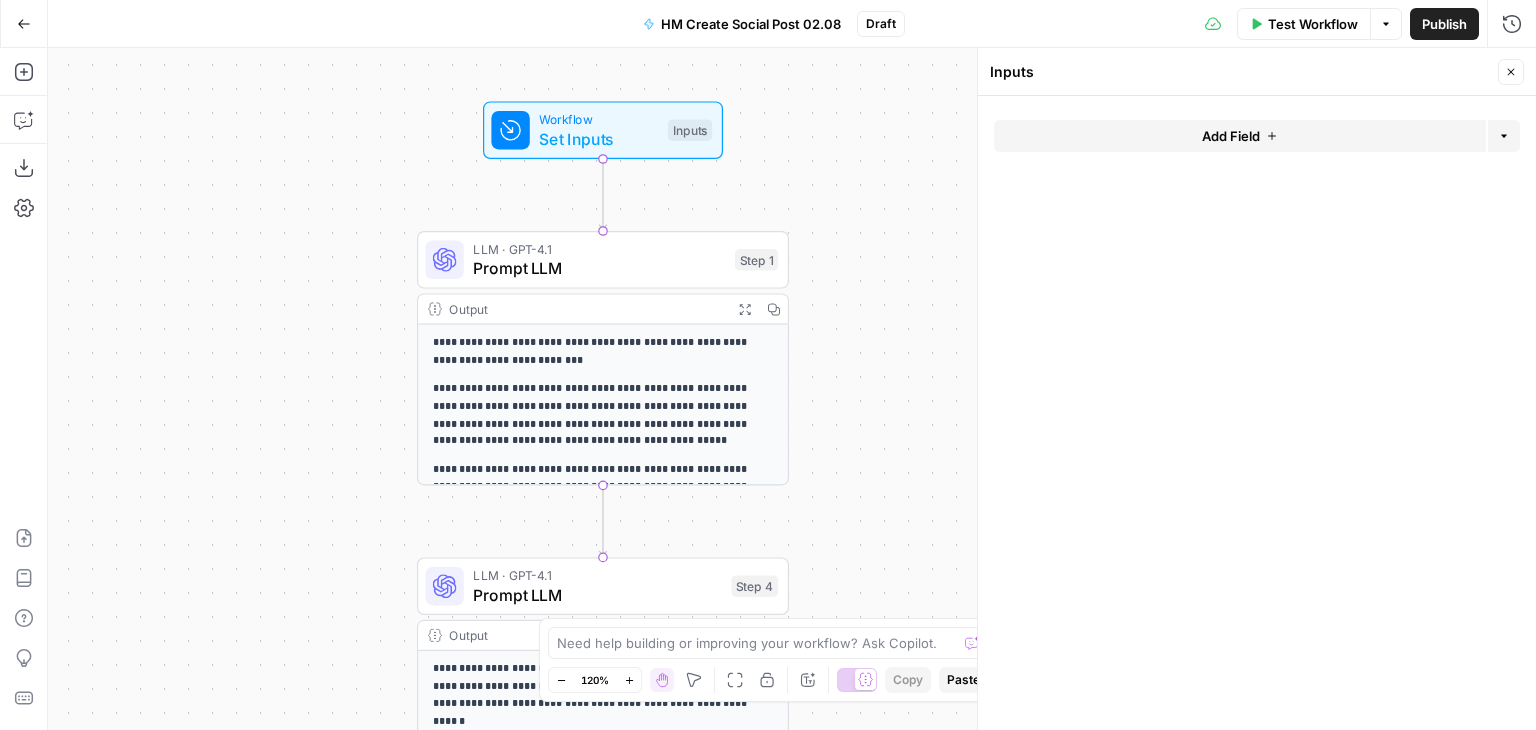 click on "Add Field" at bounding box center (1231, 136) 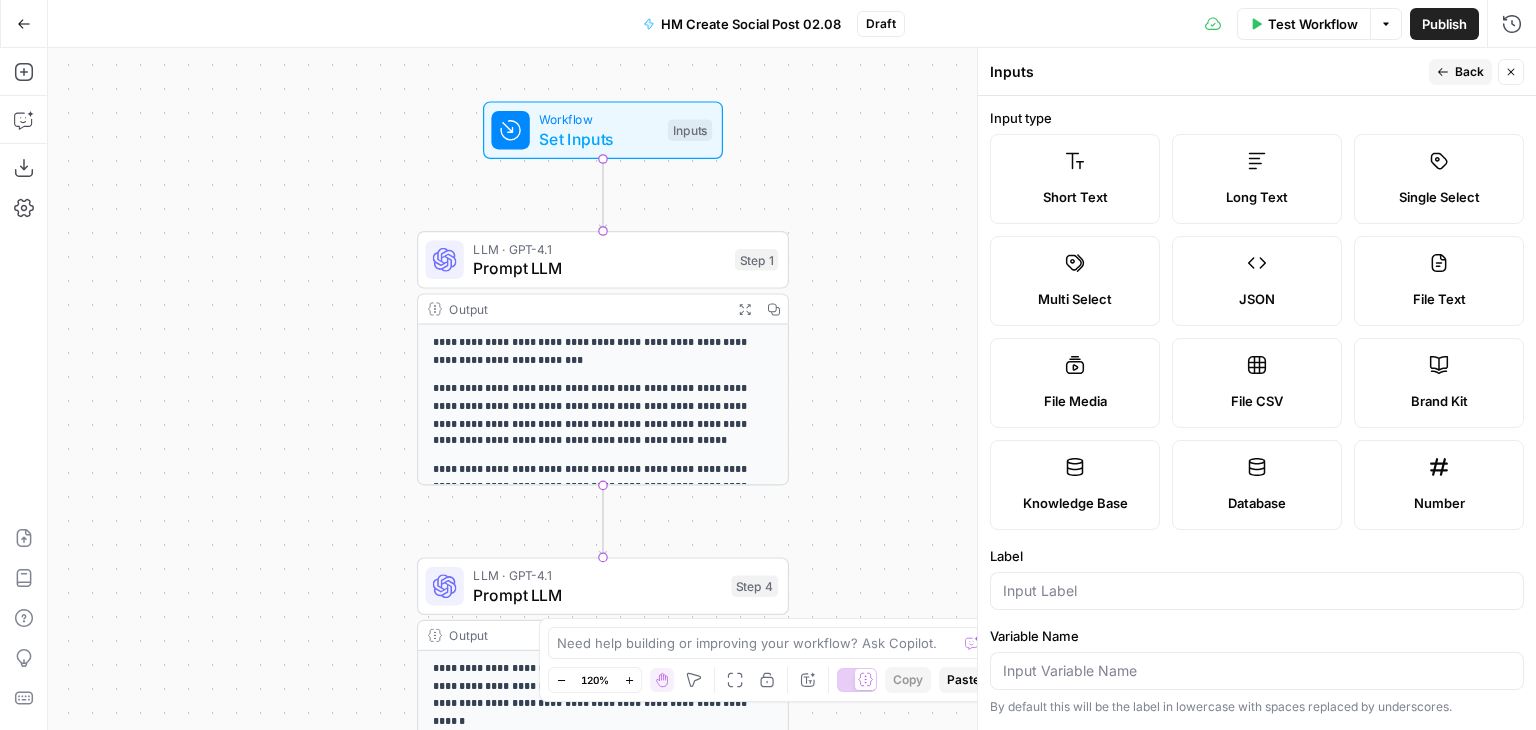 click on "Short Text" at bounding box center (1075, 179) 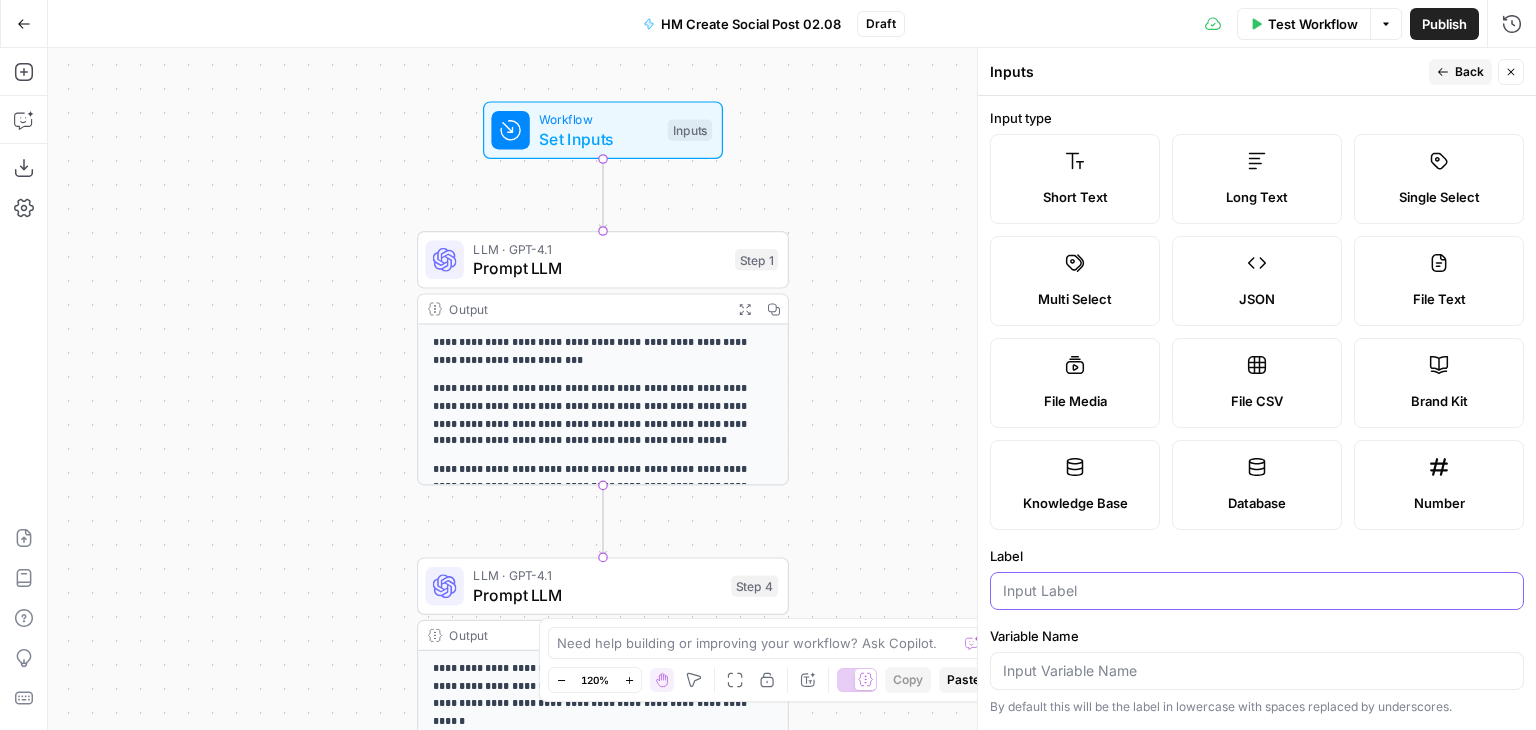 click on "Label" at bounding box center (1257, 591) 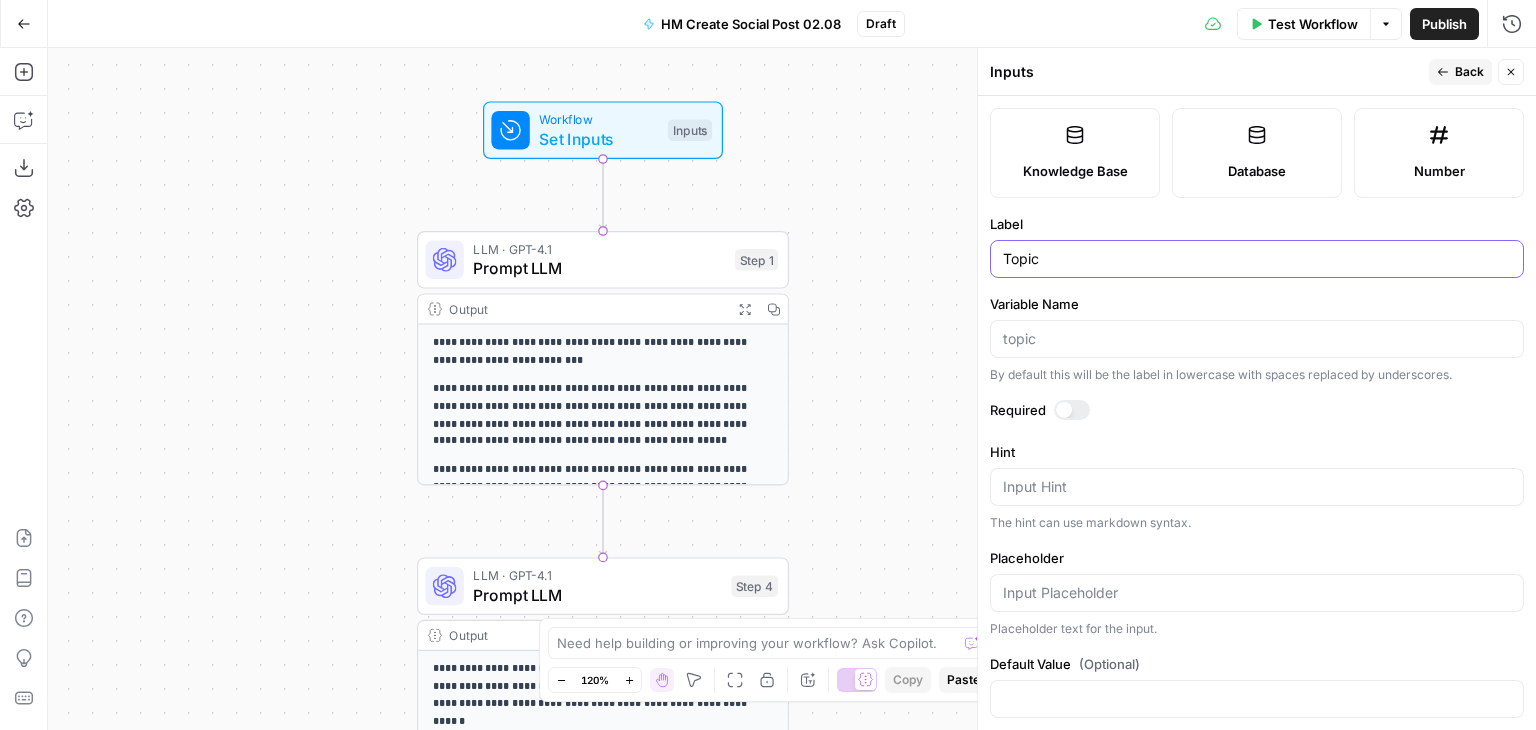 scroll, scrollTop: 356, scrollLeft: 0, axis: vertical 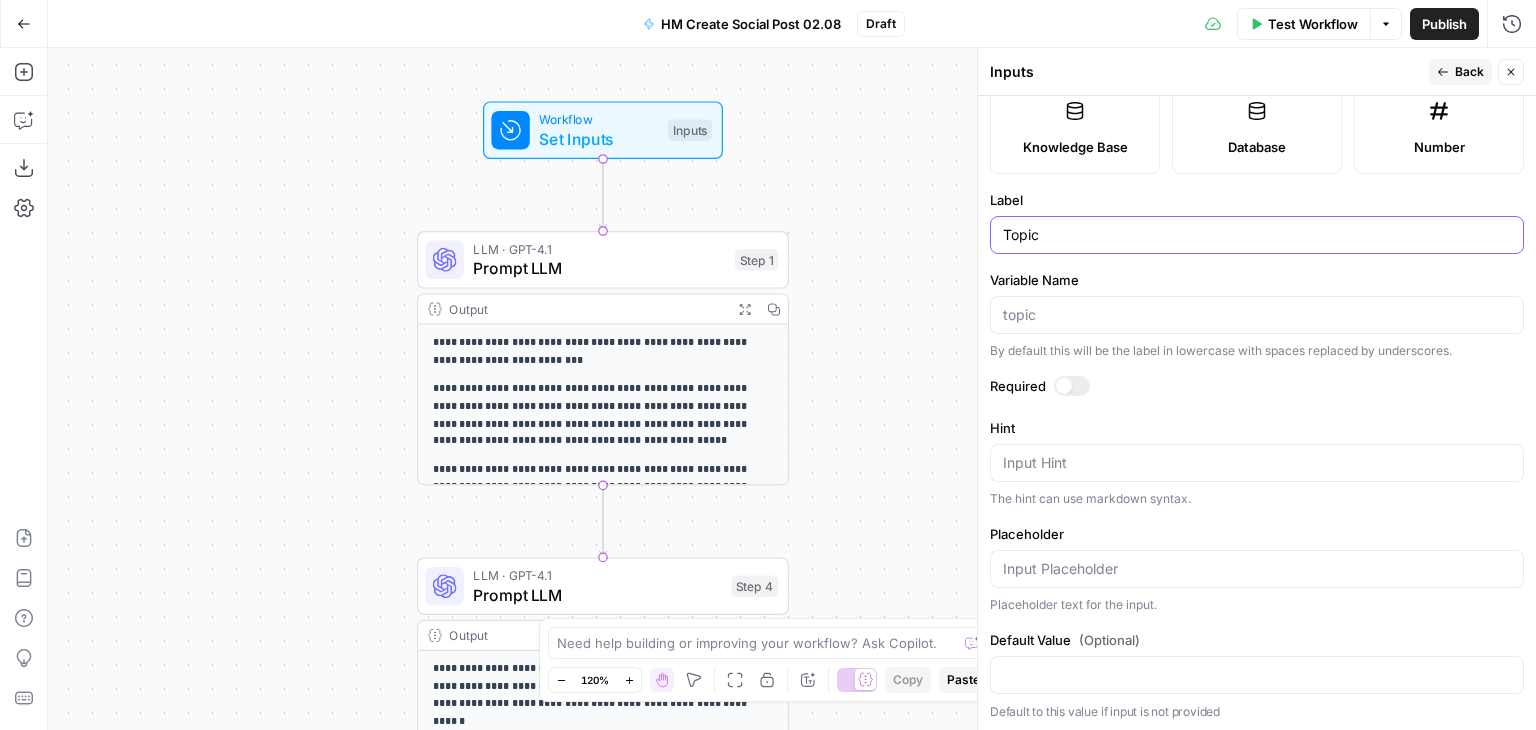 type on "Topic" 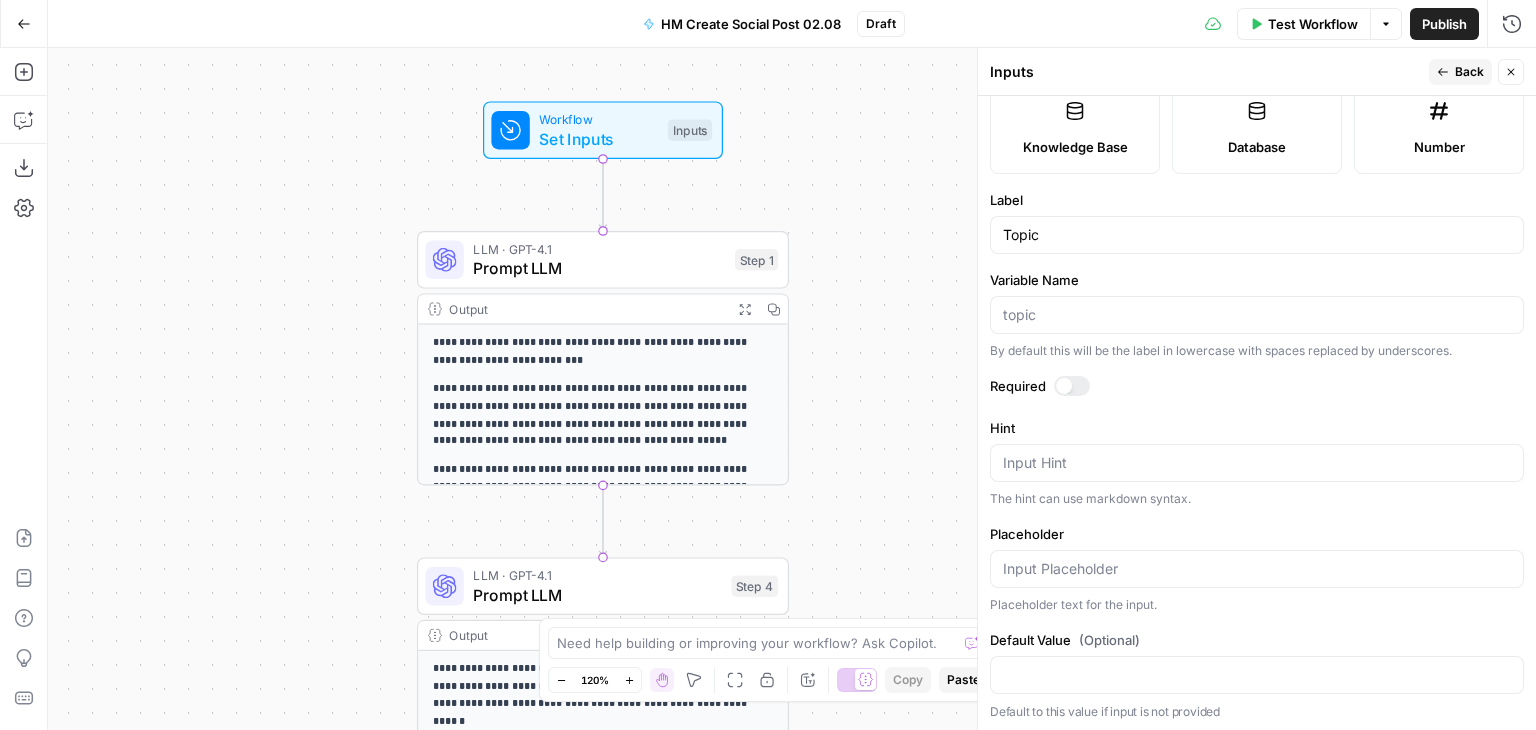 click at bounding box center (1072, 386) 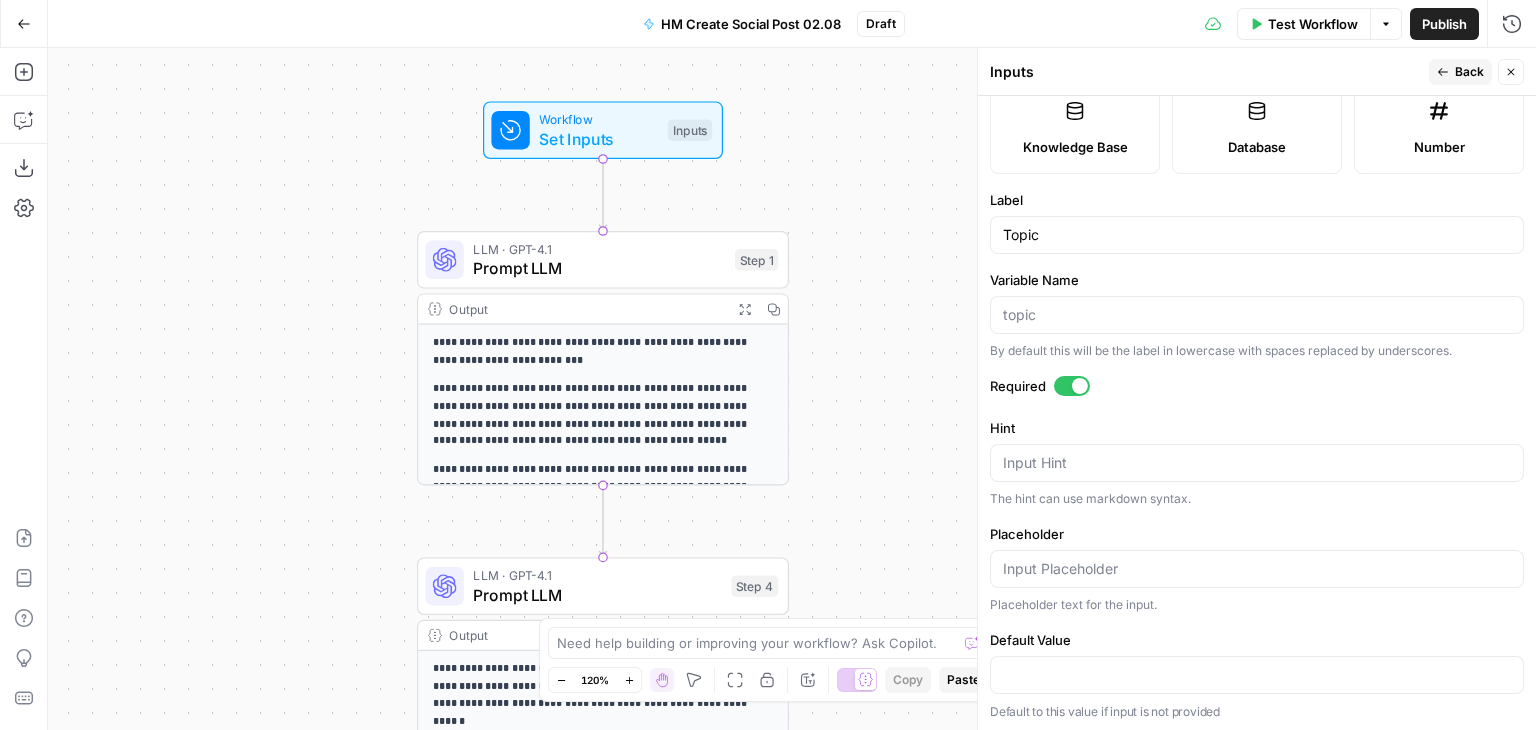 scroll, scrollTop: 0, scrollLeft: 0, axis: both 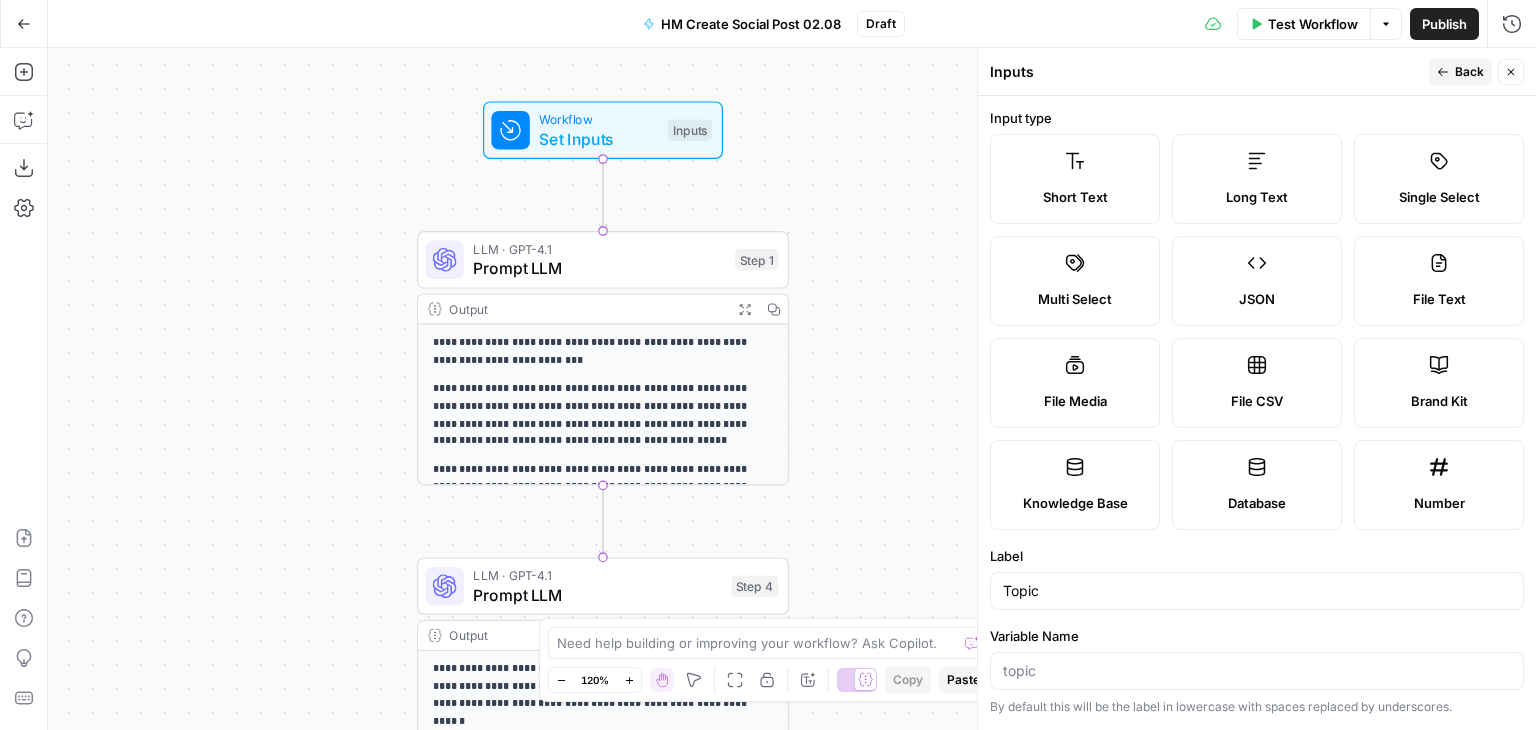 click on "Back" at bounding box center (1460, 72) 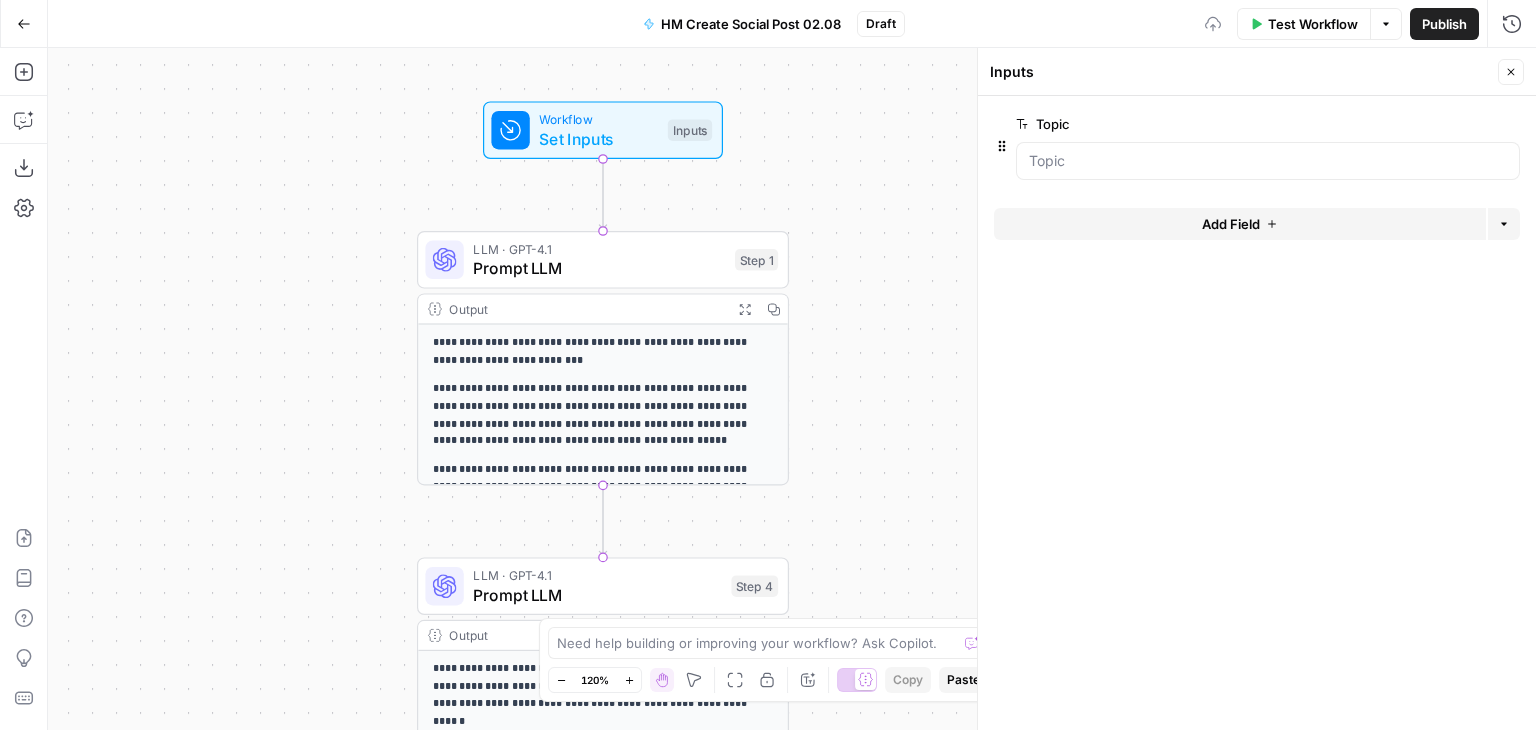 click on "Add Field" at bounding box center [1240, 224] 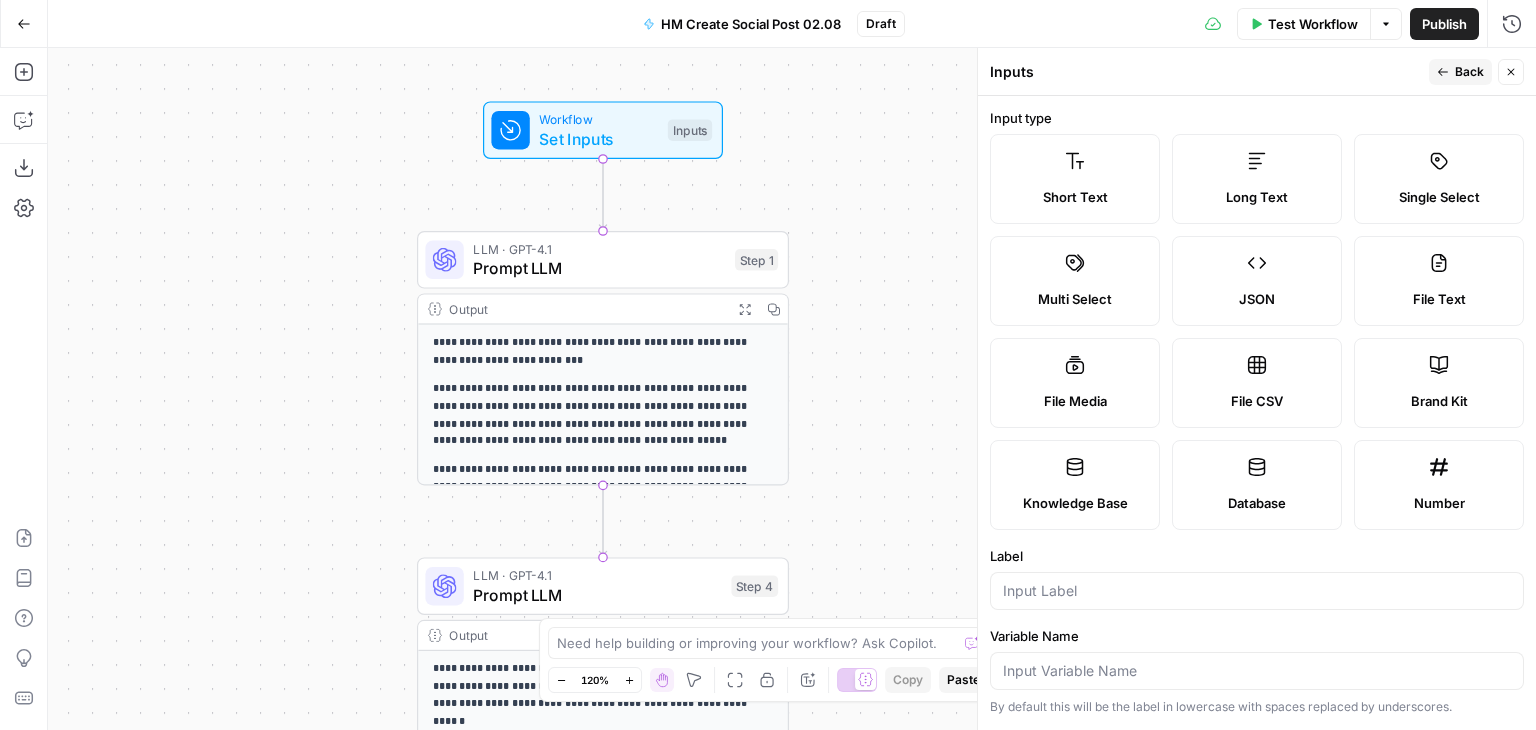 click 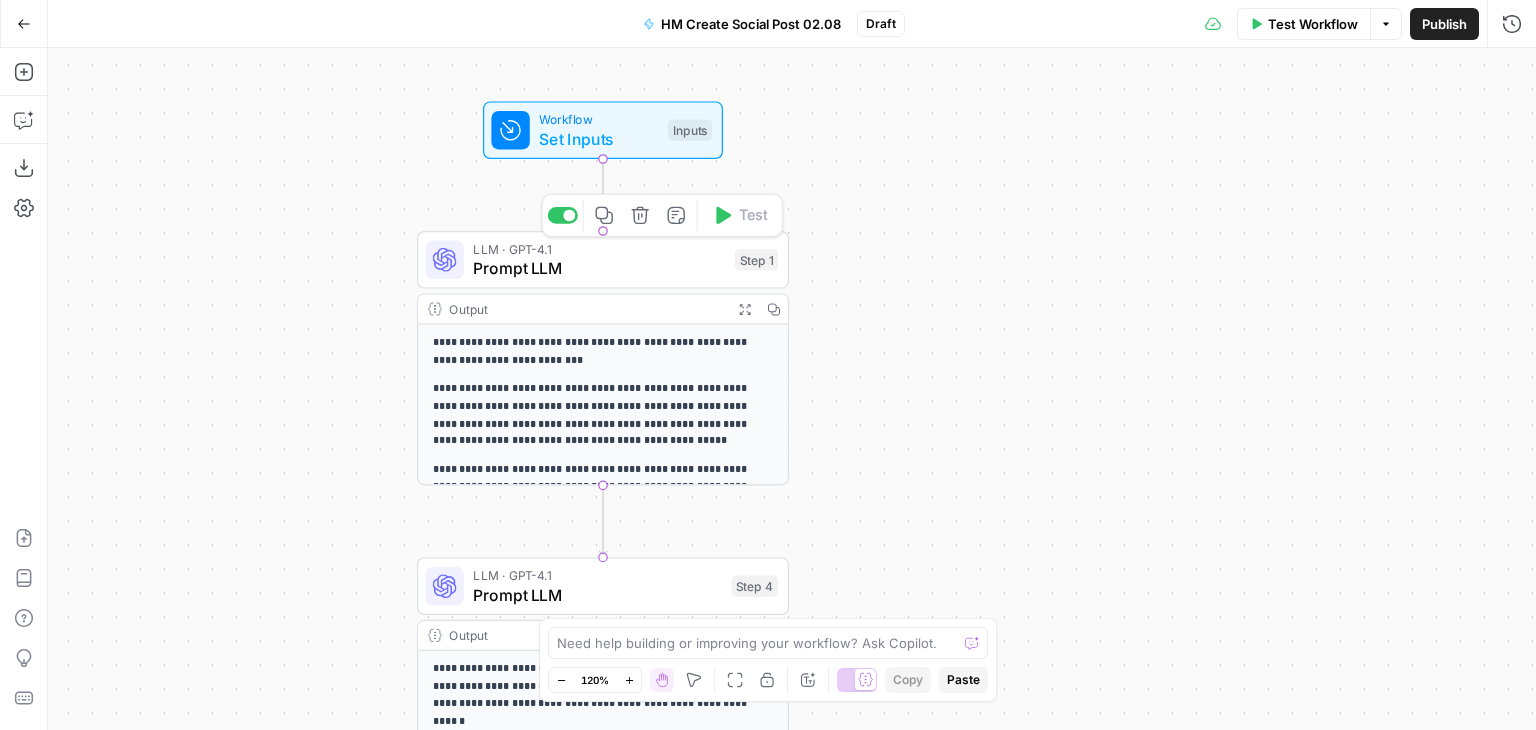click on "Prompt LLM" at bounding box center [599, 268] 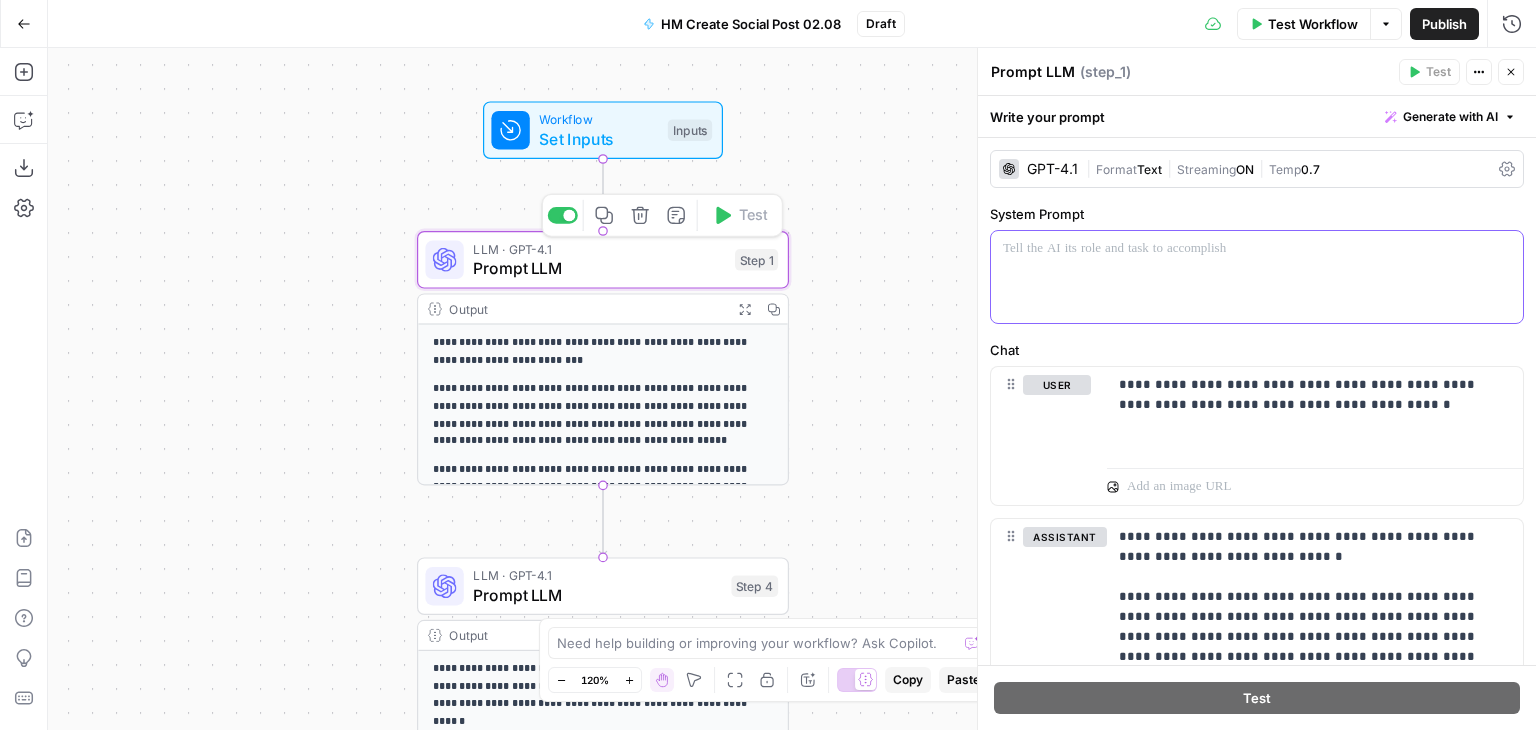 click at bounding box center (1257, 277) 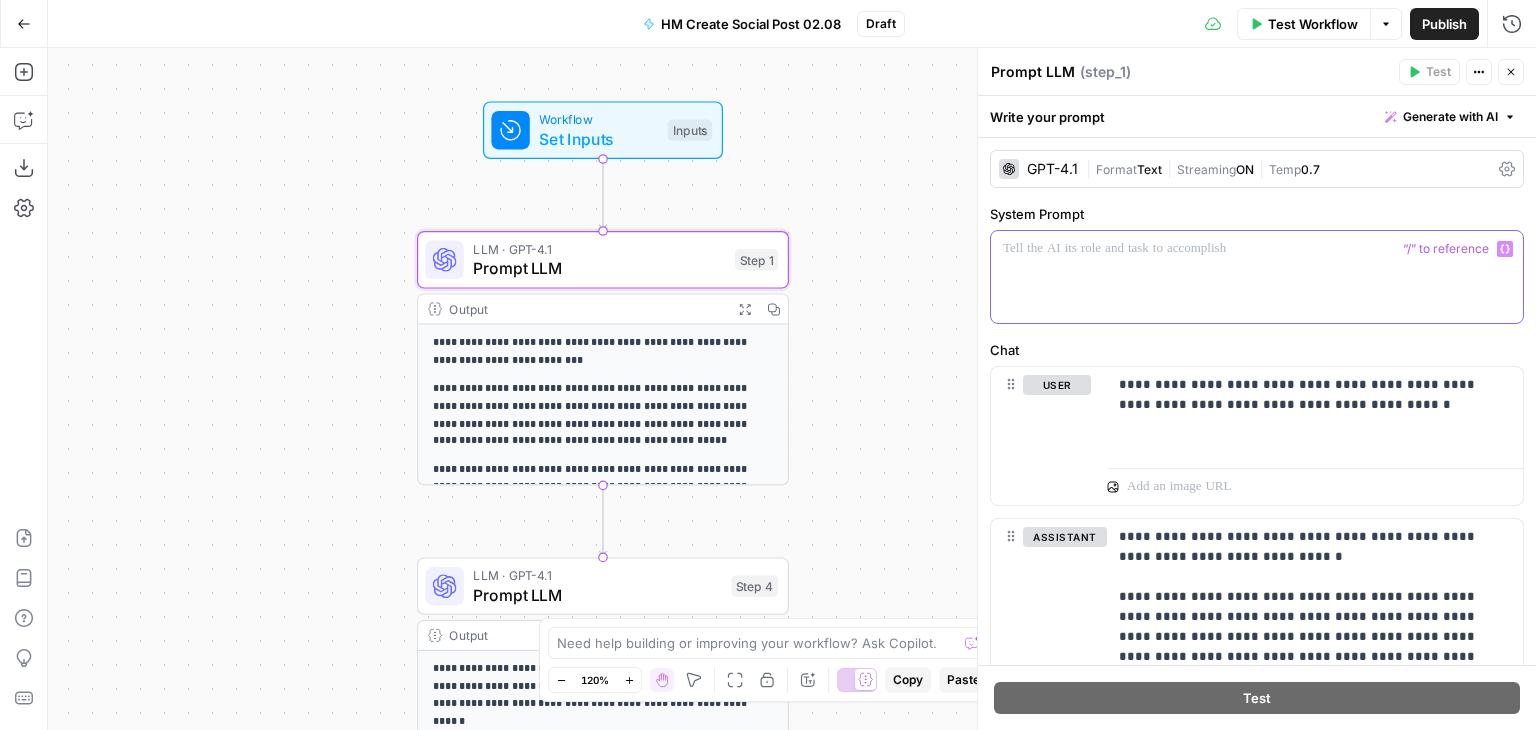 type 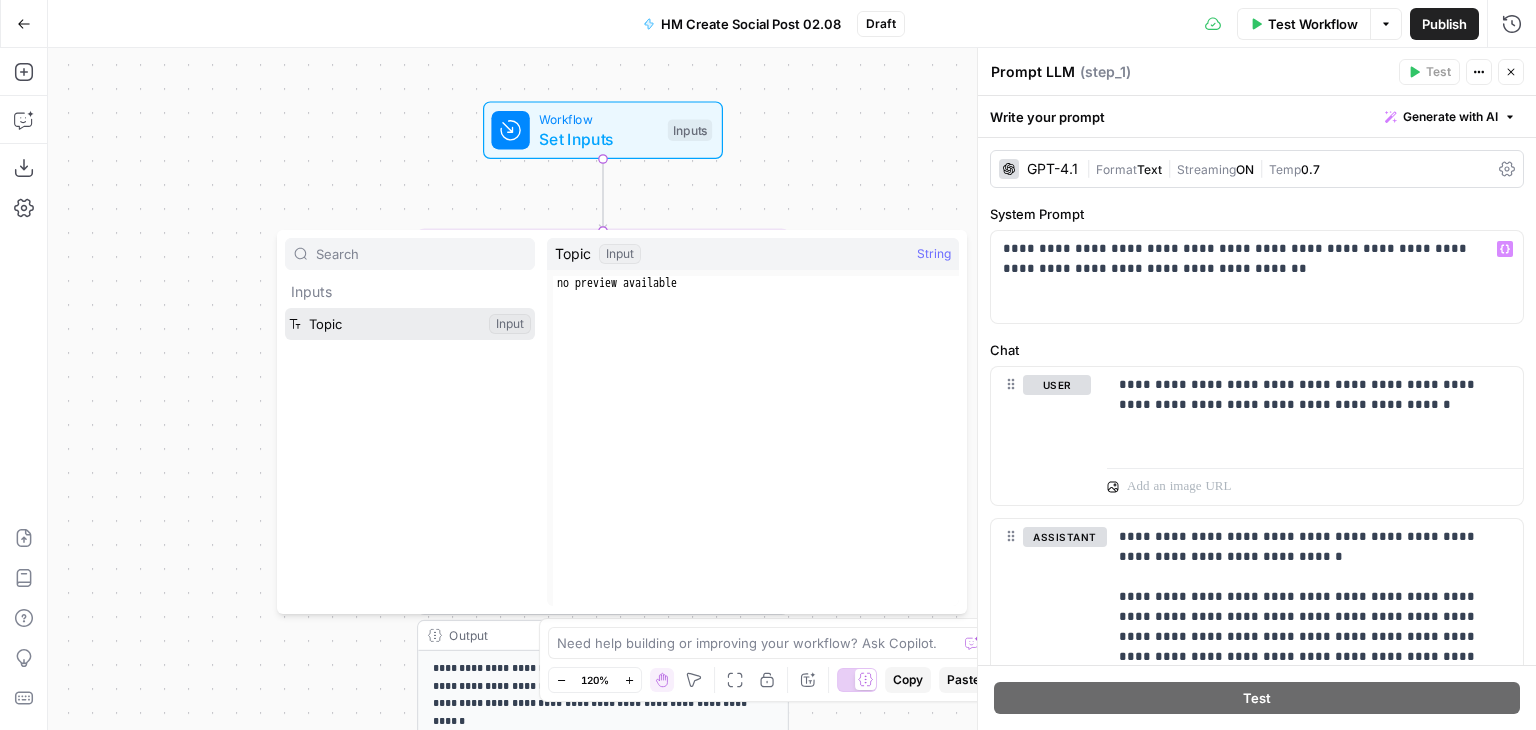 click at bounding box center (410, 324) 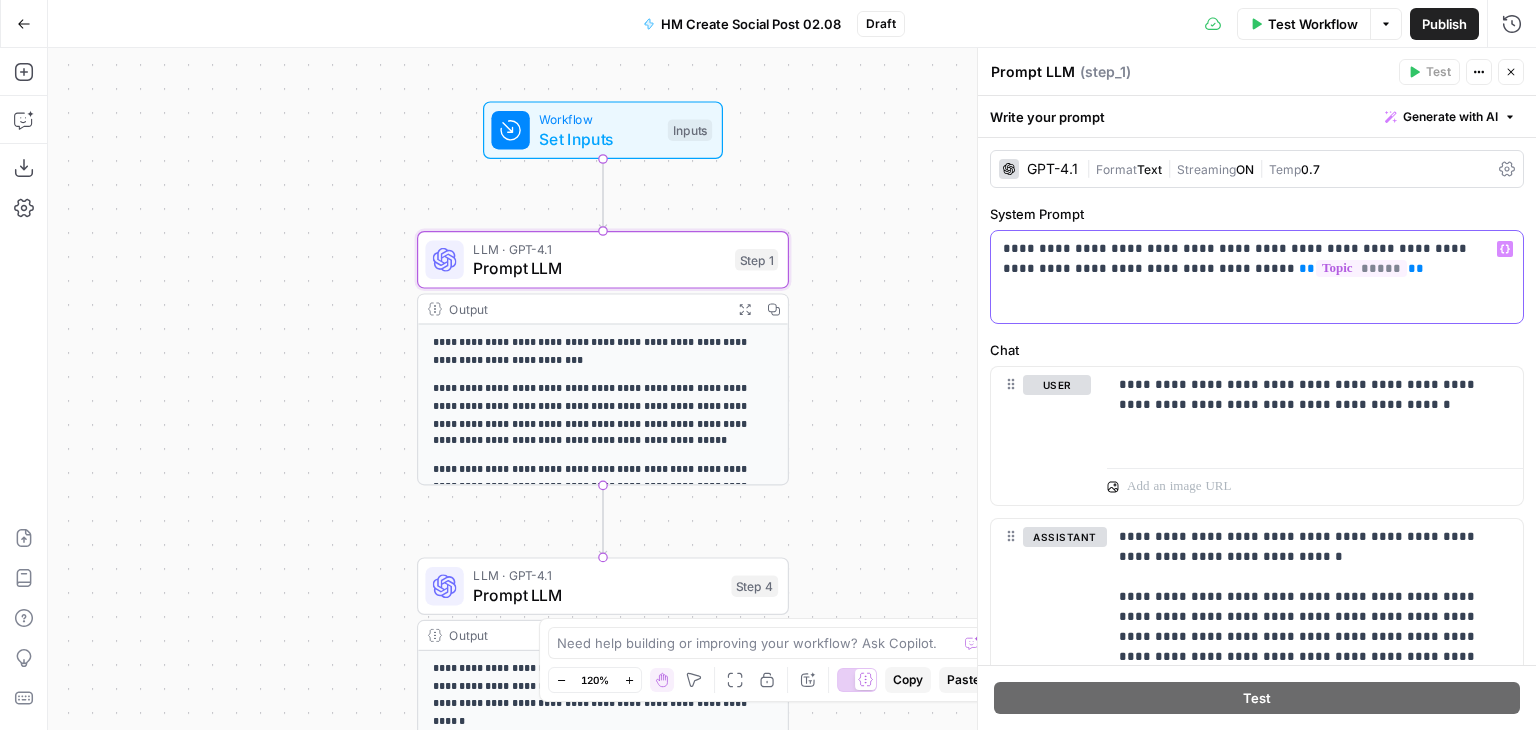 click on "**********" at bounding box center (1257, 277) 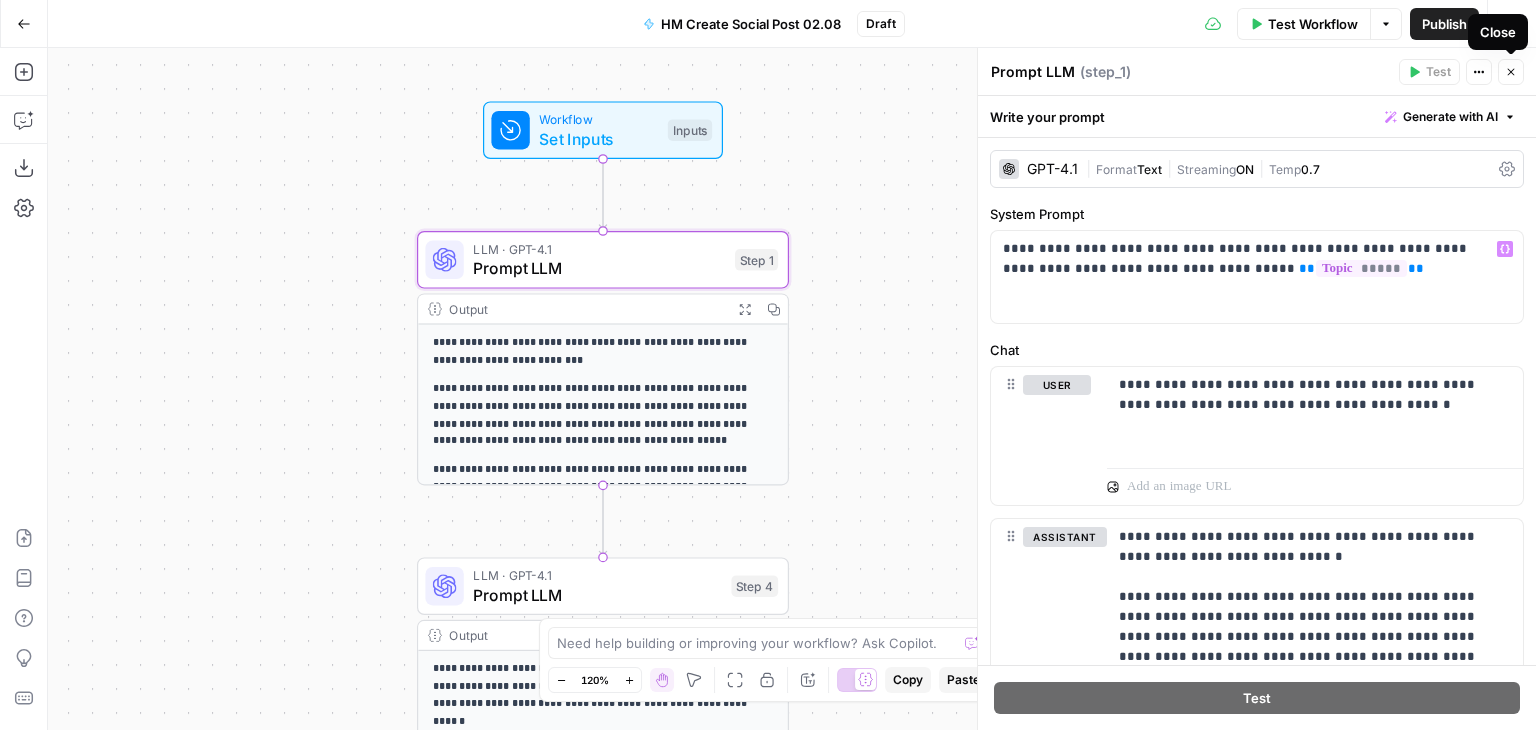 click 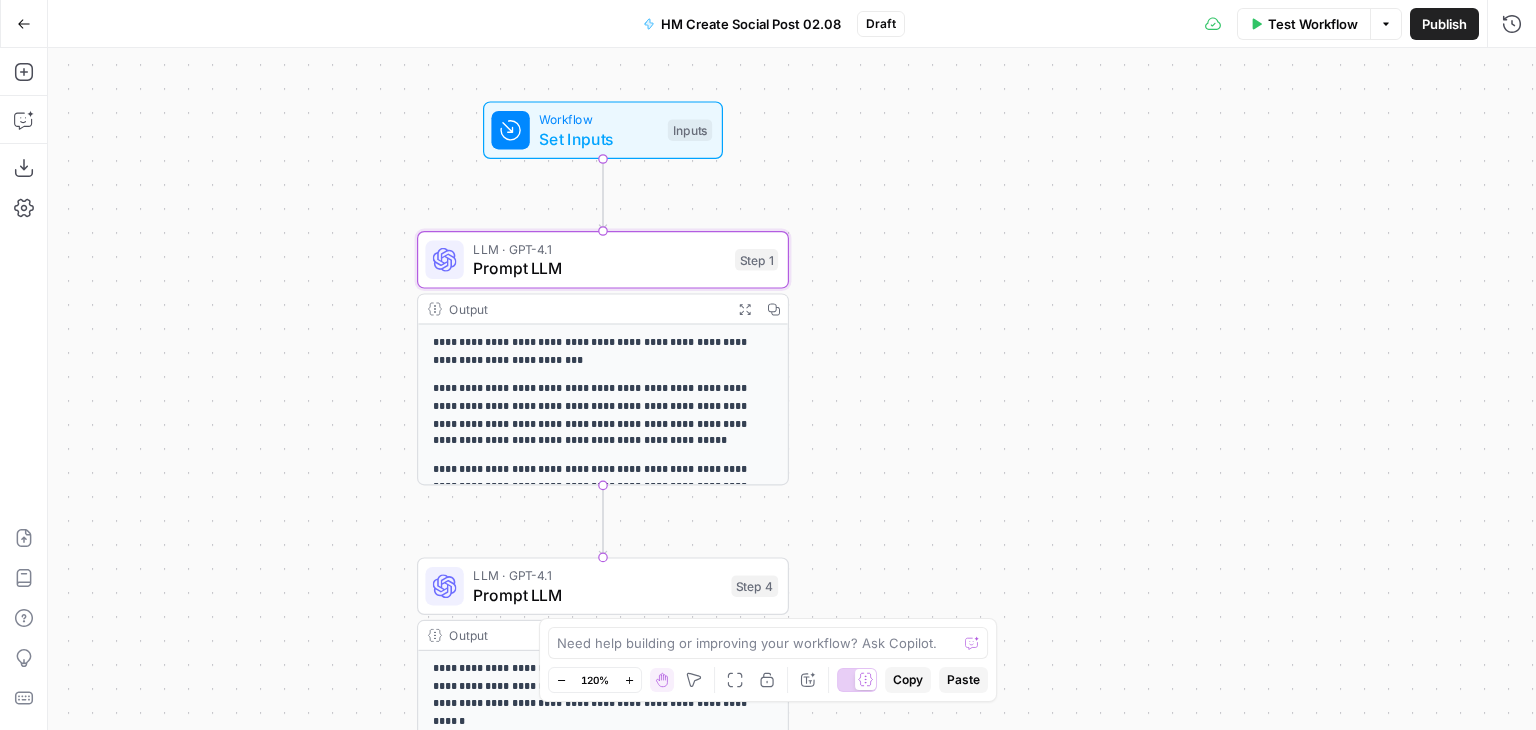 drag, startPoint x: 614, startPoint y: 254, endPoint x: 750, endPoint y: 222, distance: 139.71399 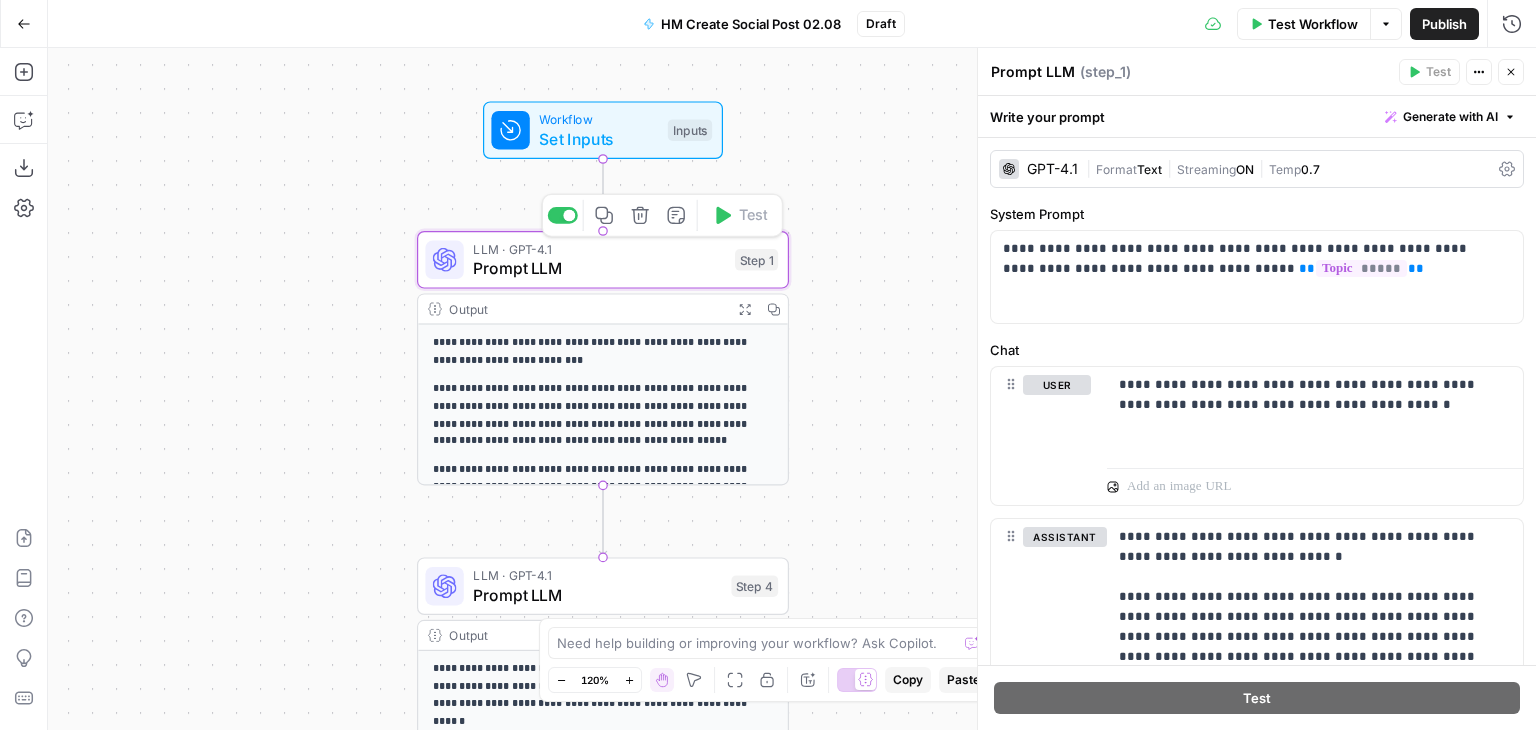 click on "Prompt LLM" at bounding box center (599, 268) 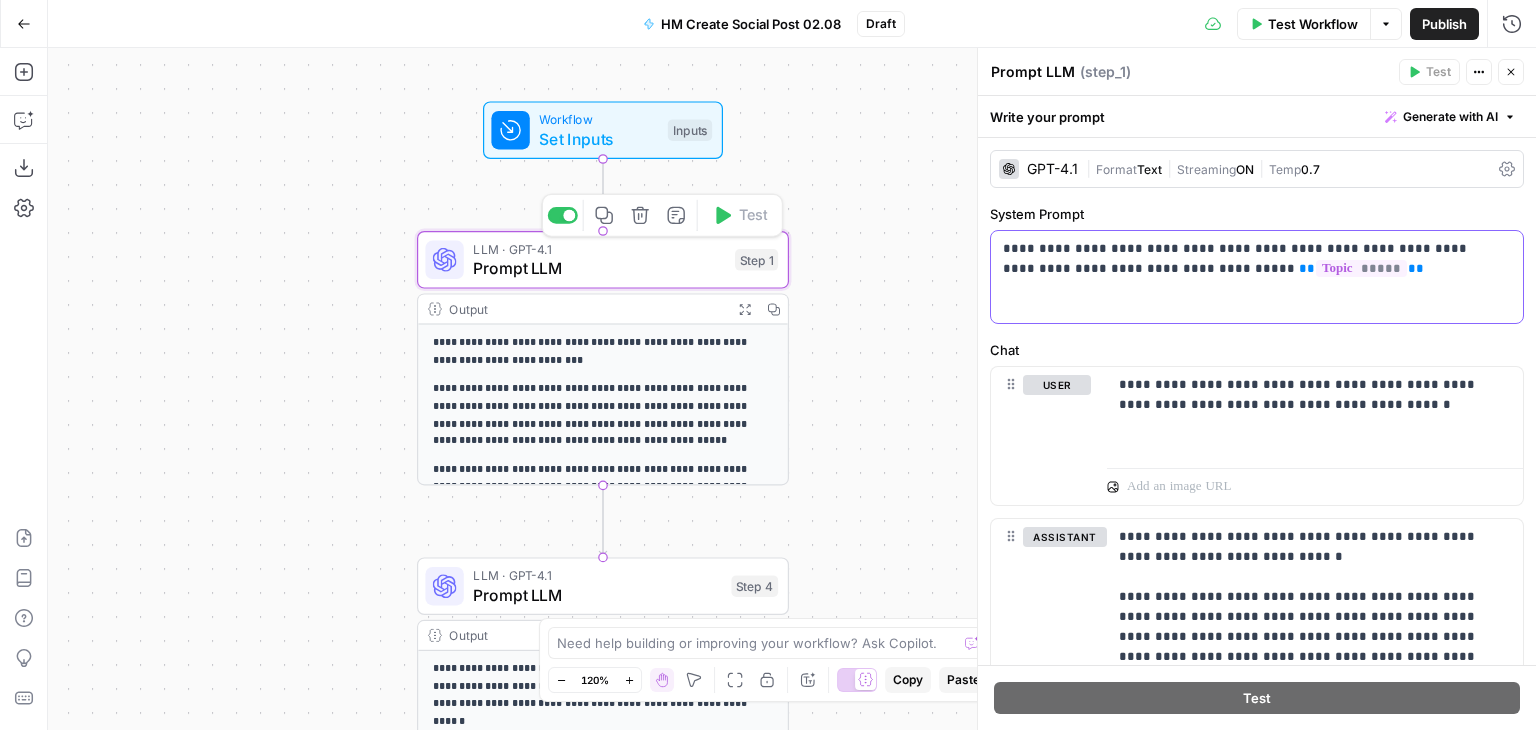 click on "**" at bounding box center (1307, 268) 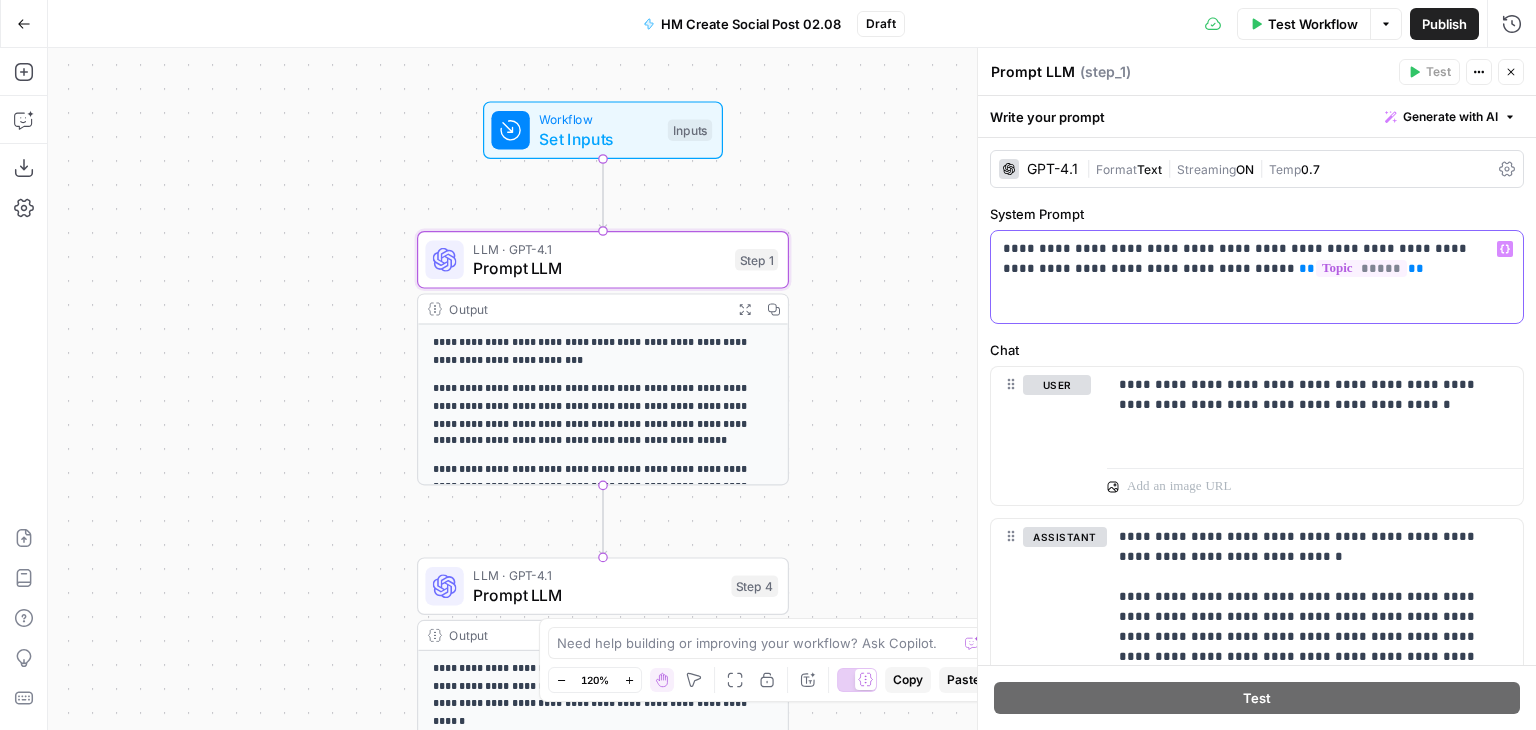 click on "**********" at bounding box center [1249, 259] 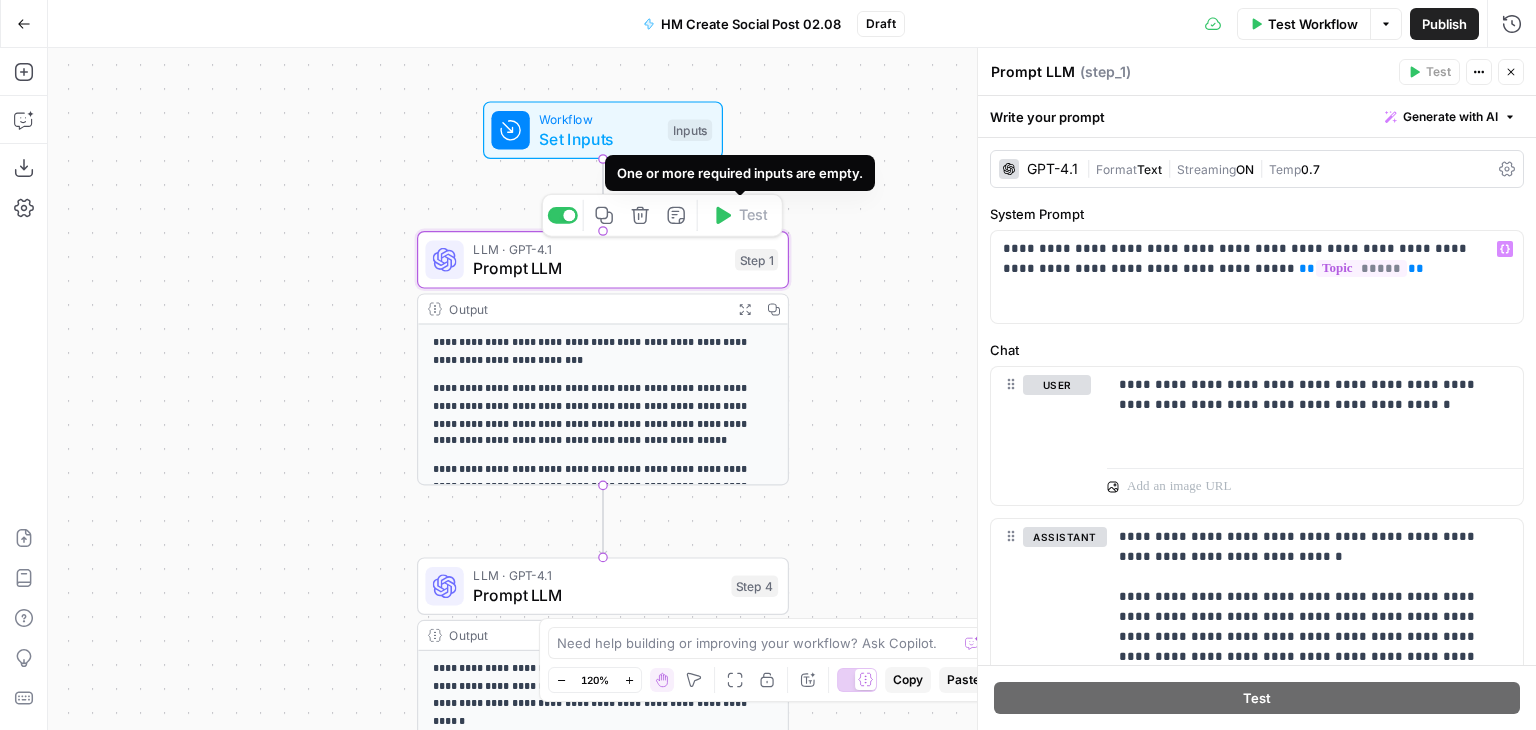 click on "Workflow" at bounding box center (598, 119) 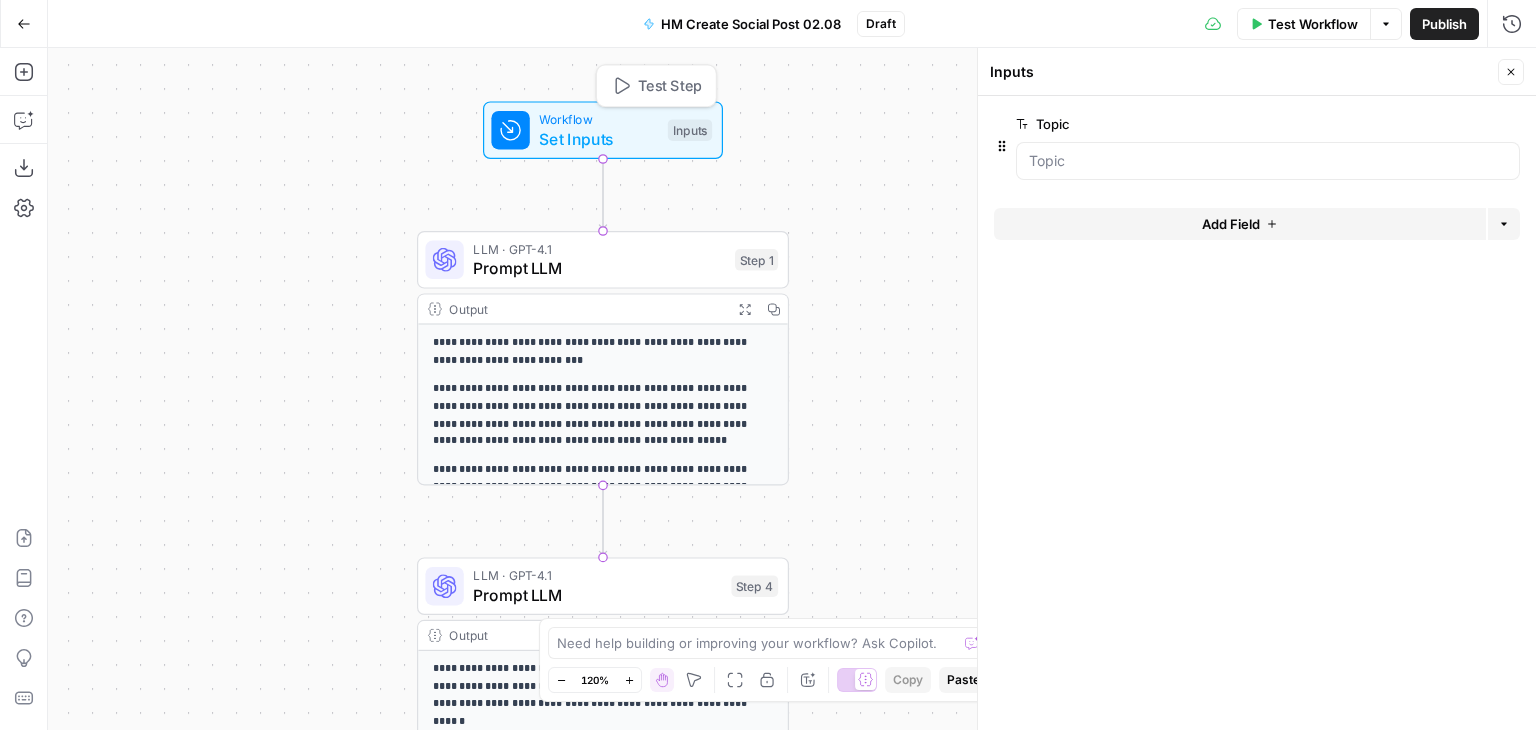 click on "Test Step" at bounding box center (670, 86) 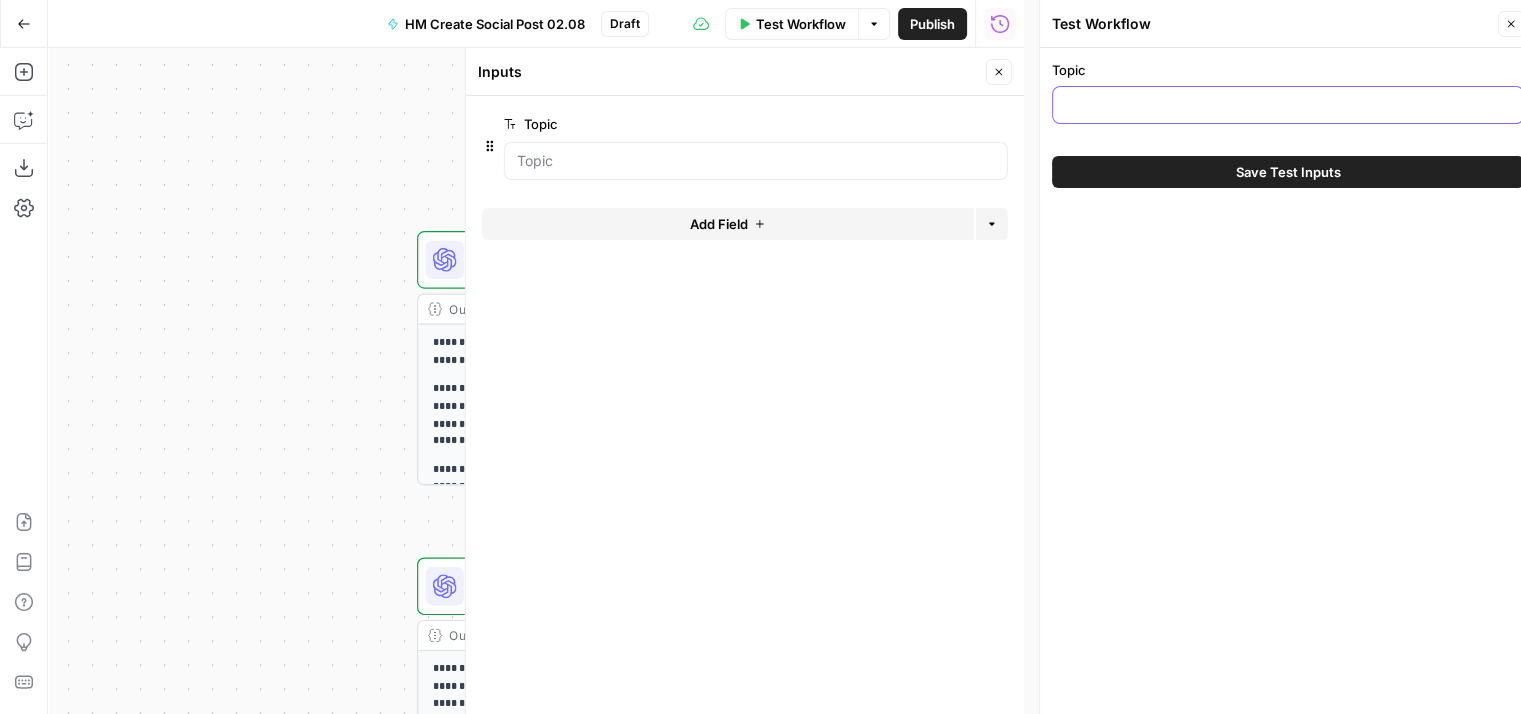 click on "Topic" at bounding box center (1288, 105) 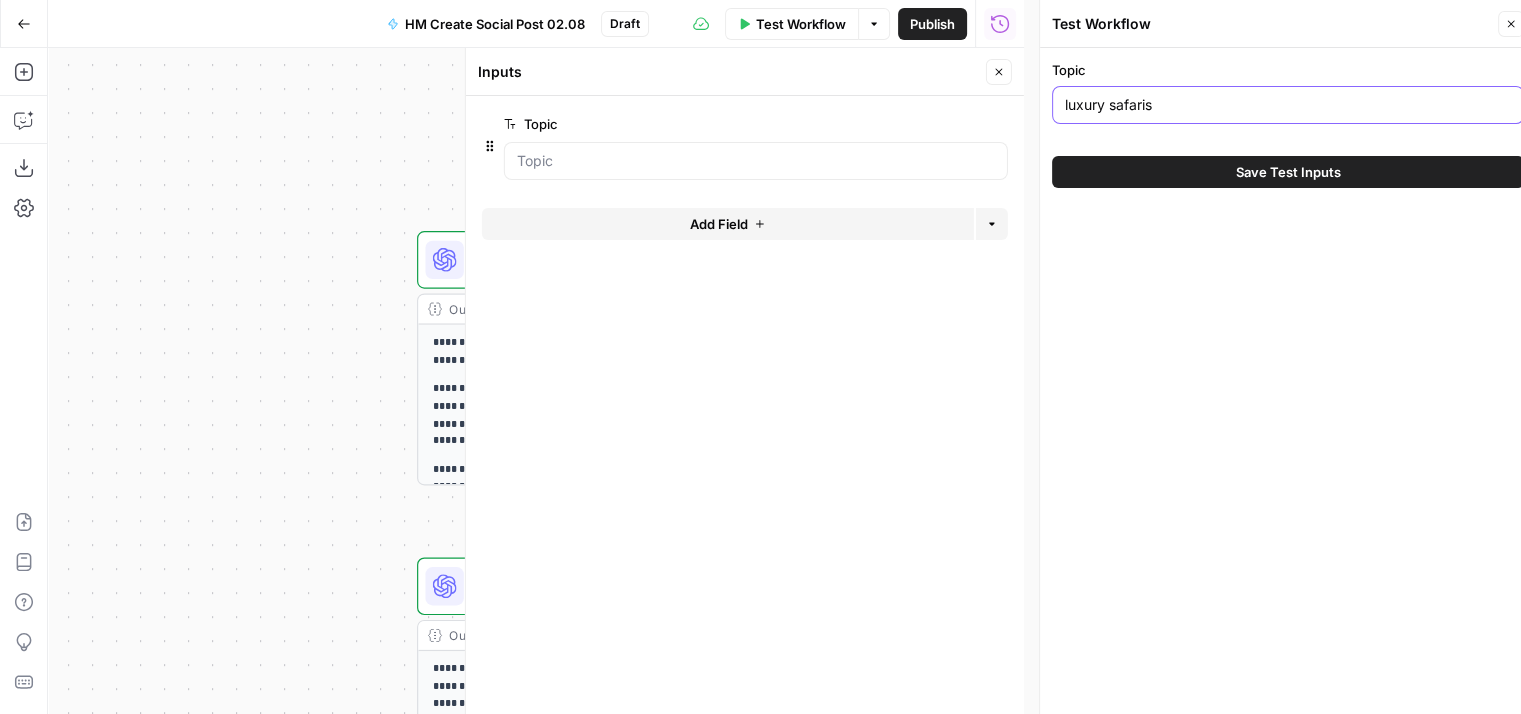 type on "luxury safaris" 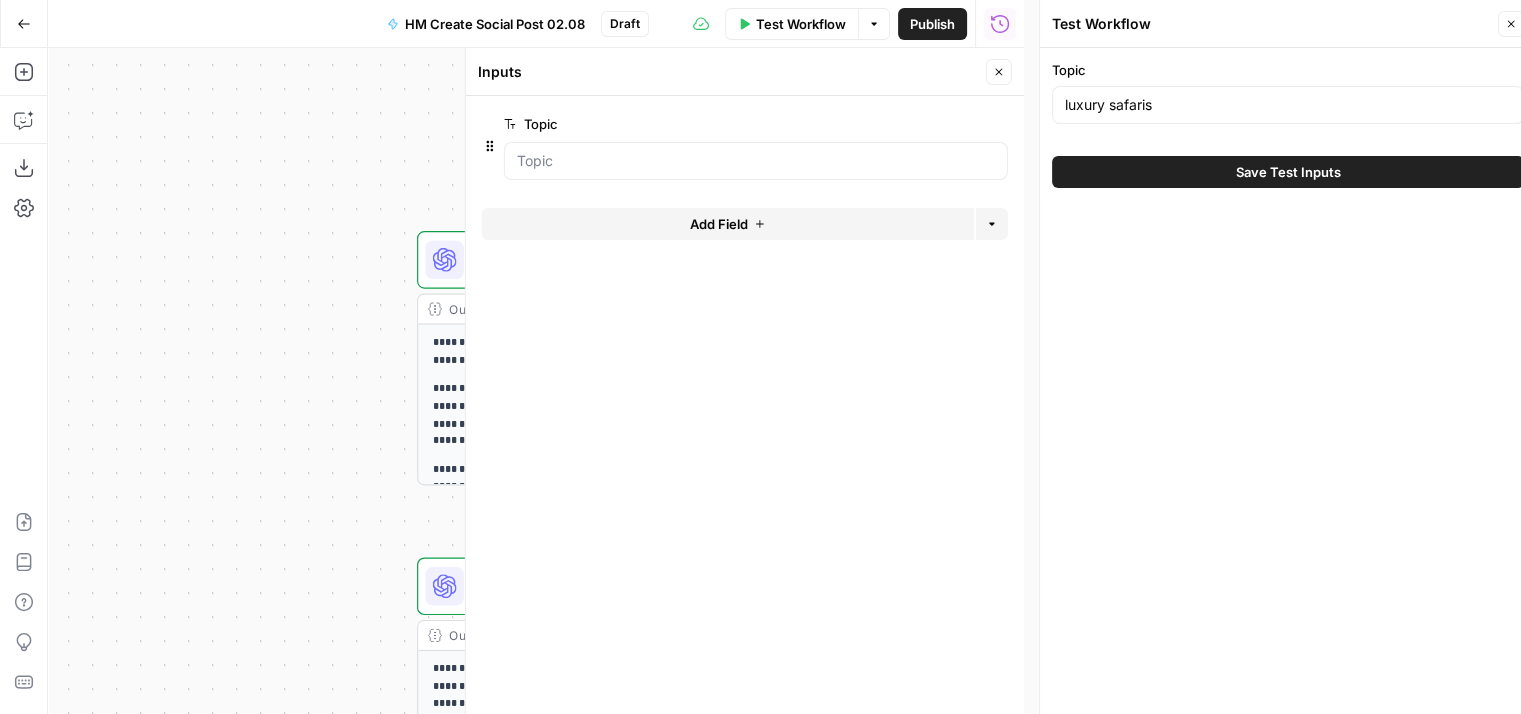 click on "Save Test Inputs" at bounding box center (1288, 172) 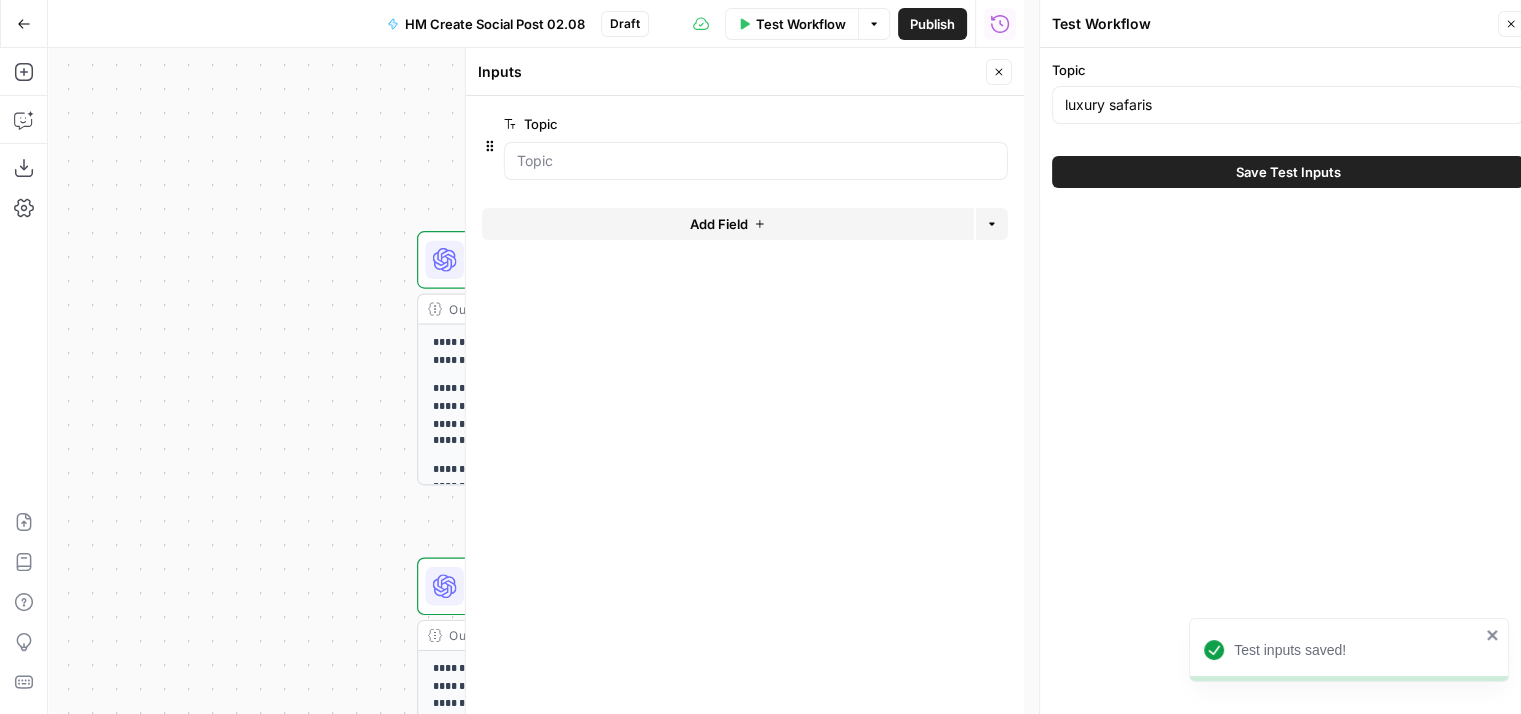 click on "Close" at bounding box center [1511, 24] 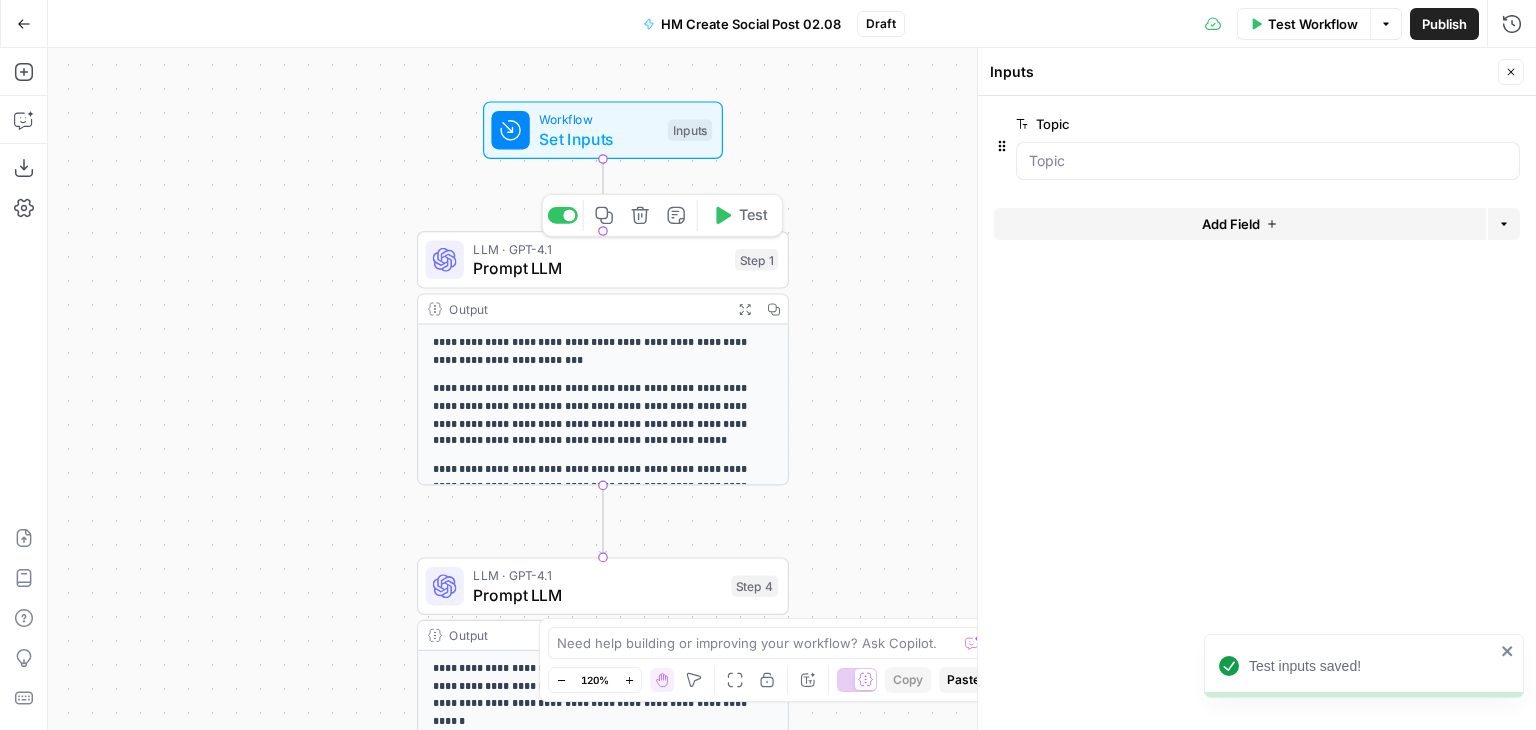 click 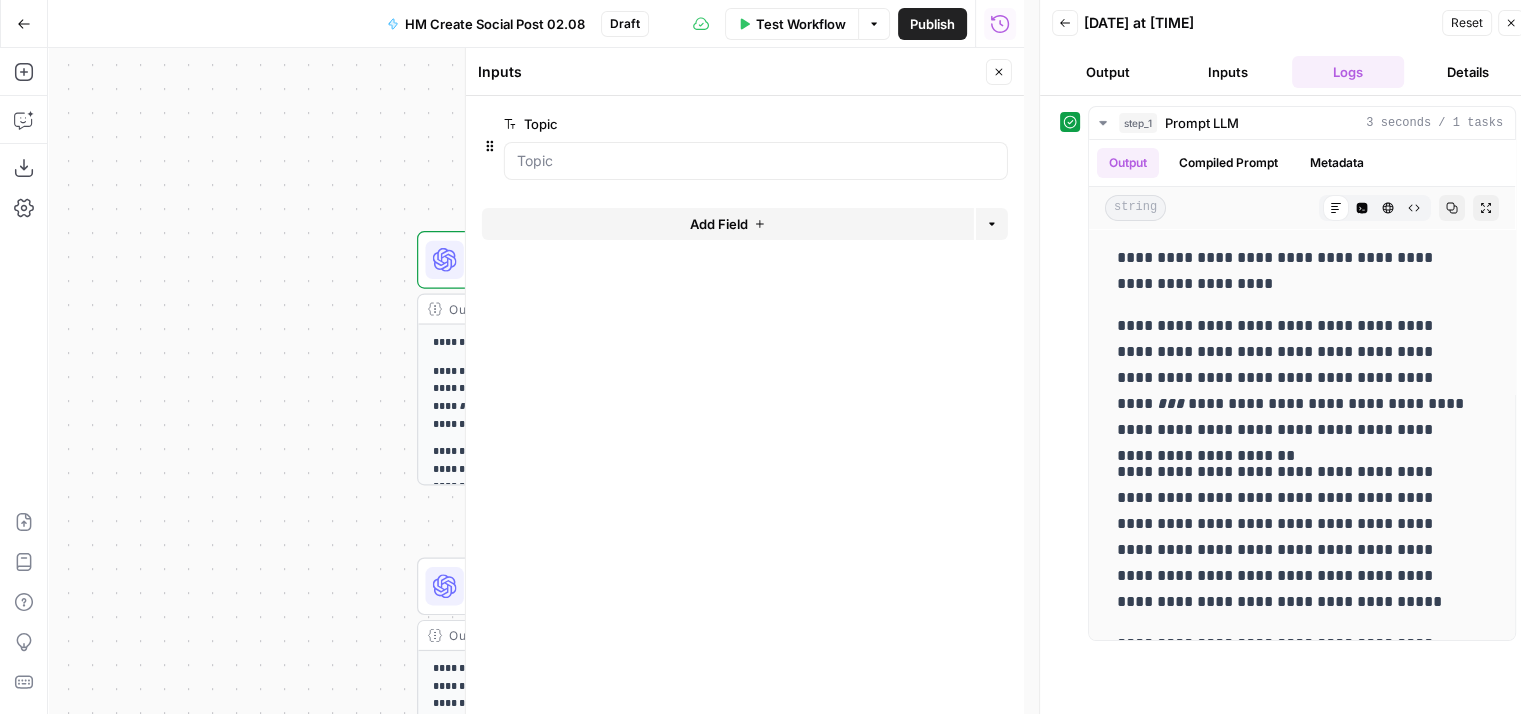 click on "Close" at bounding box center (1511, 23) 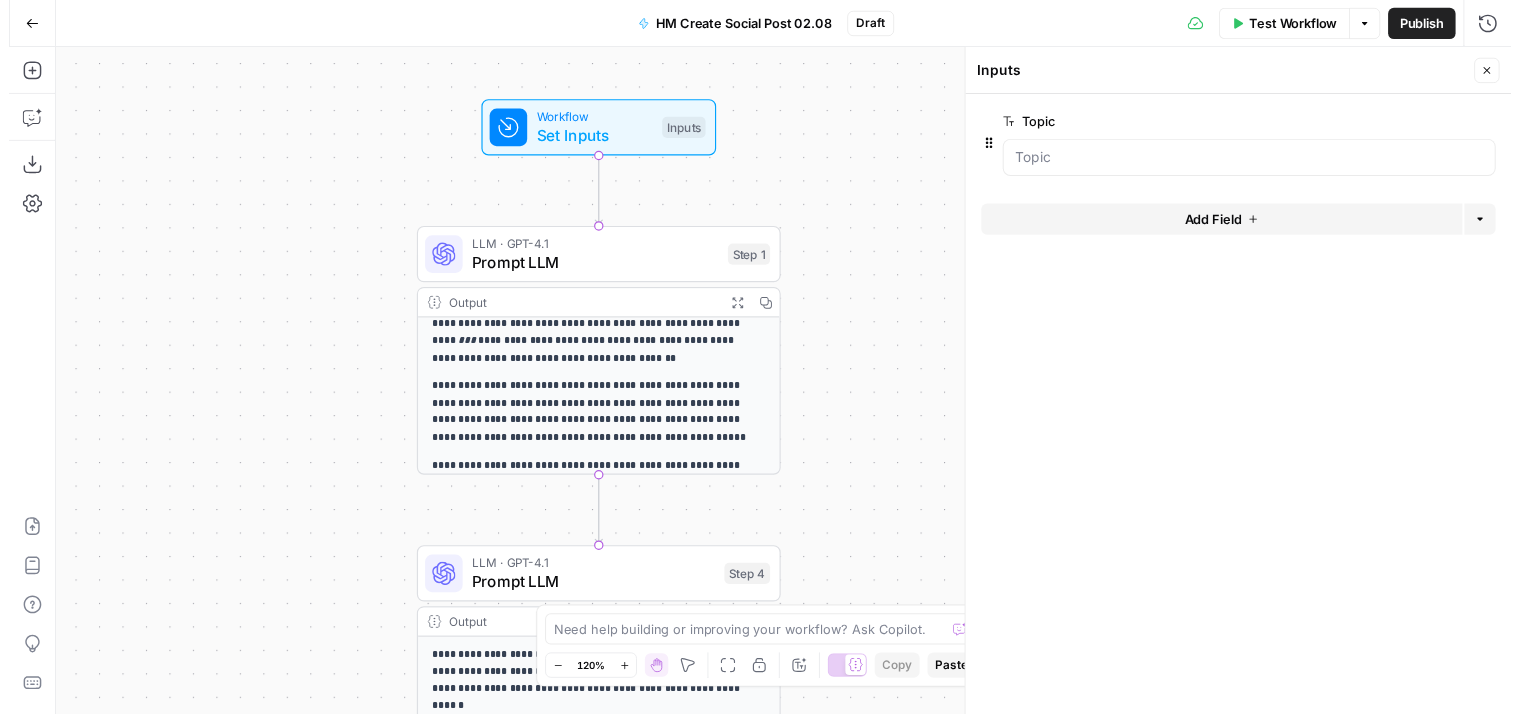 scroll, scrollTop: 69, scrollLeft: 0, axis: vertical 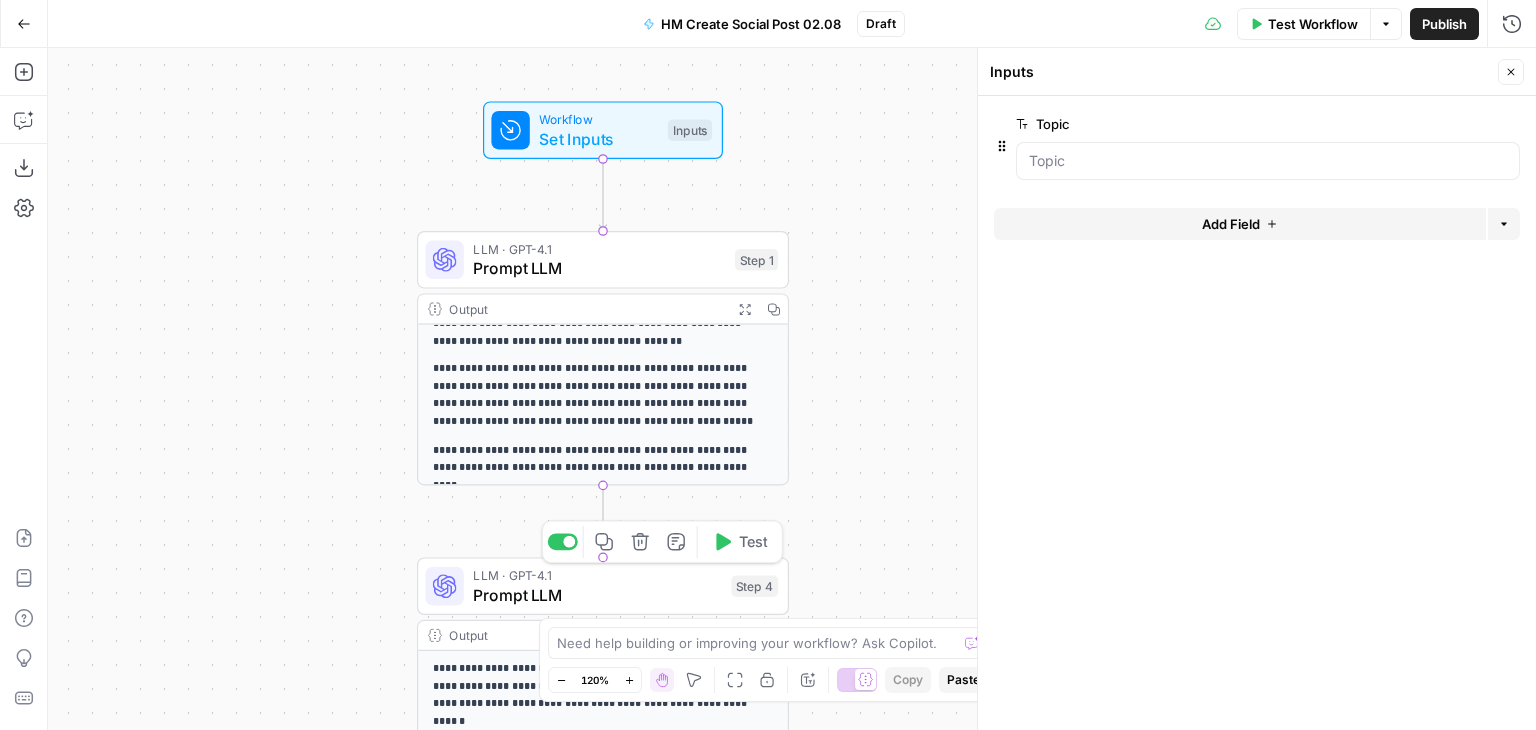 click on "Prompt LLM" at bounding box center (597, 595) 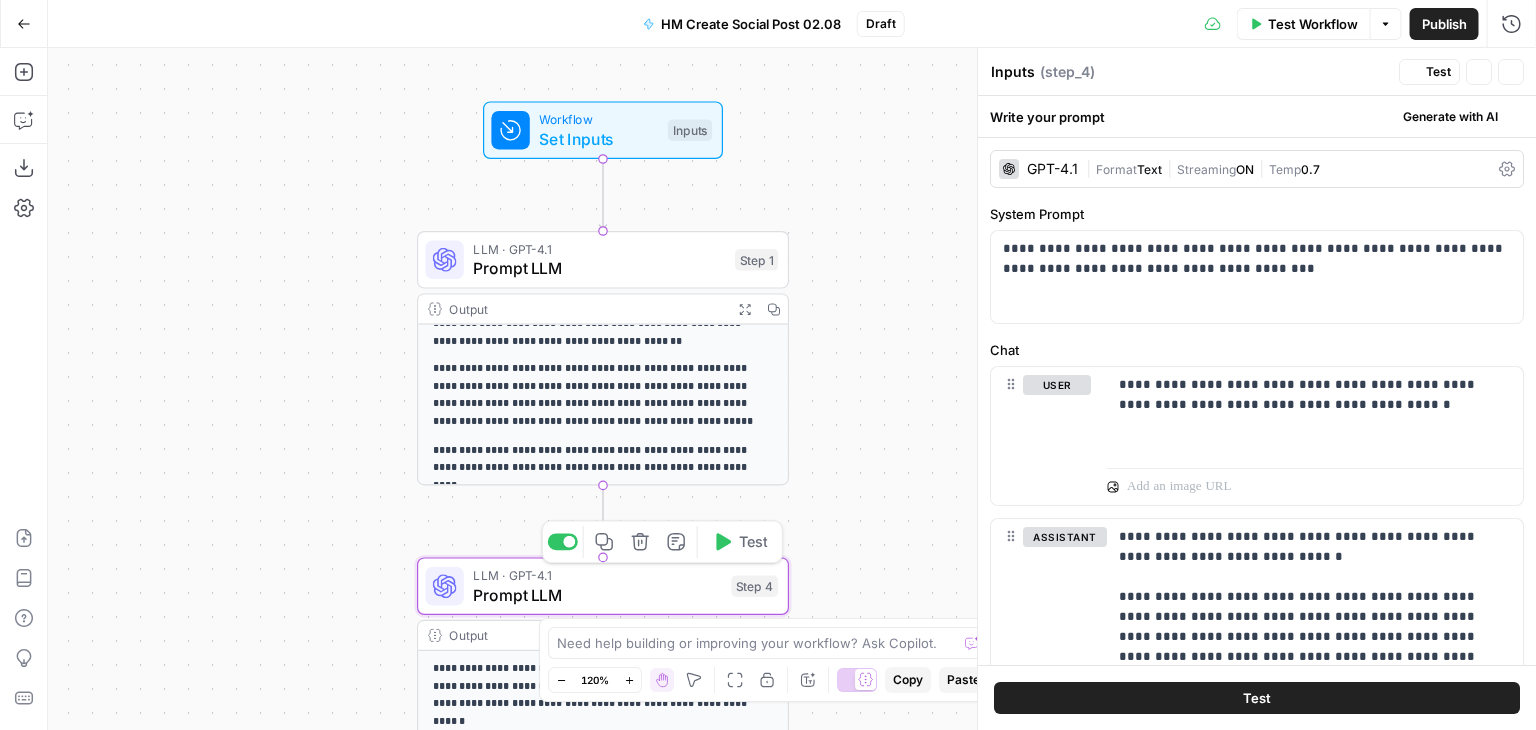 type on "Prompt LLM" 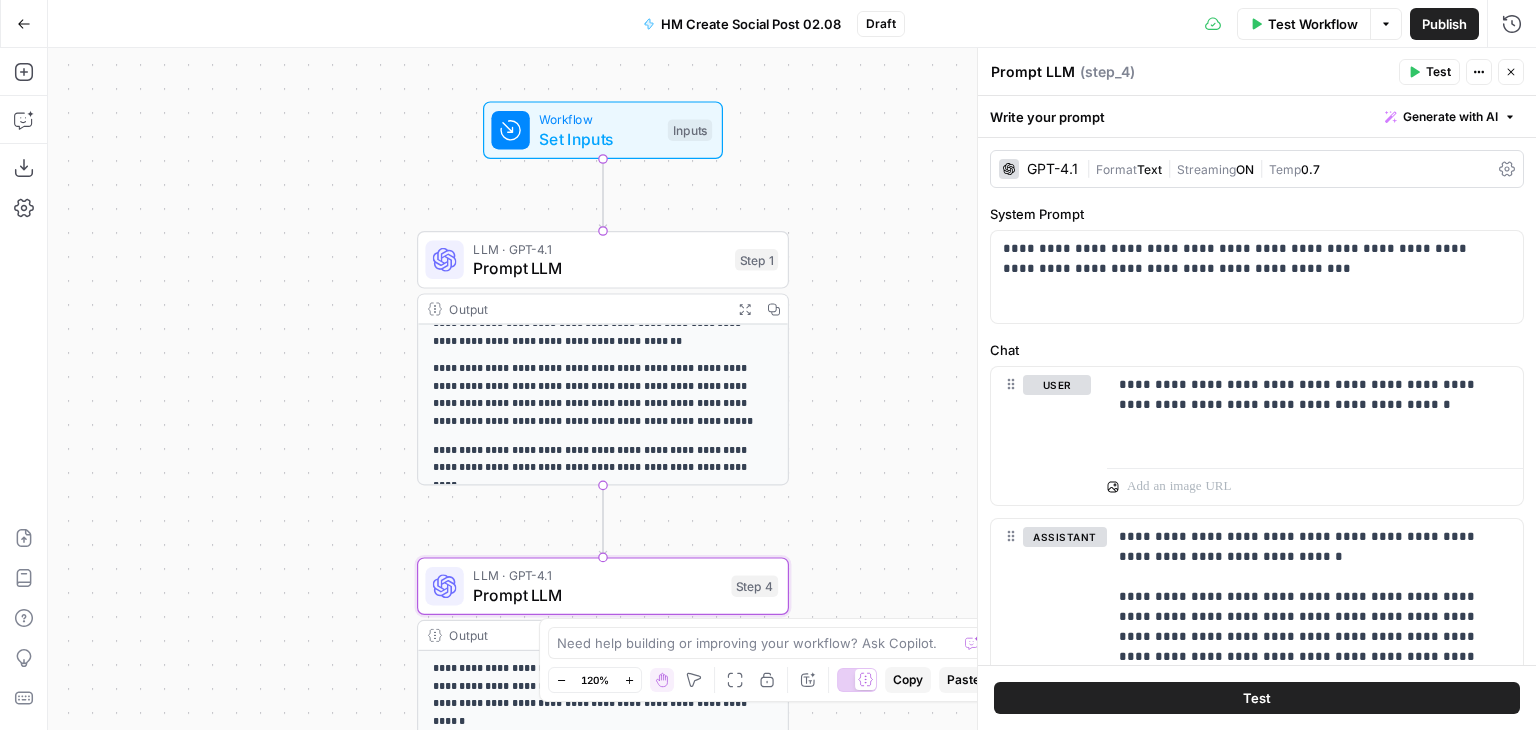 click on "Prompt LLM" at bounding box center (599, 268) 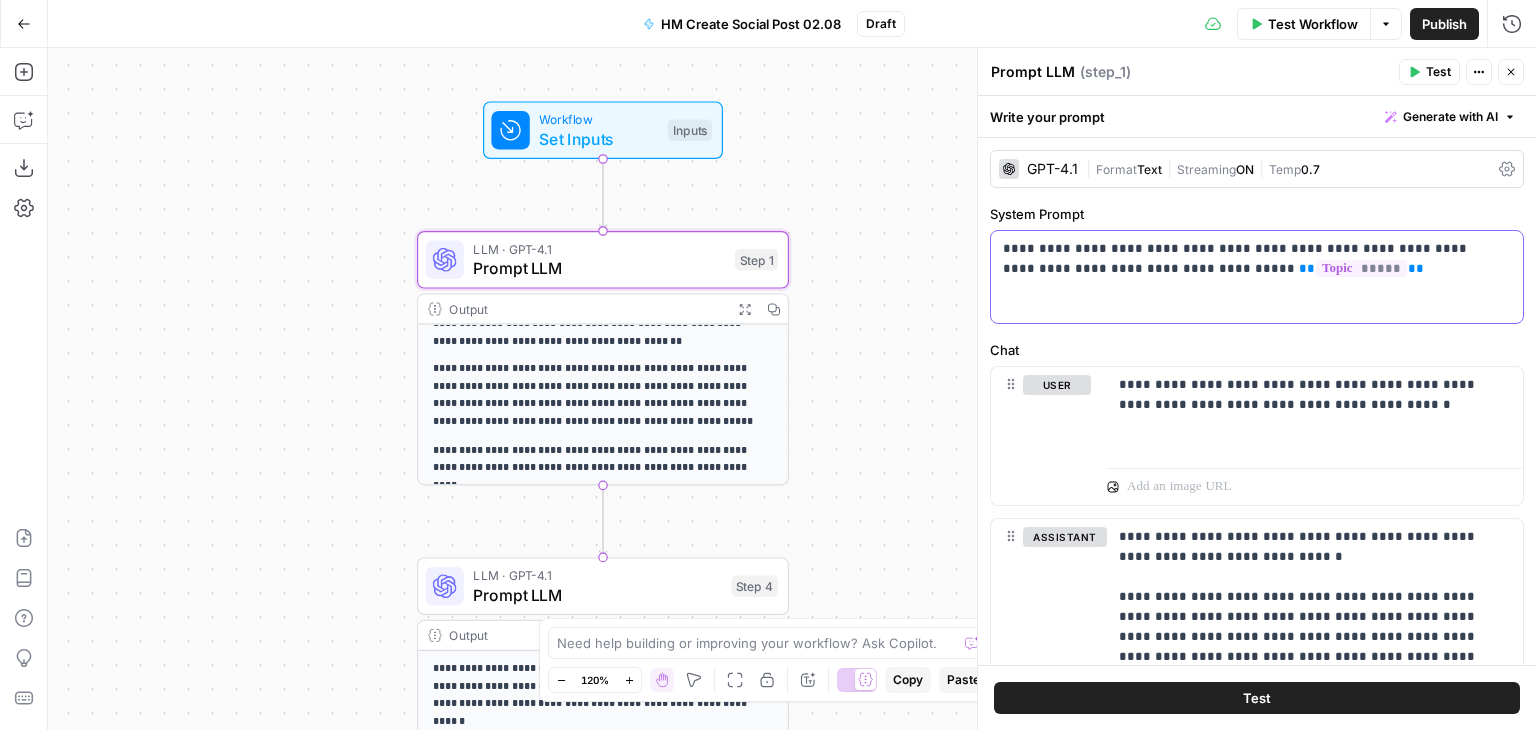 click on "**********" at bounding box center [1249, 259] 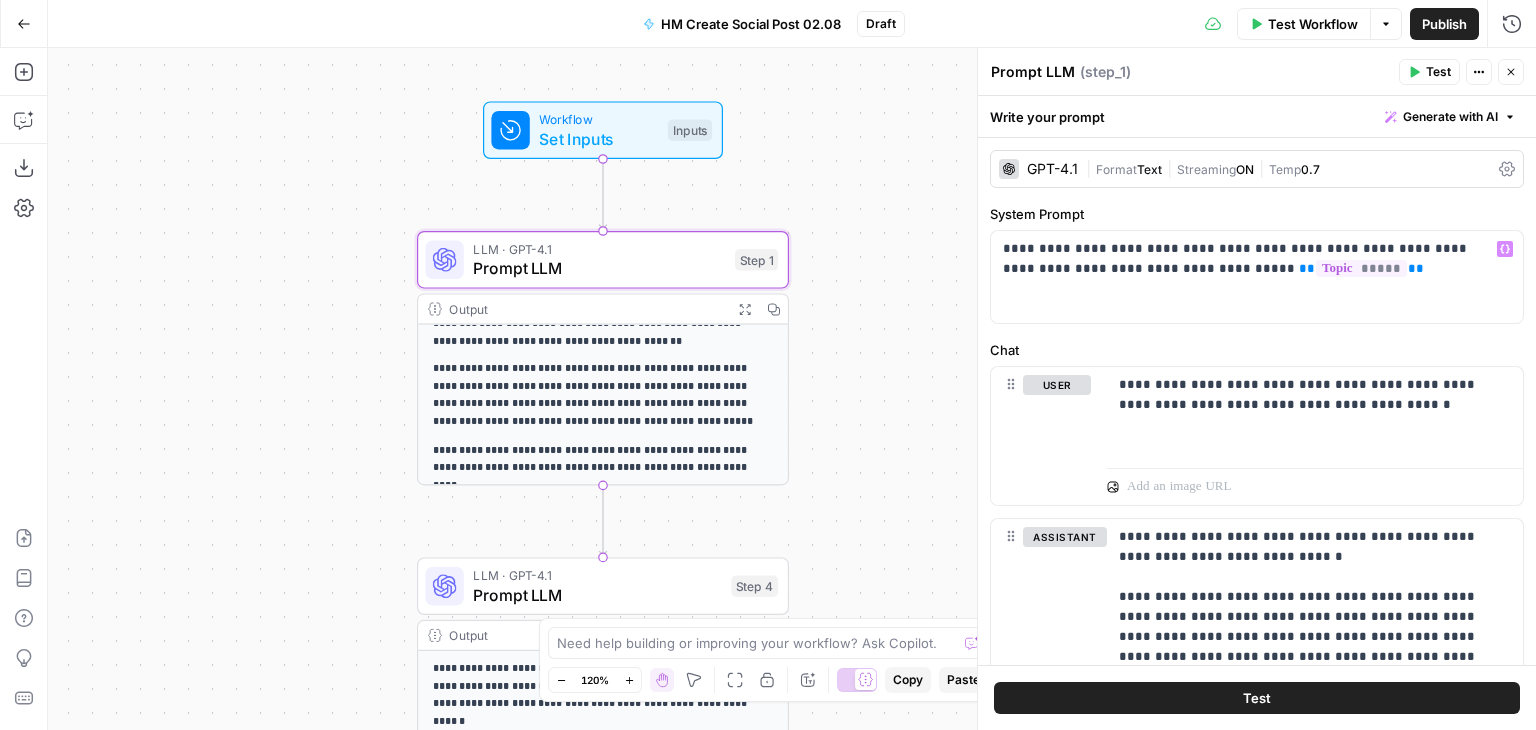 click on "LLM · GPT-4.1 Prompt LLM" at bounding box center (597, 586) 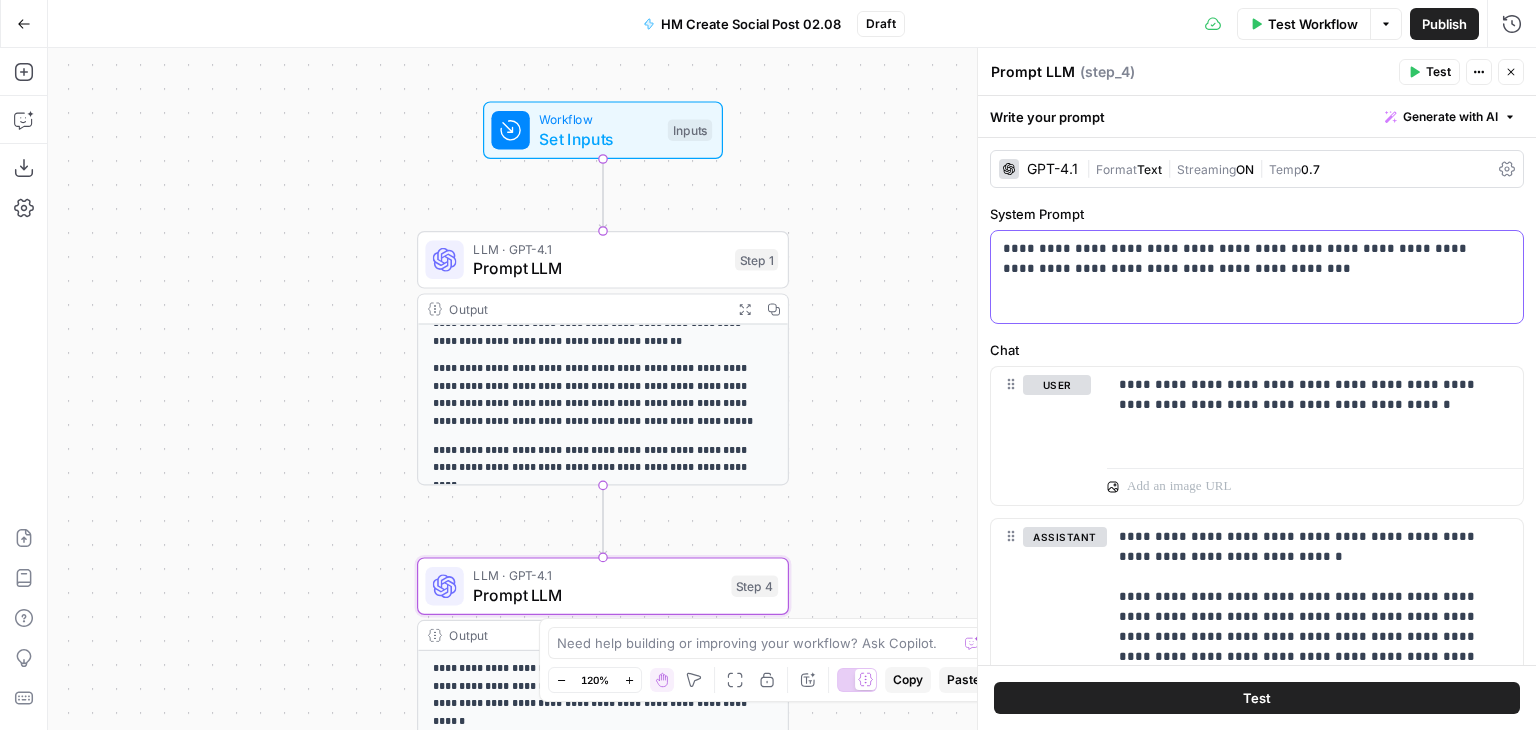 click on "**********" at bounding box center [1249, 259] 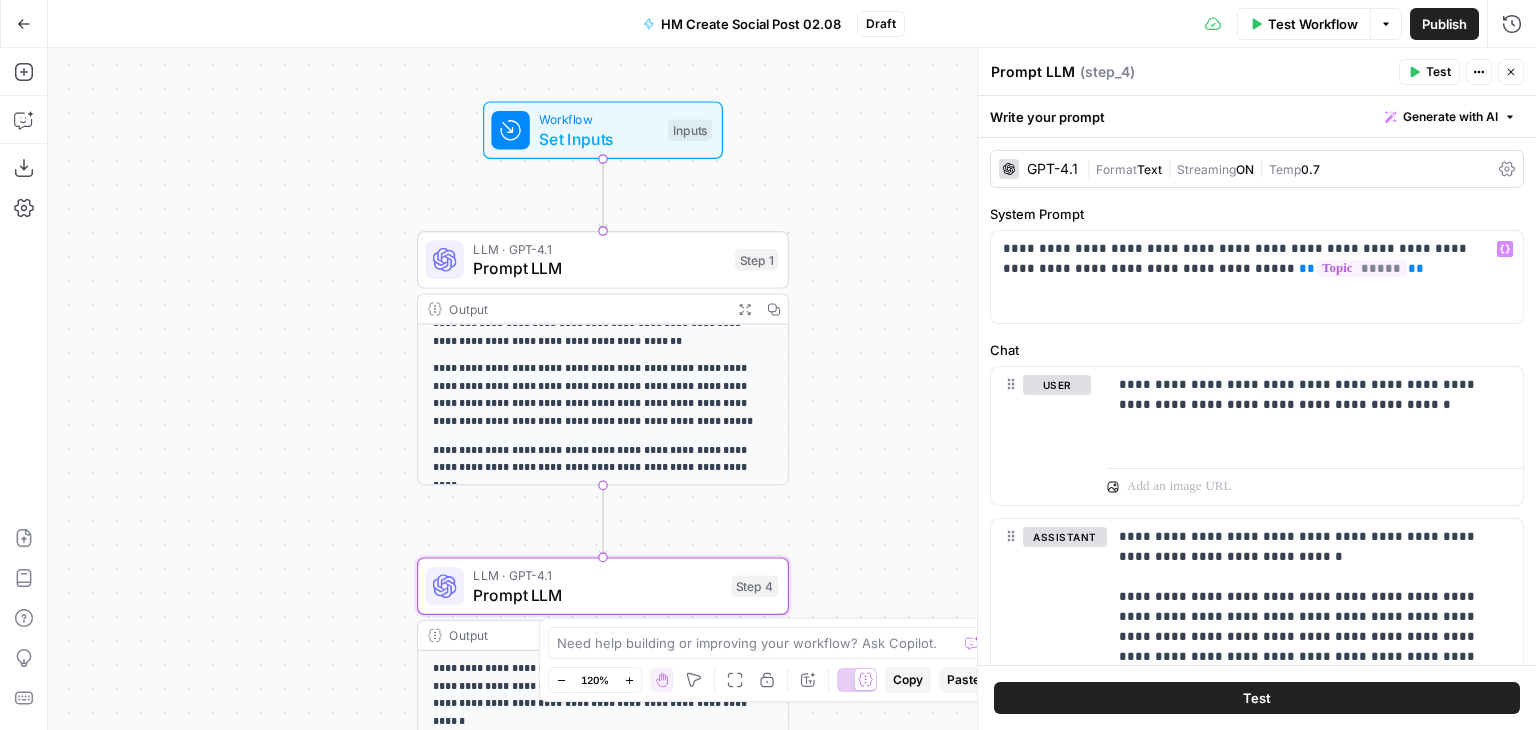 click 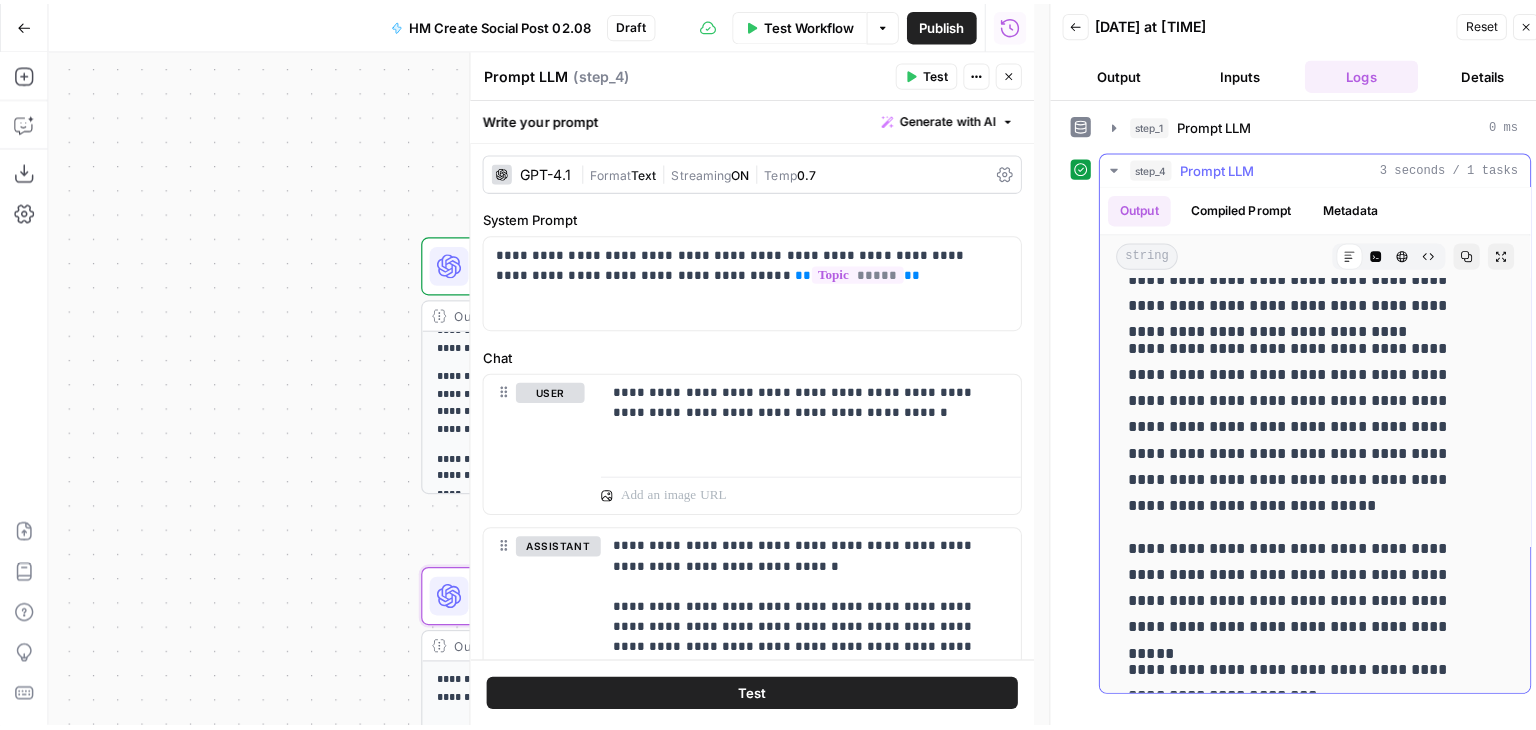 scroll, scrollTop: 431, scrollLeft: 0, axis: vertical 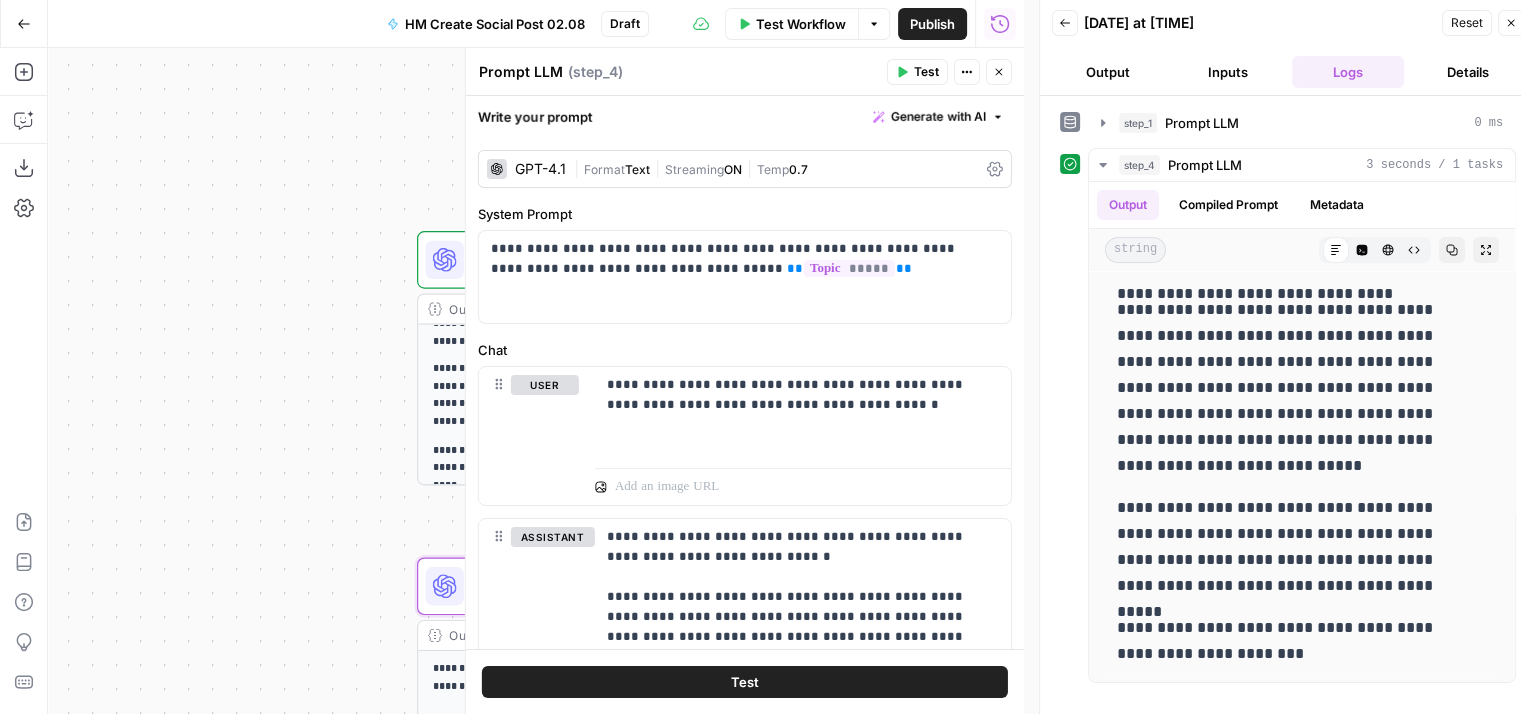 drag, startPoint x: 1516, startPoint y: 25, endPoint x: 1468, endPoint y: 45, distance: 52 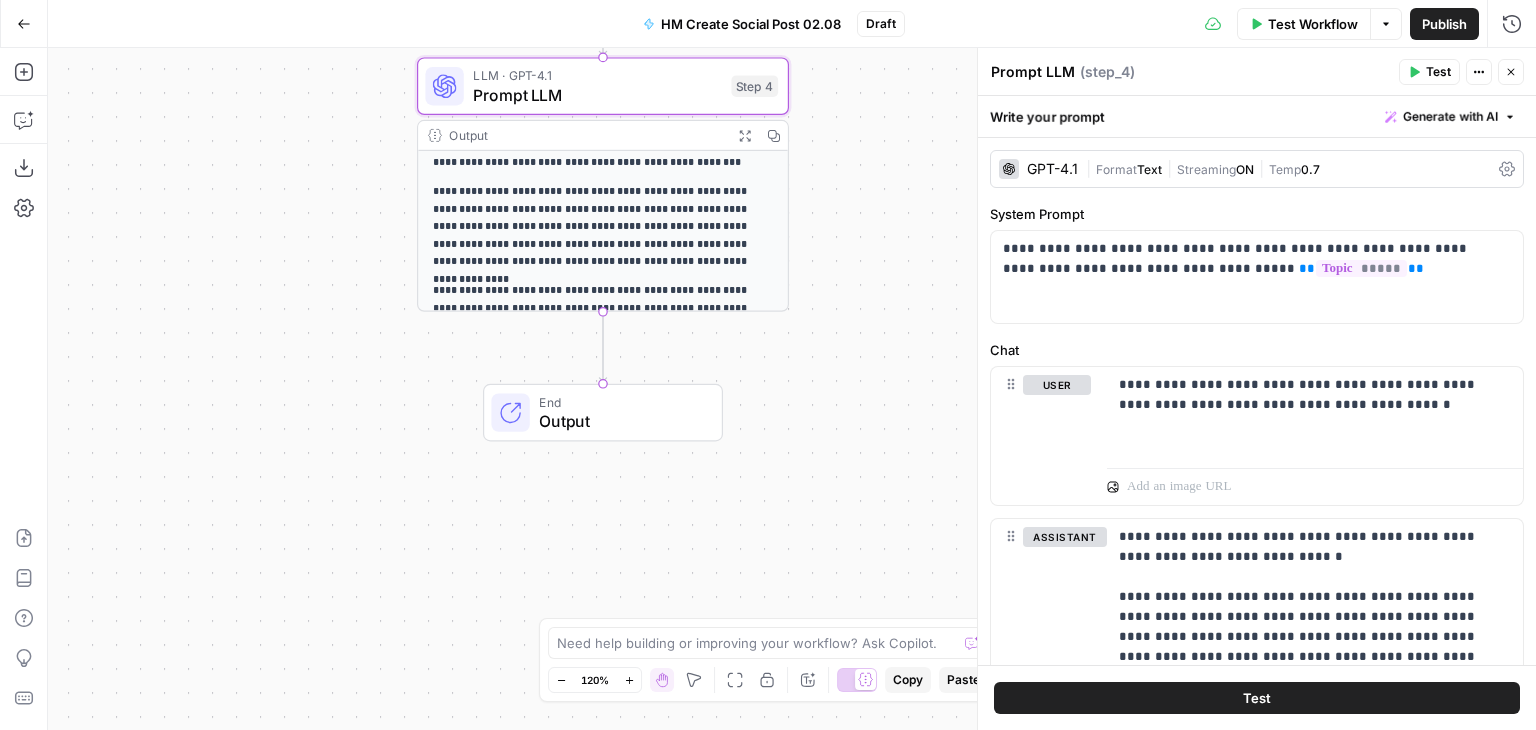 scroll, scrollTop: 0, scrollLeft: 0, axis: both 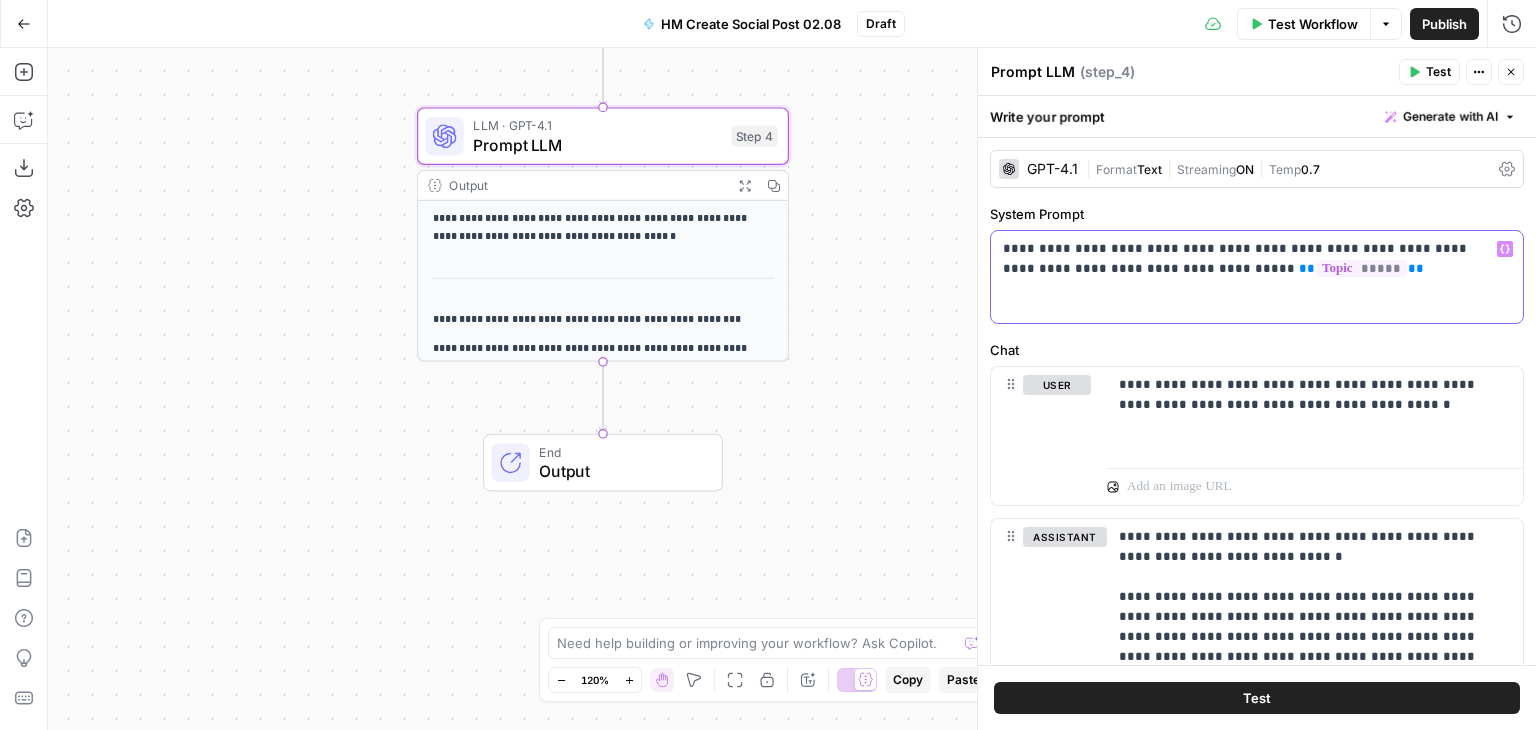 click on "**********" at bounding box center [1249, 259] 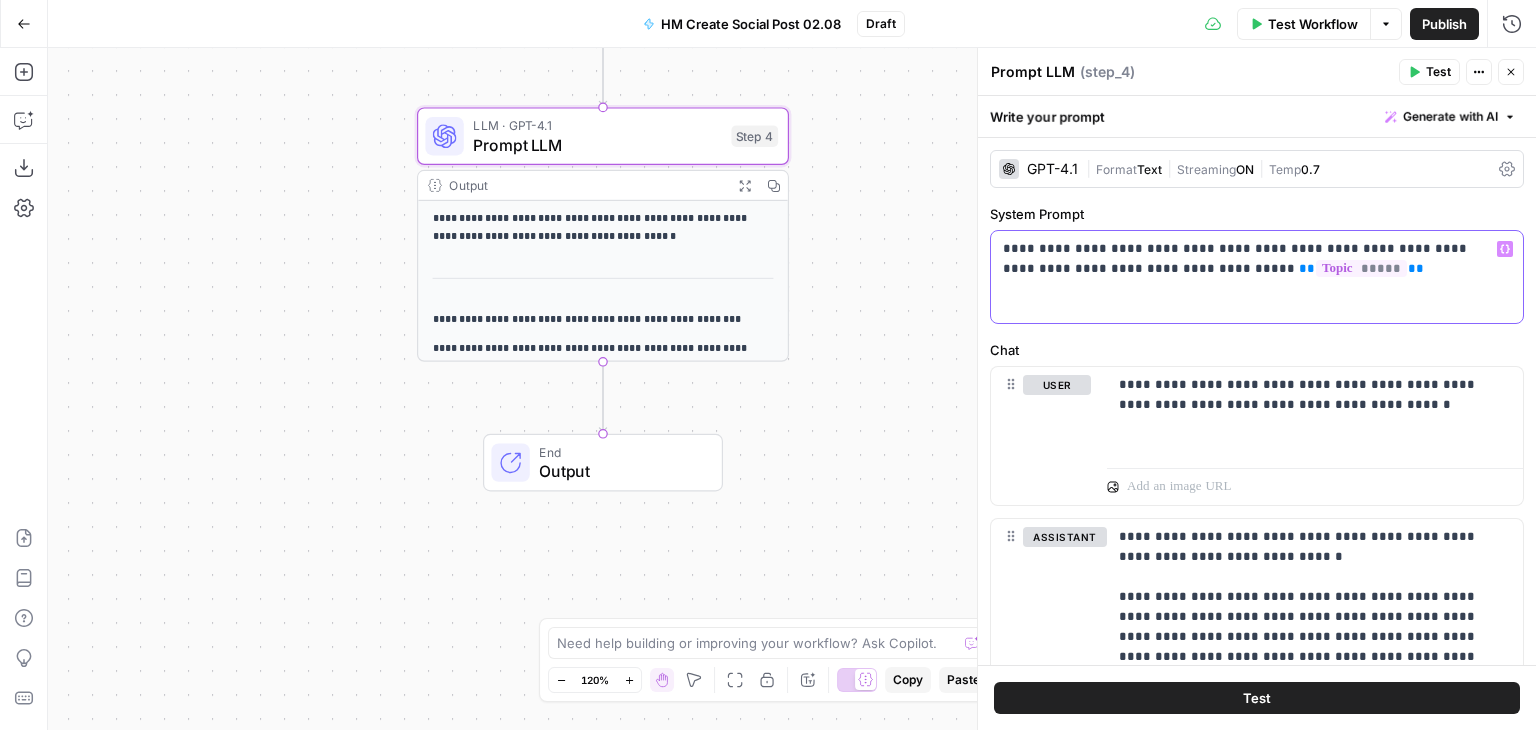 drag, startPoint x: 1053, startPoint y: 247, endPoint x: 1178, endPoint y: 248, distance: 125.004 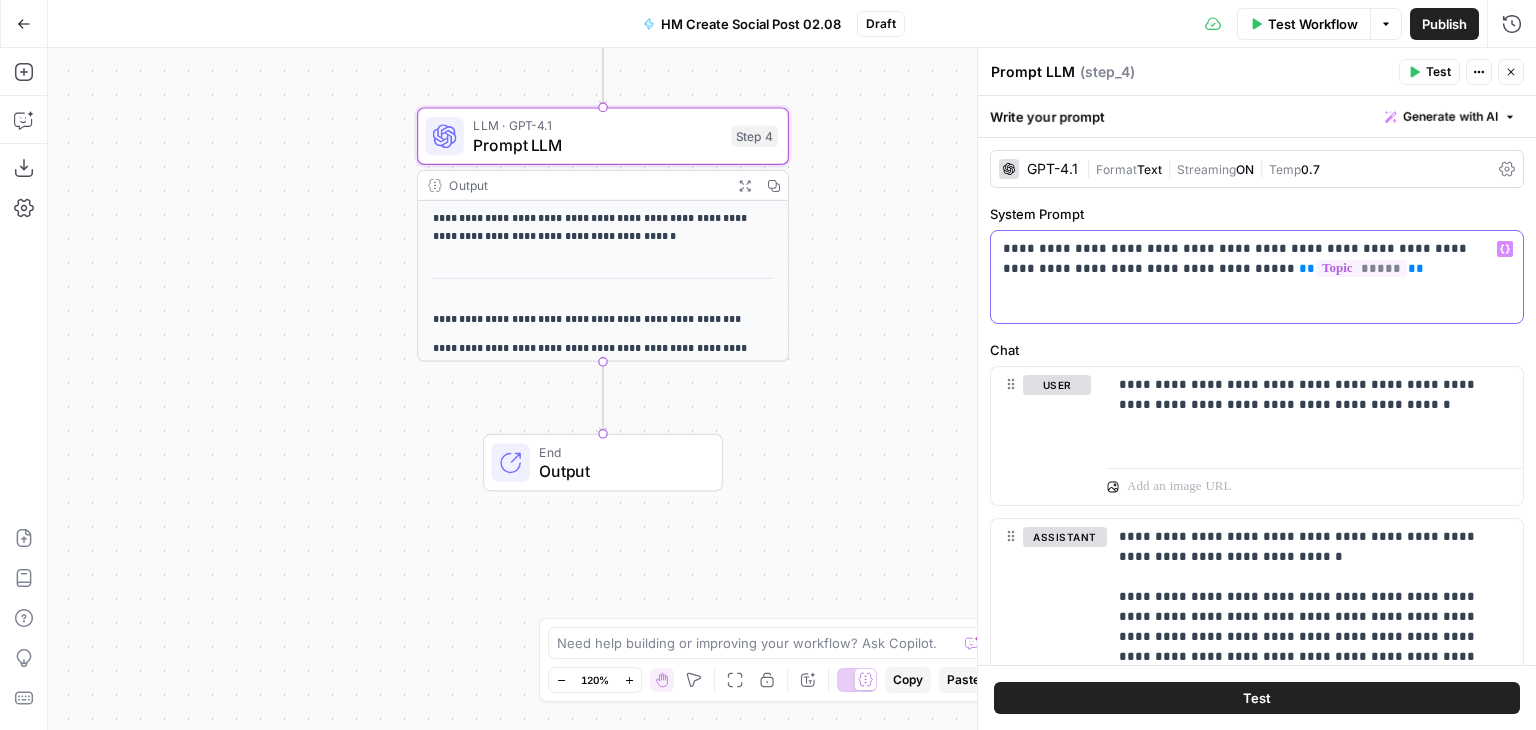 click on "**********" at bounding box center (1249, 259) 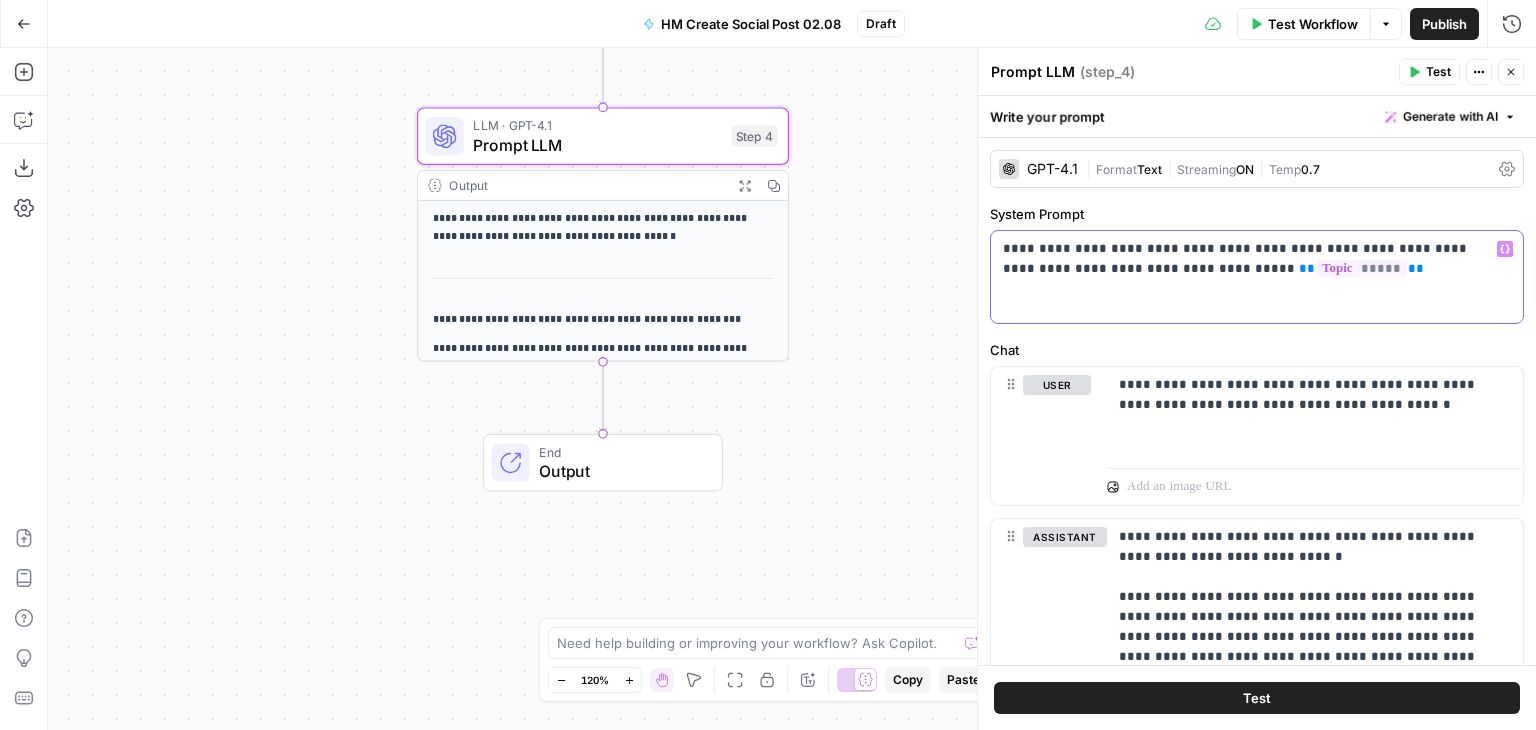 type 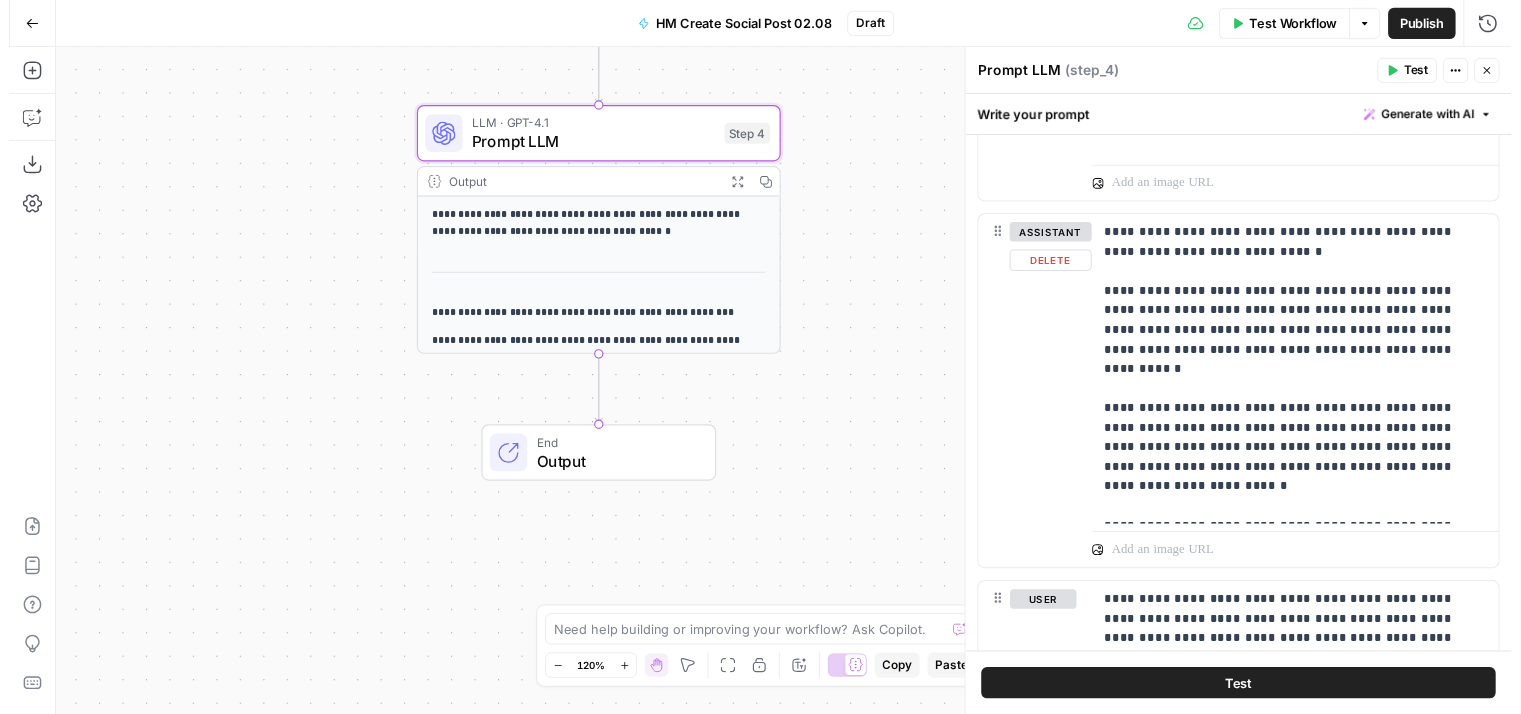 scroll, scrollTop: 600, scrollLeft: 0, axis: vertical 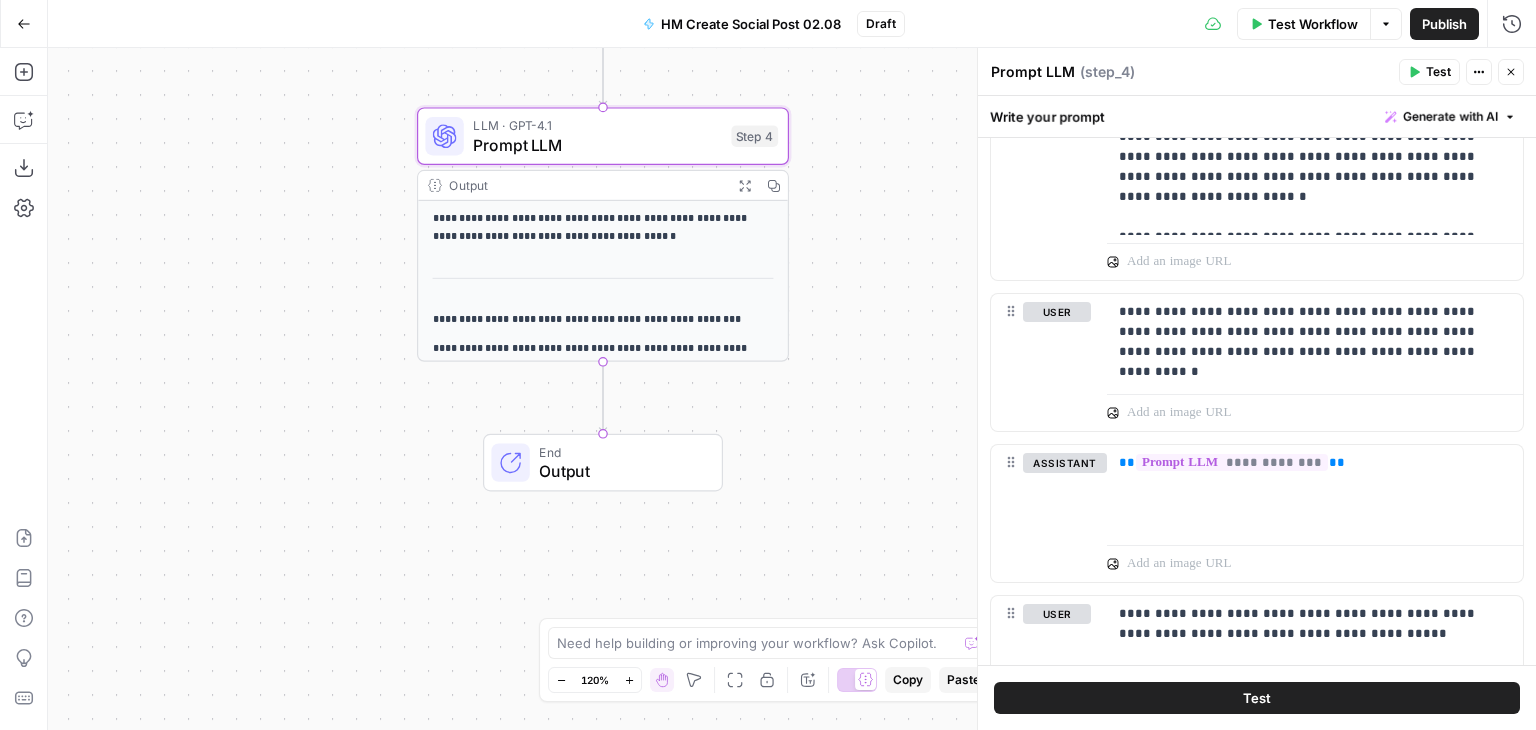 click on "Test" at bounding box center [1257, 698] 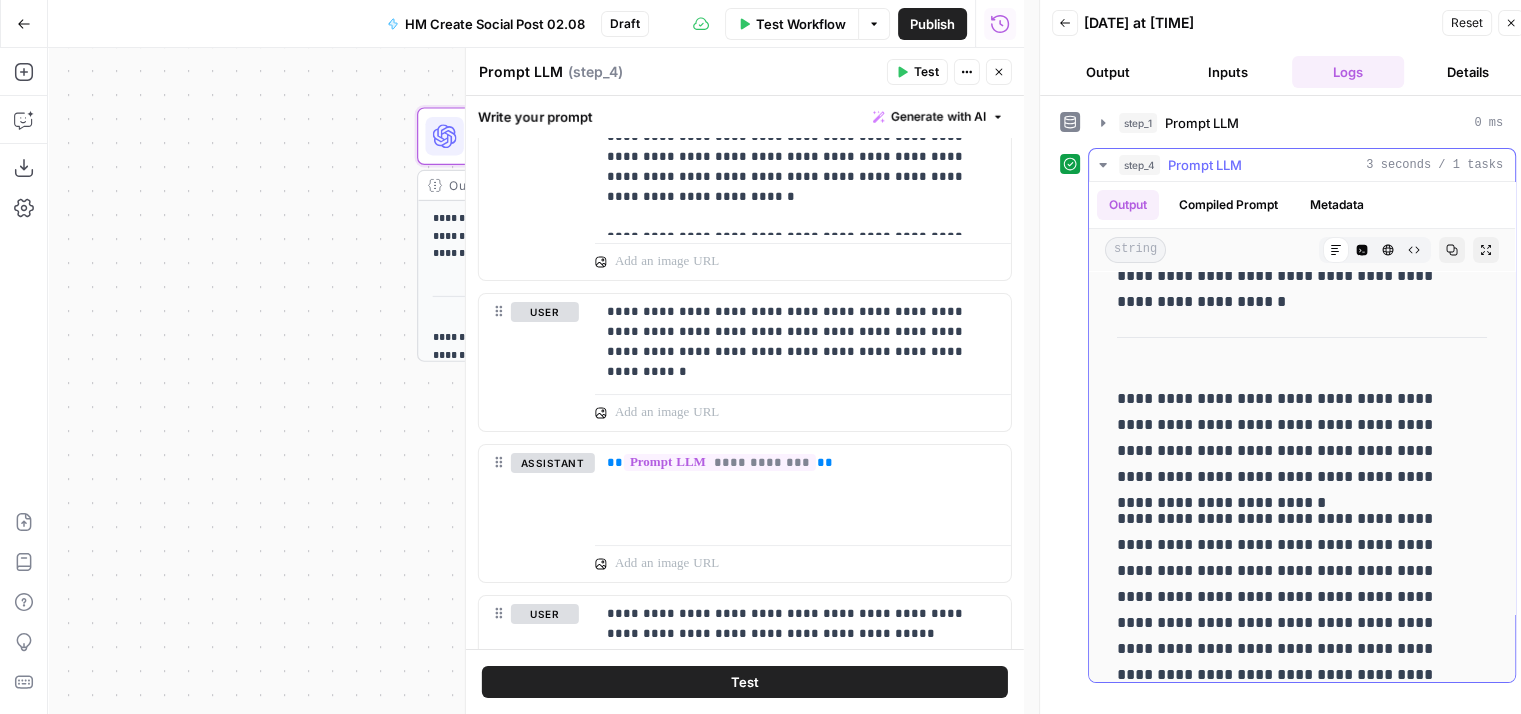 scroll, scrollTop: 100, scrollLeft: 0, axis: vertical 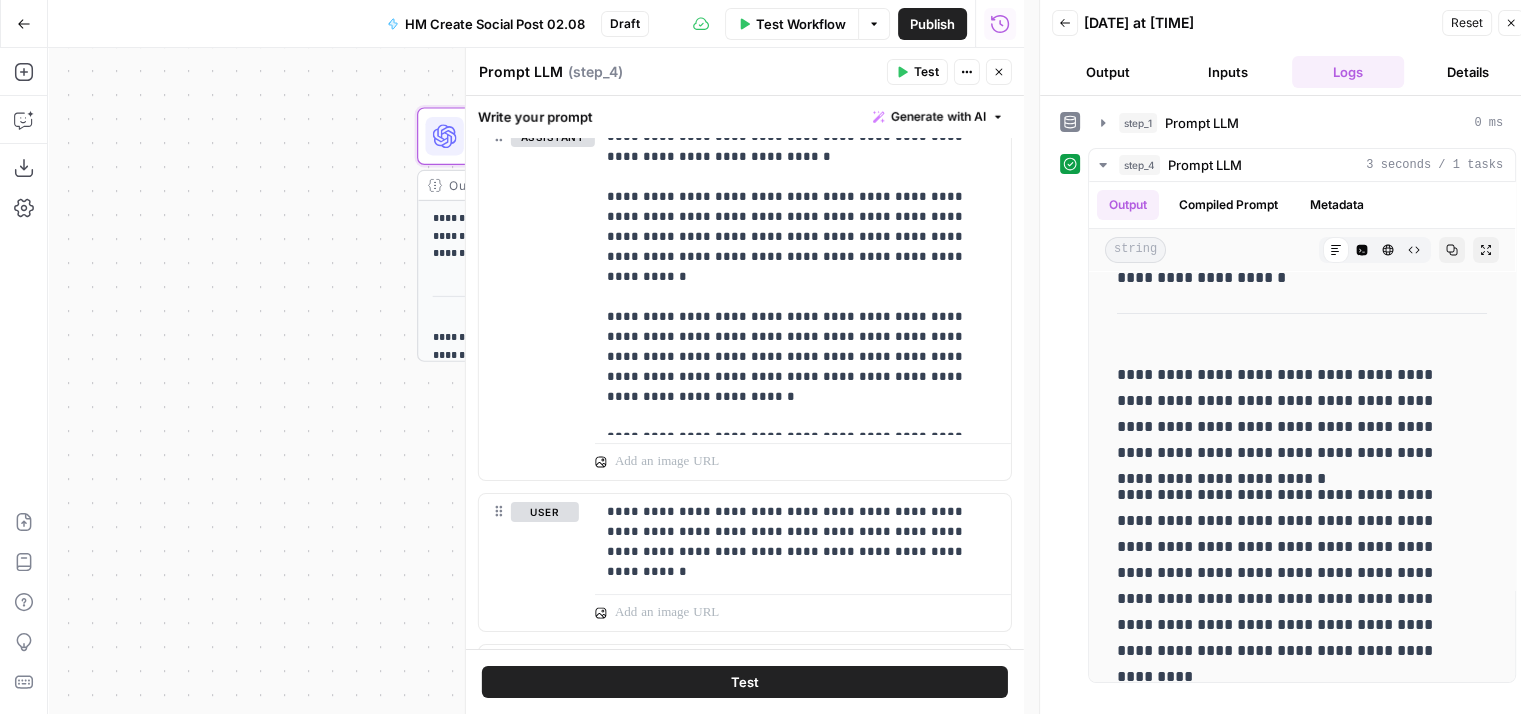 click on "Close" at bounding box center (1511, 23) 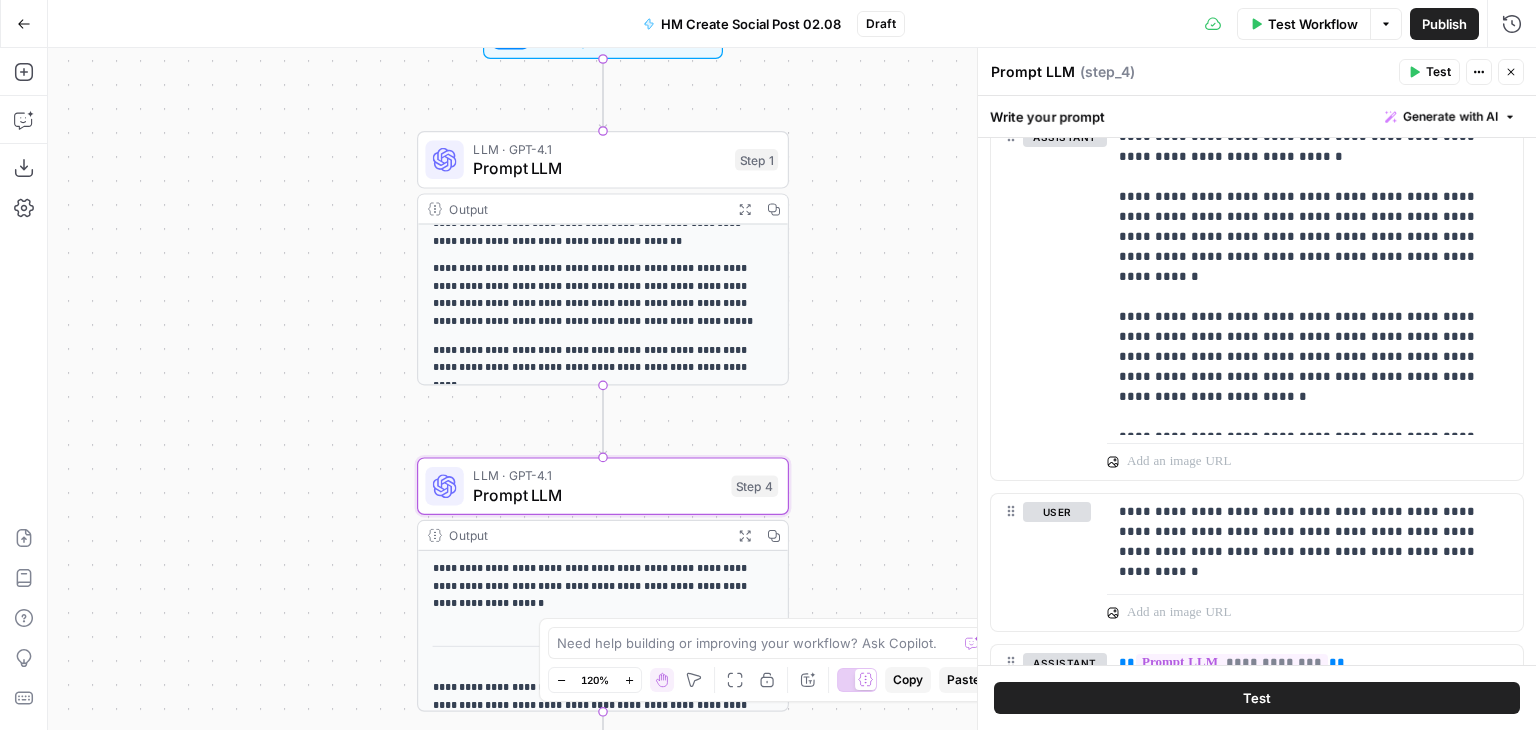 click on "LLM · GPT-4.1" at bounding box center [599, 148] 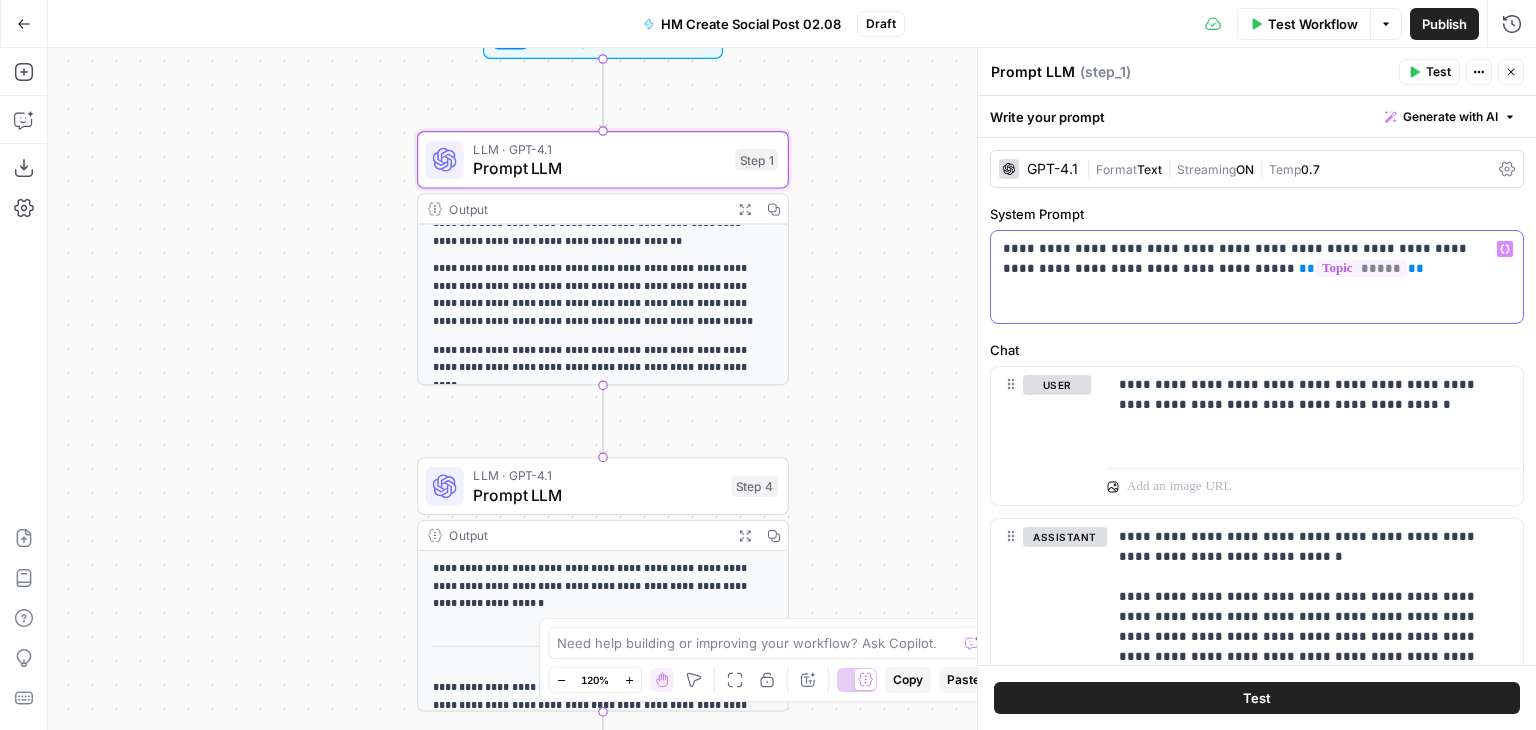 drag, startPoint x: 1055, startPoint y: 245, endPoint x: 1175, endPoint y: 239, distance: 120.14991 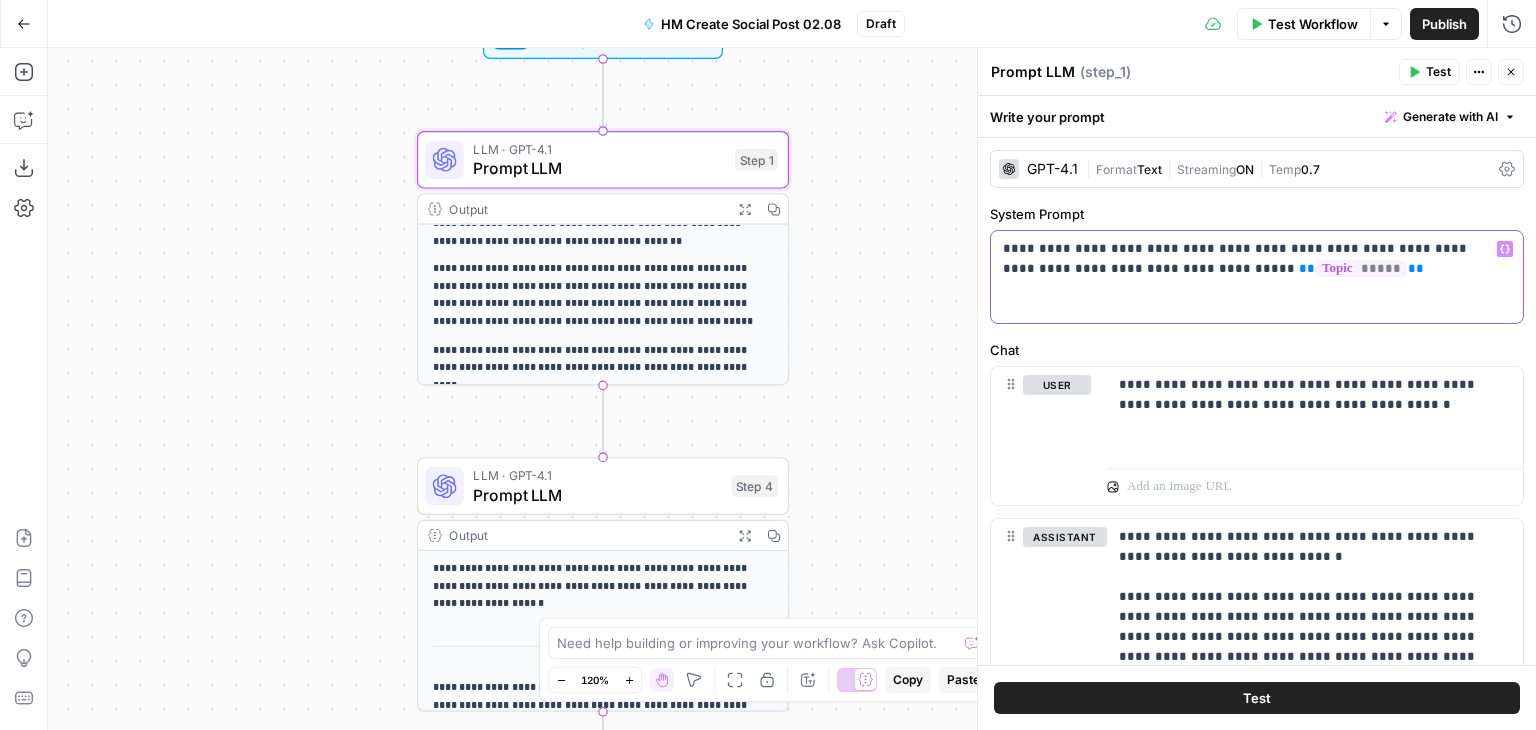 click on "**********" at bounding box center (1249, 259) 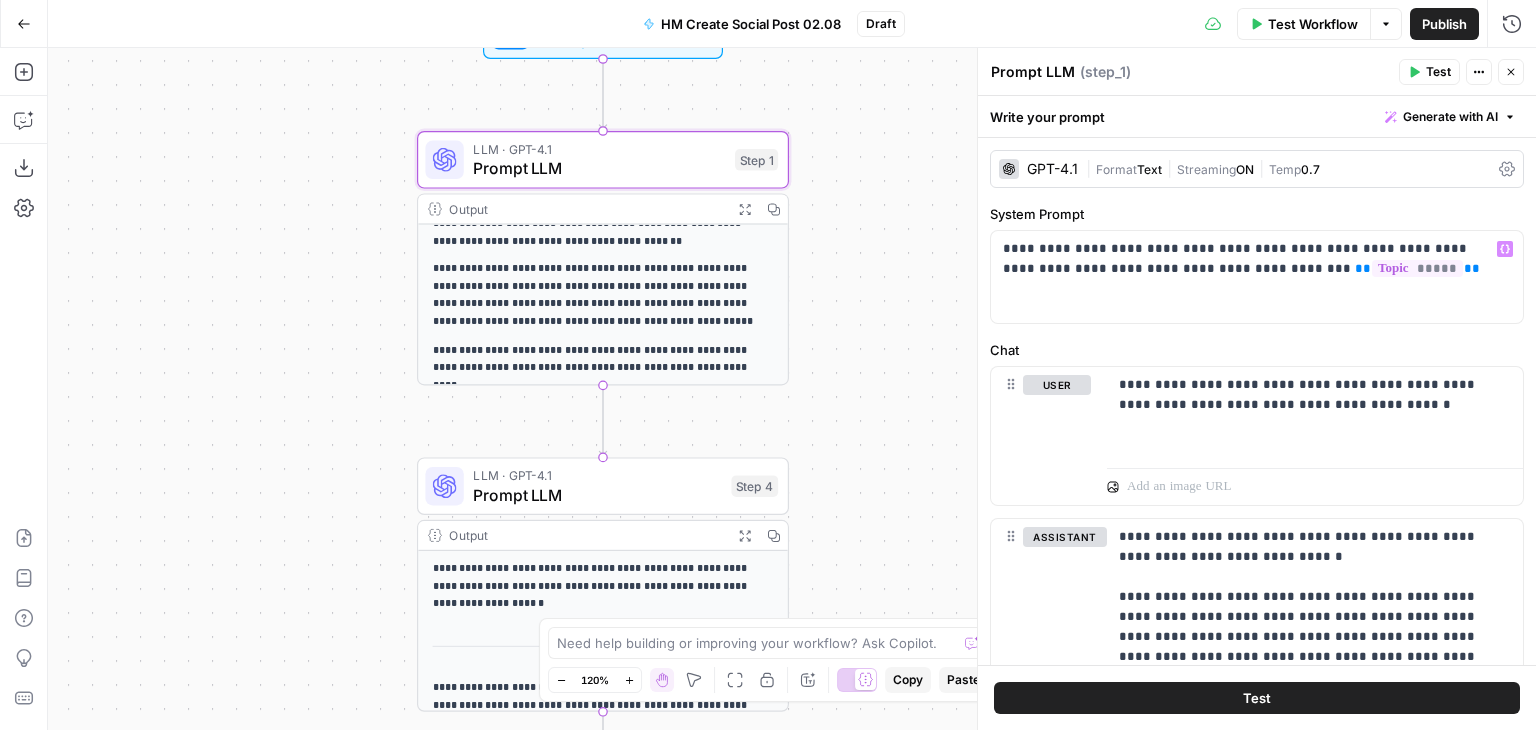 click on "Test" at bounding box center [1438, 72] 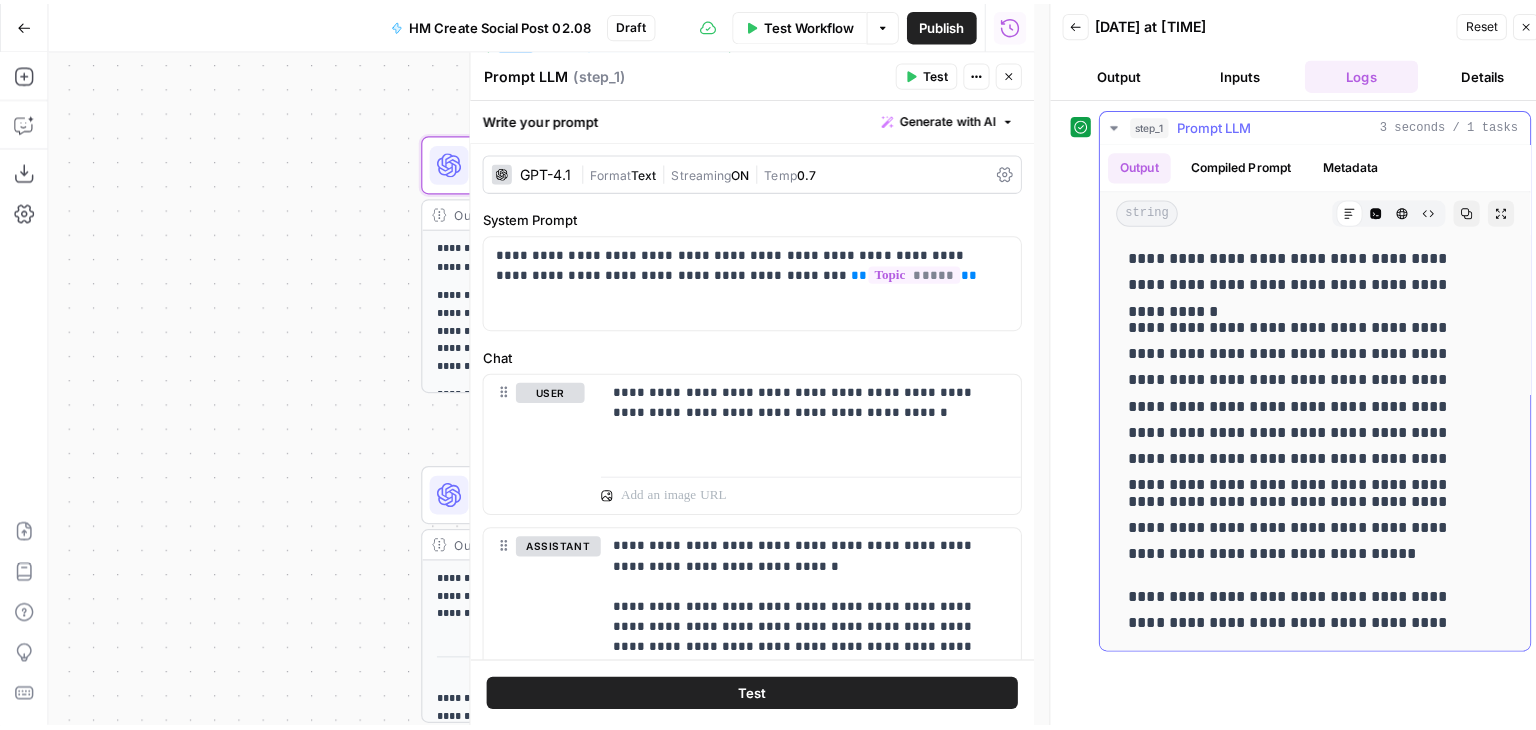 scroll, scrollTop: 6, scrollLeft: 0, axis: vertical 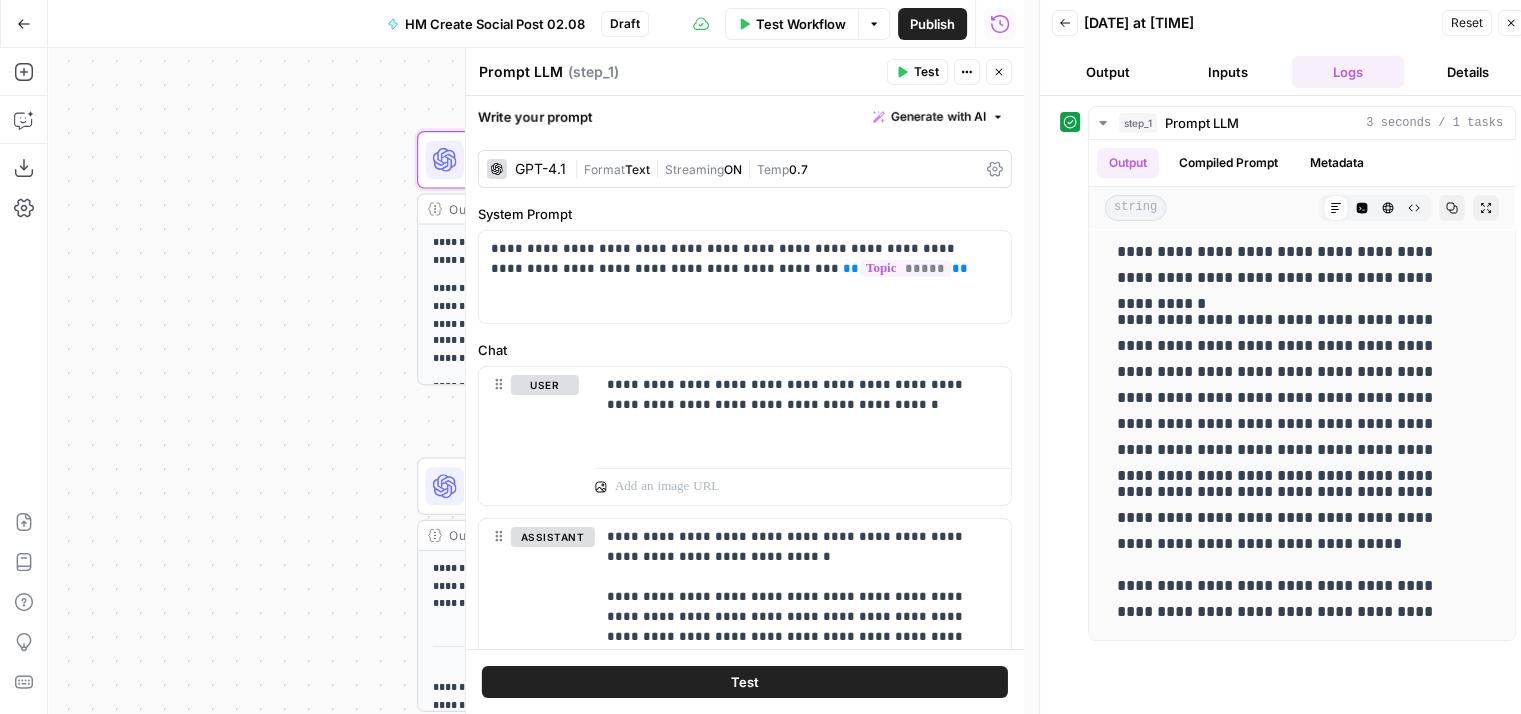 click on "Close" at bounding box center [1511, 23] 